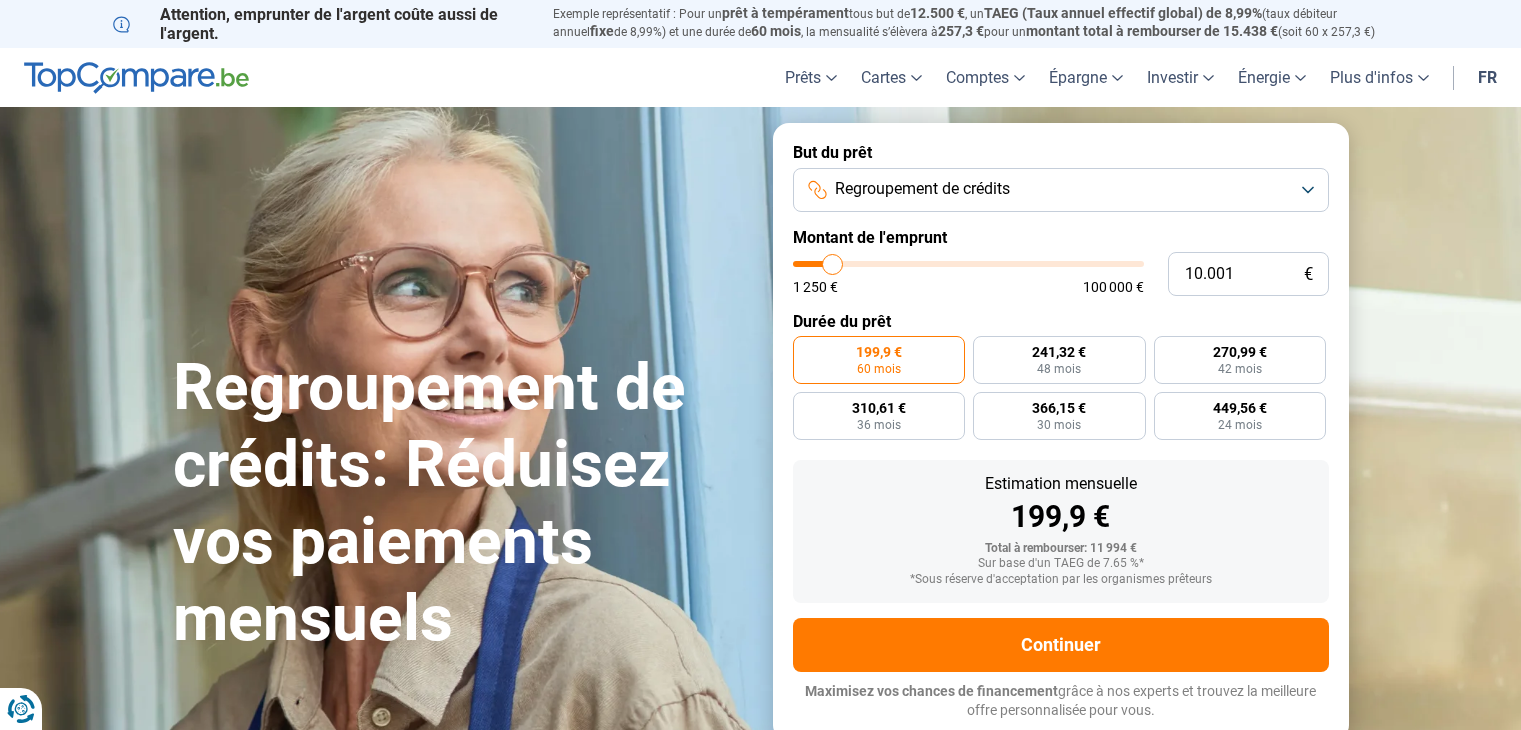 scroll, scrollTop: 0, scrollLeft: 0, axis: both 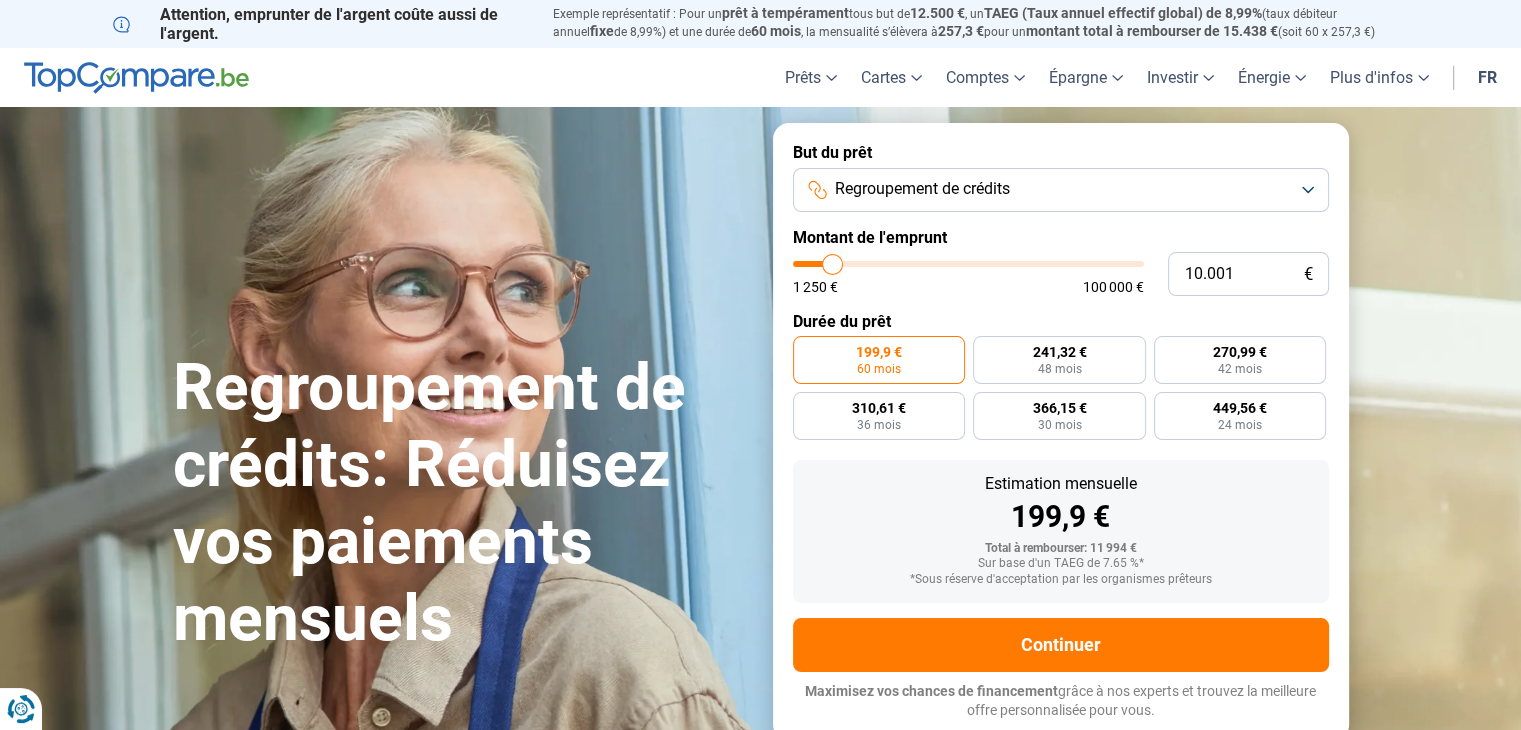 type on "10.750" 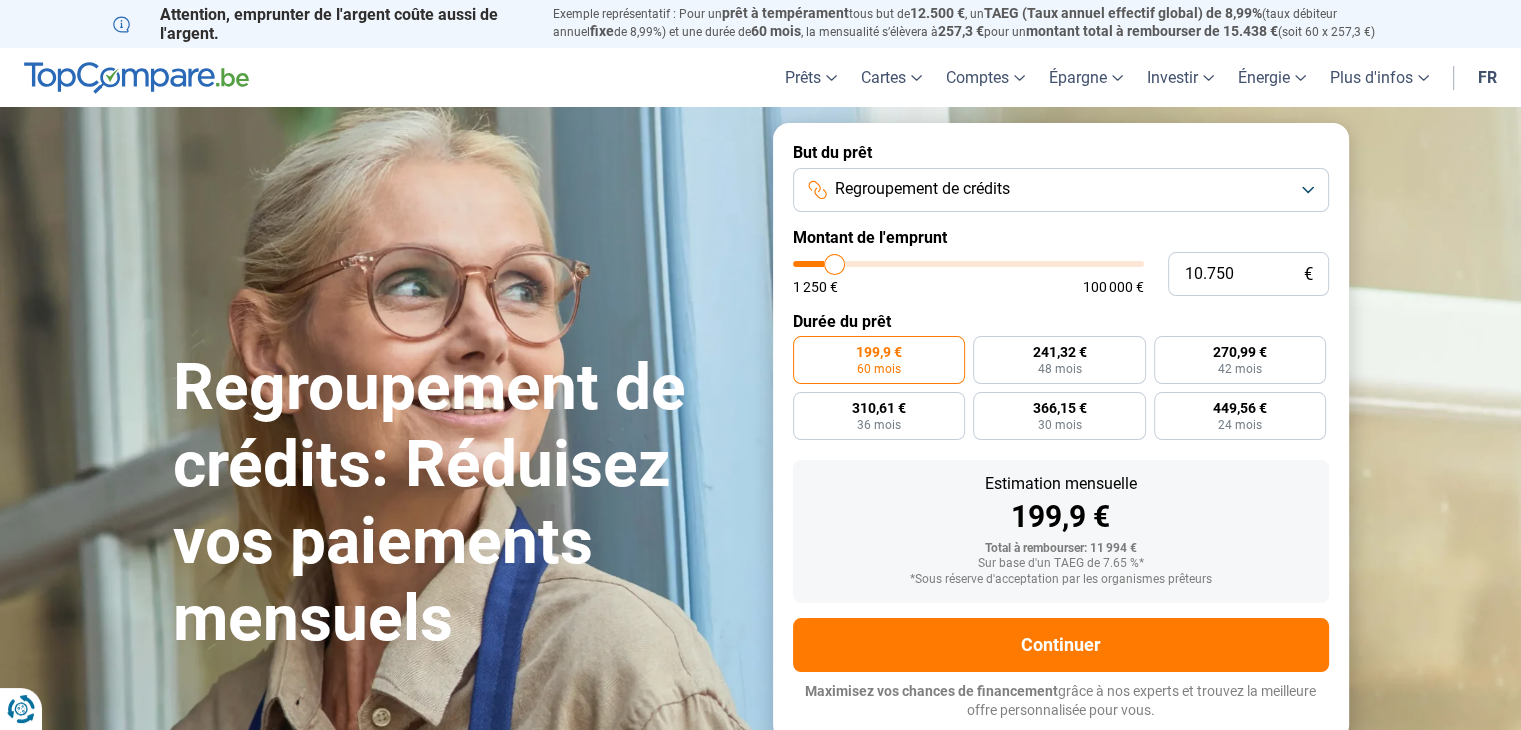 type on "20.000" 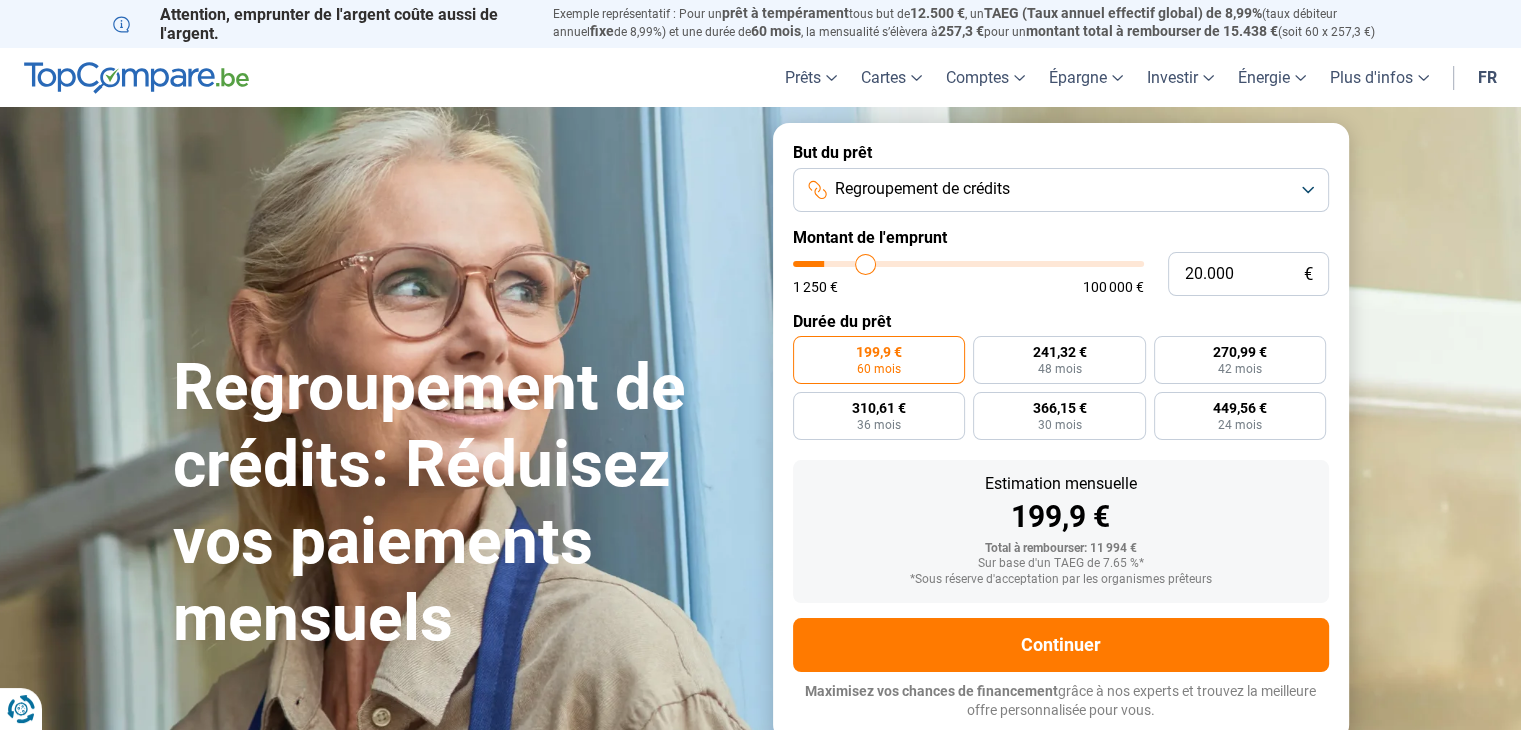 type on "27.750" 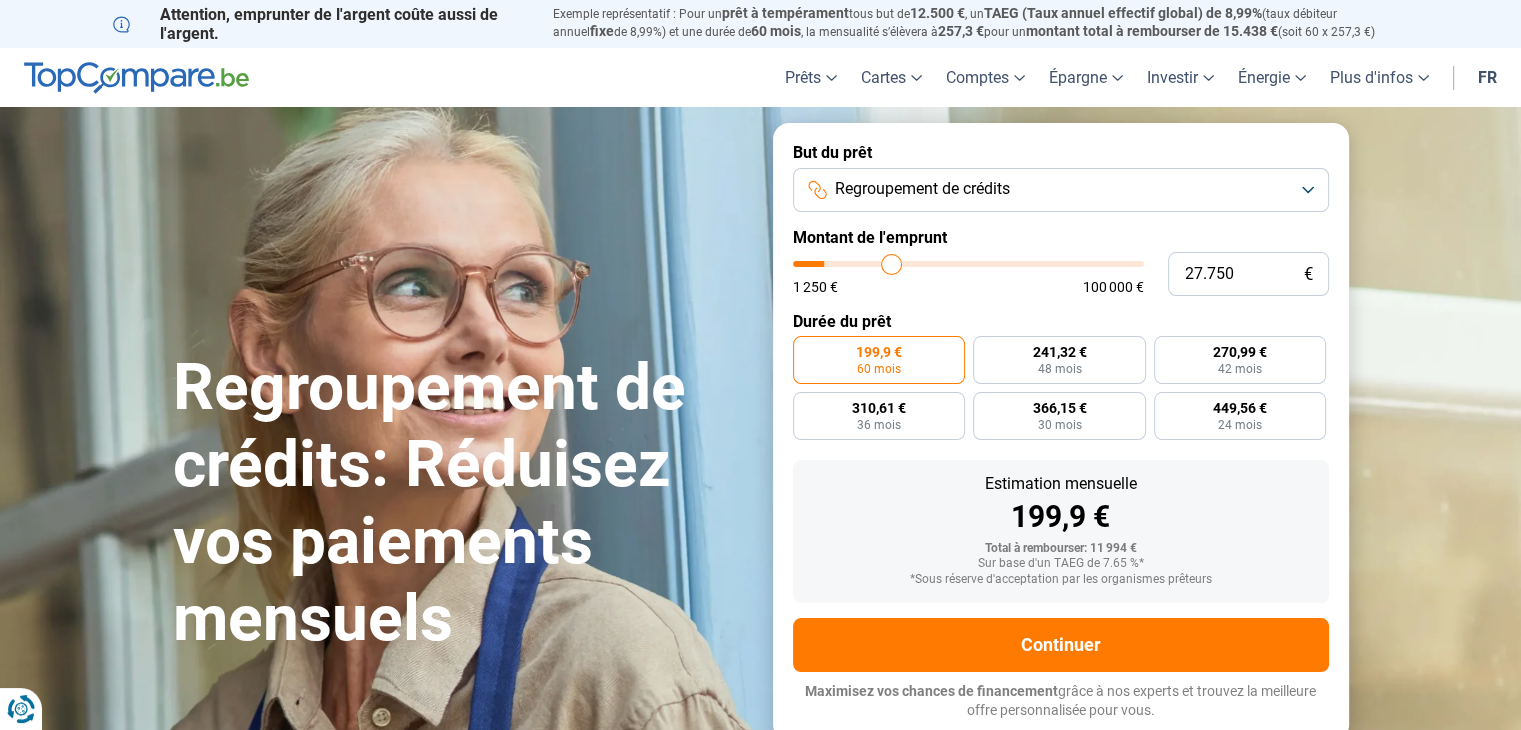 type on "33.750" 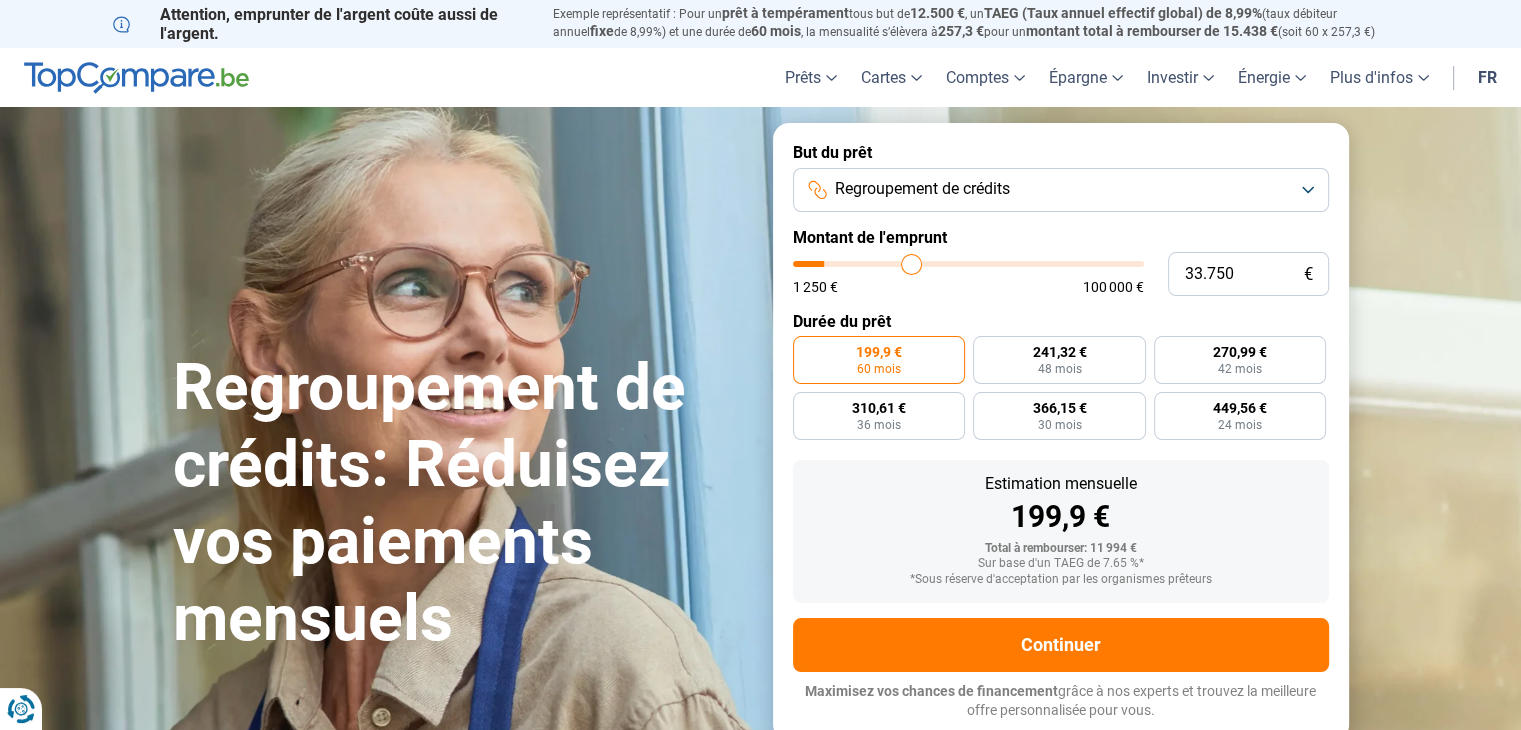 type on "37.500" 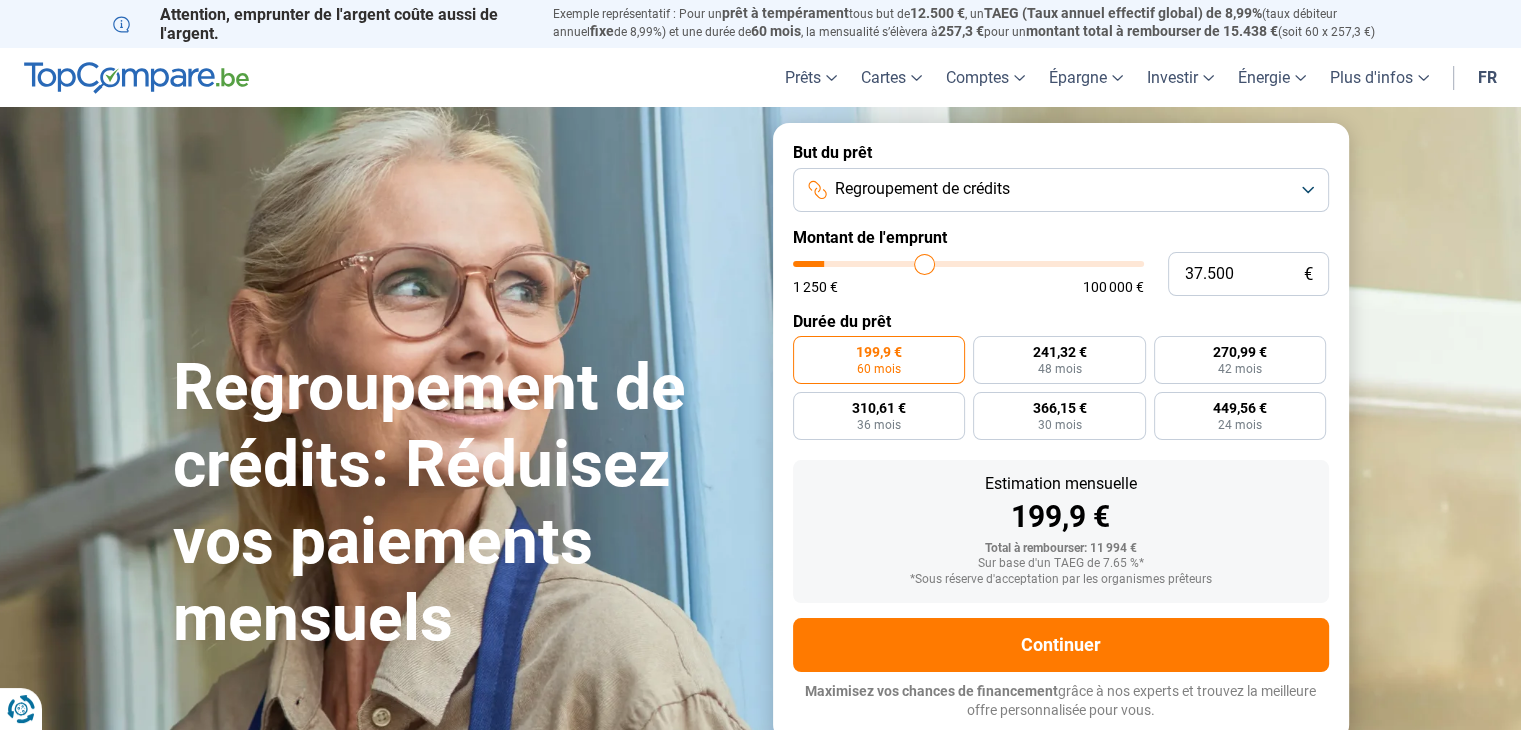 type on "38.000" 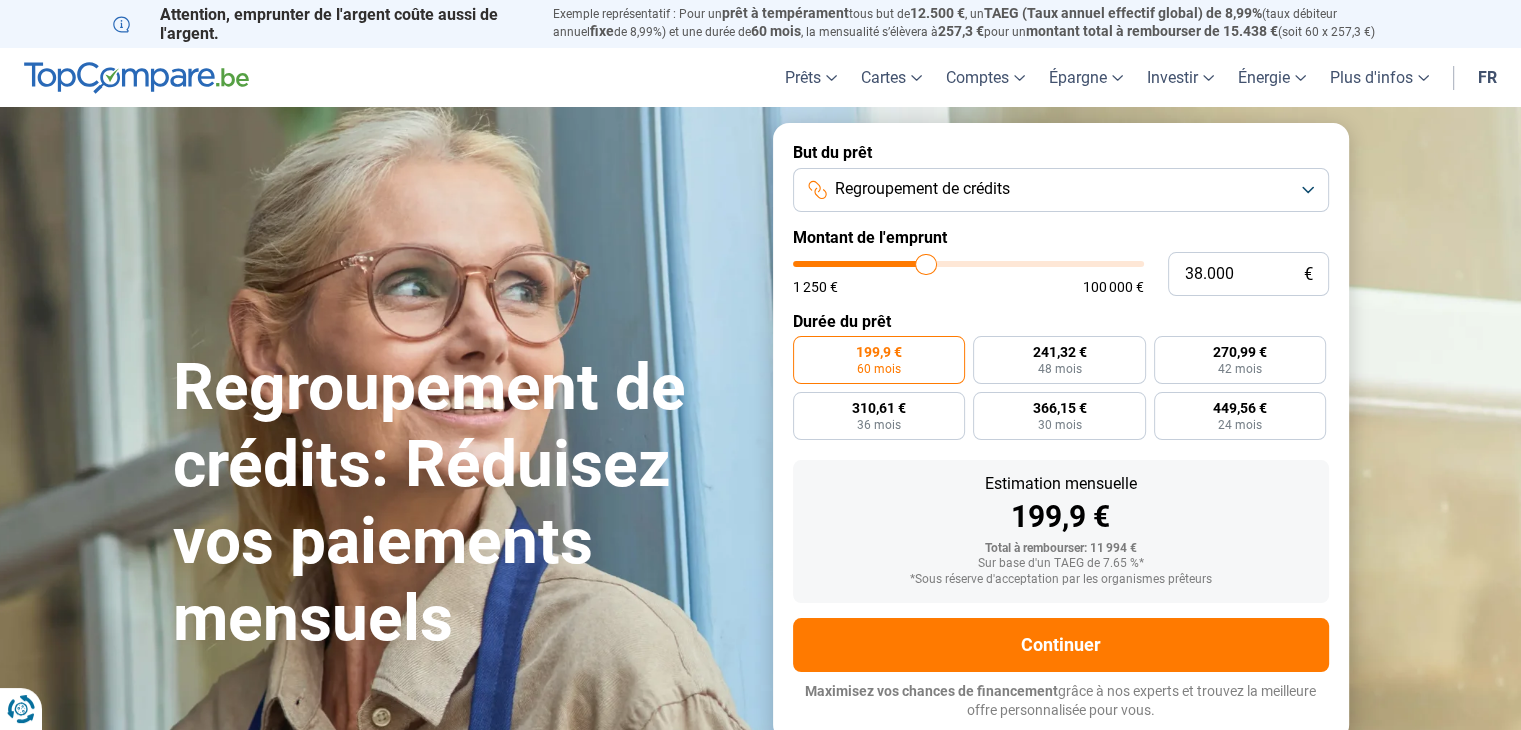 type on "38.250" 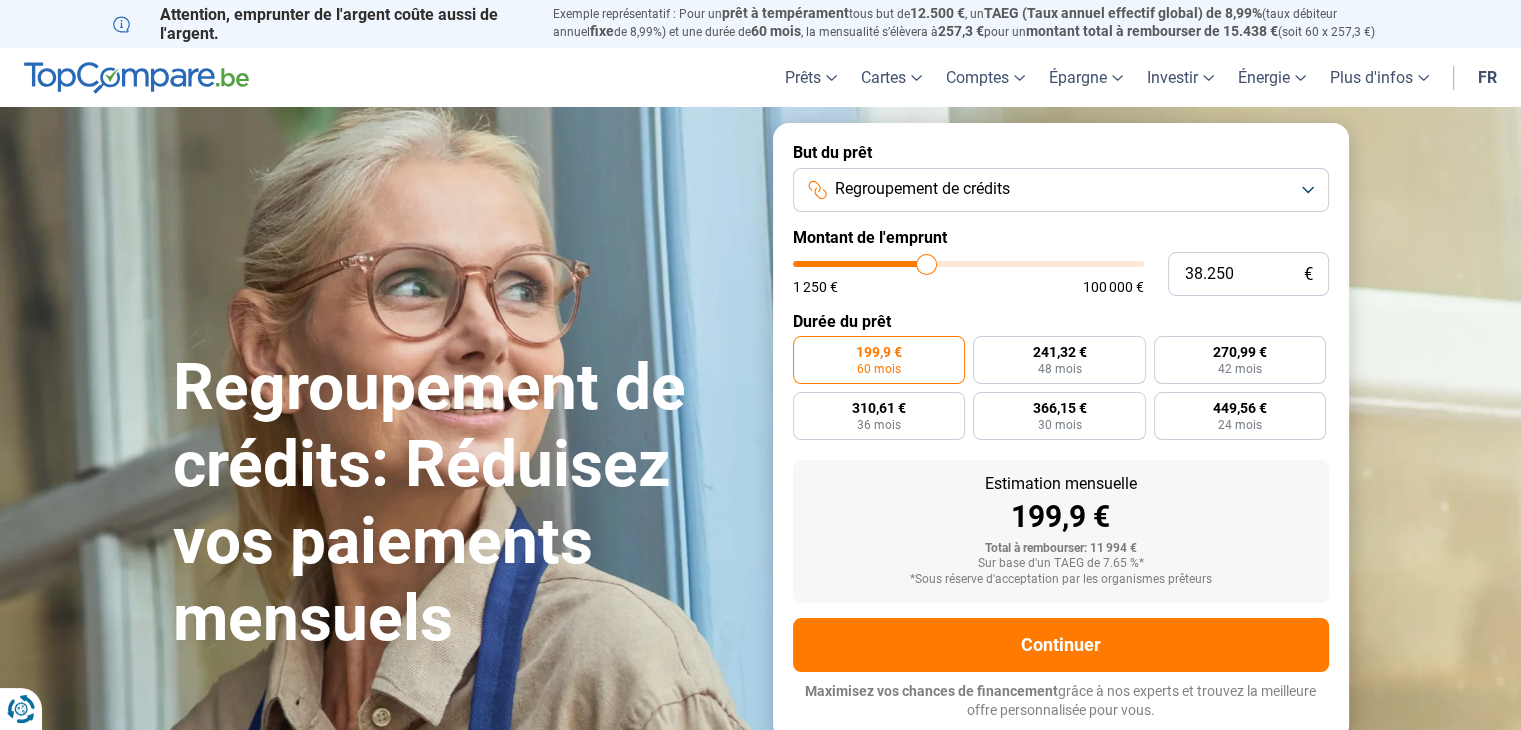 type on "39.000" 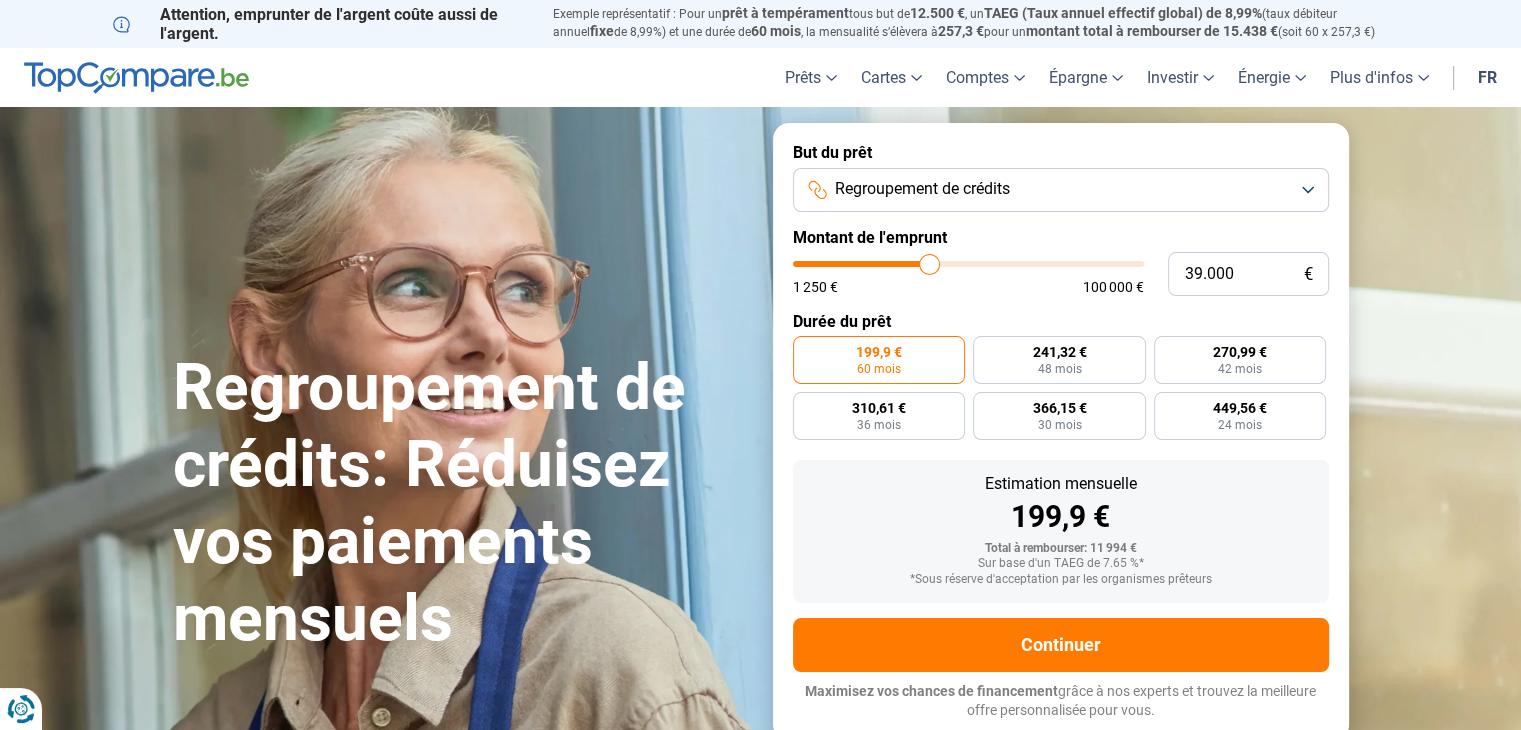 type on "39.500" 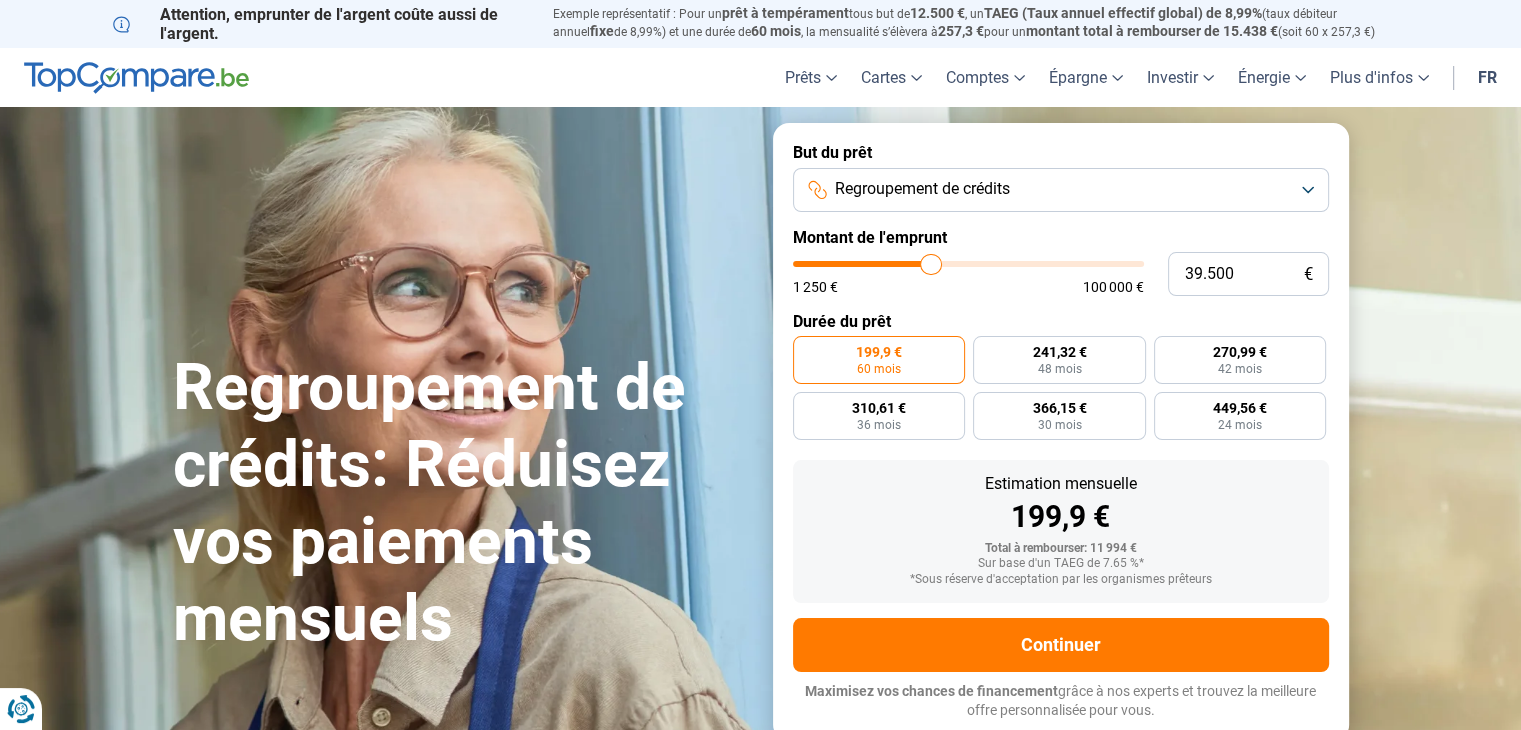 type on "40.500" 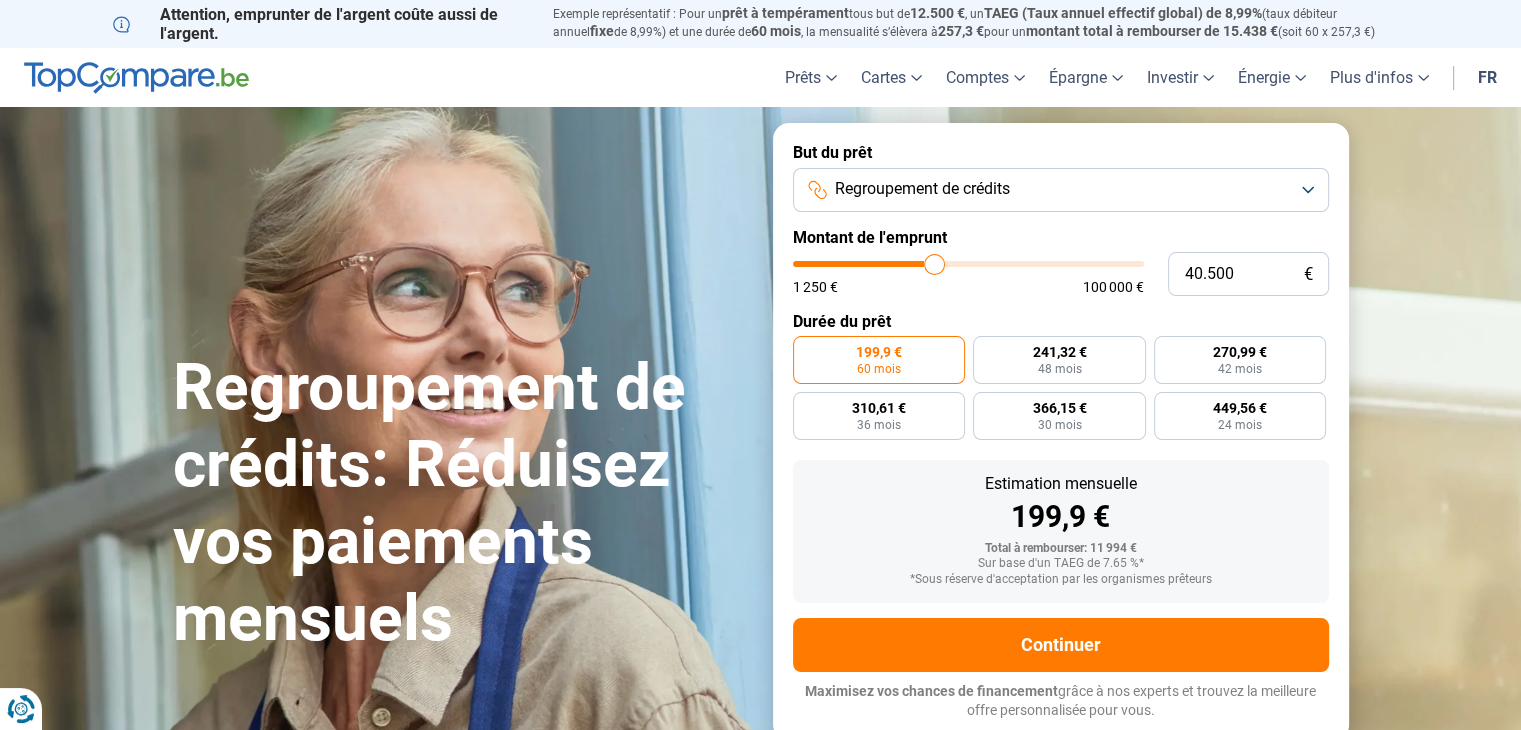type on "44.500" 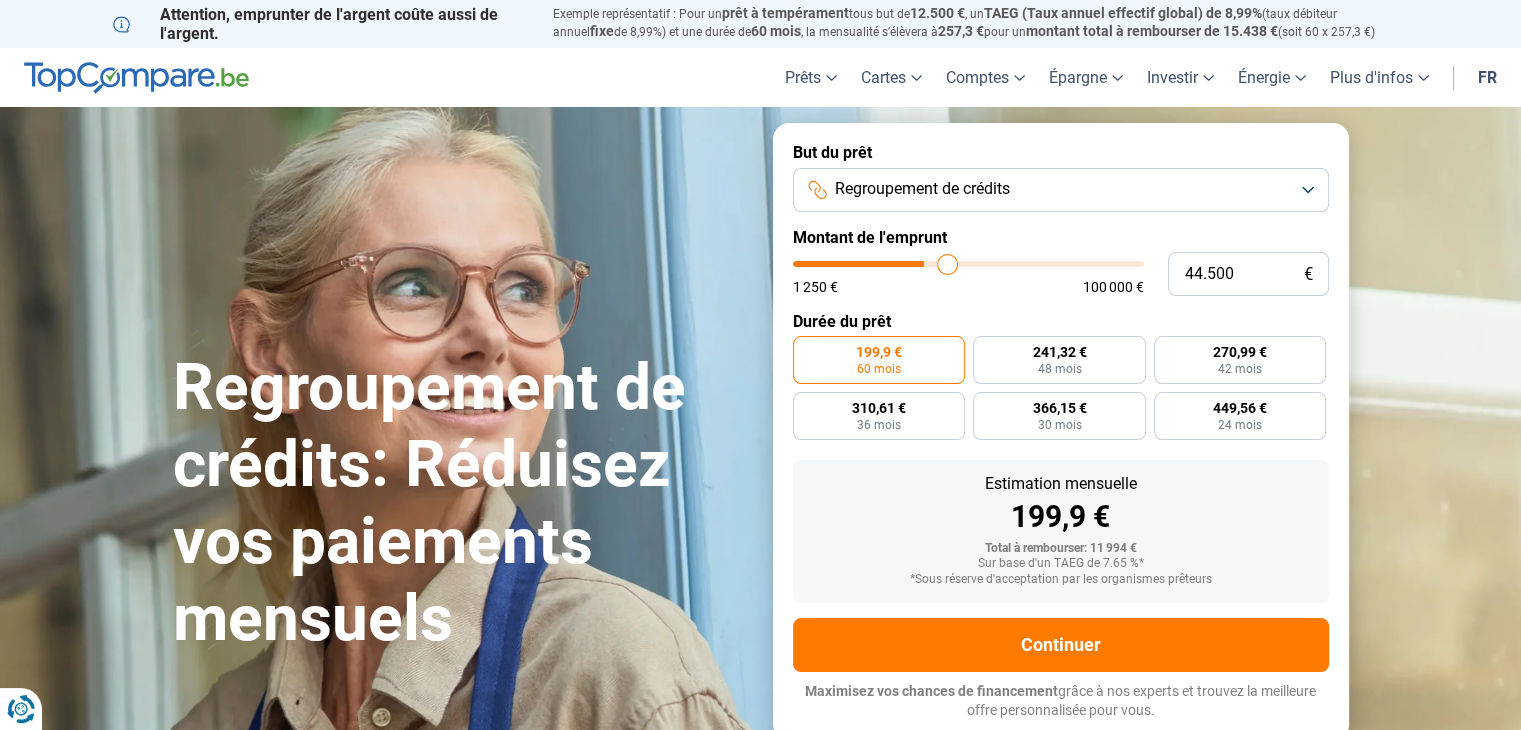 type on "50.750" 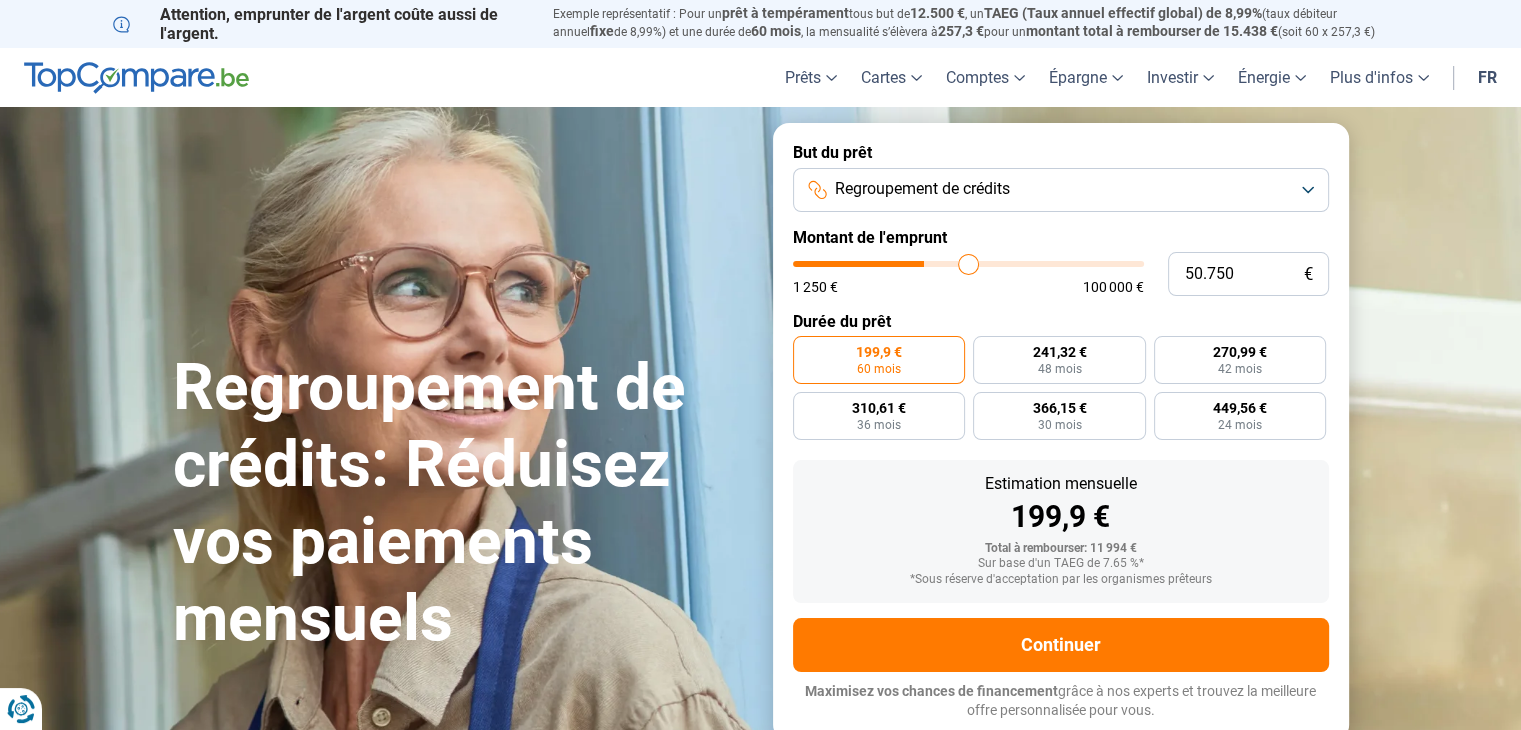 type on "56.500" 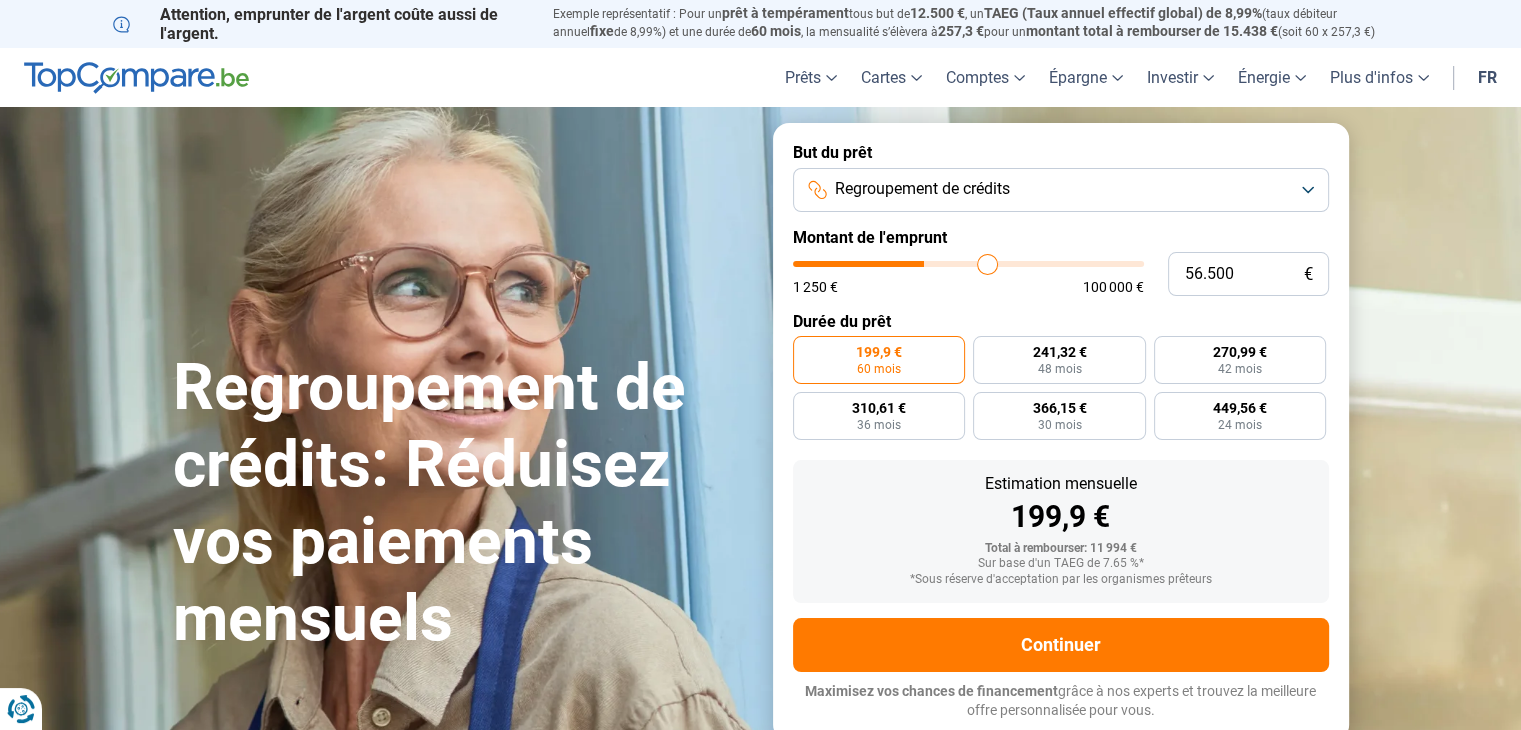 type on "60.500" 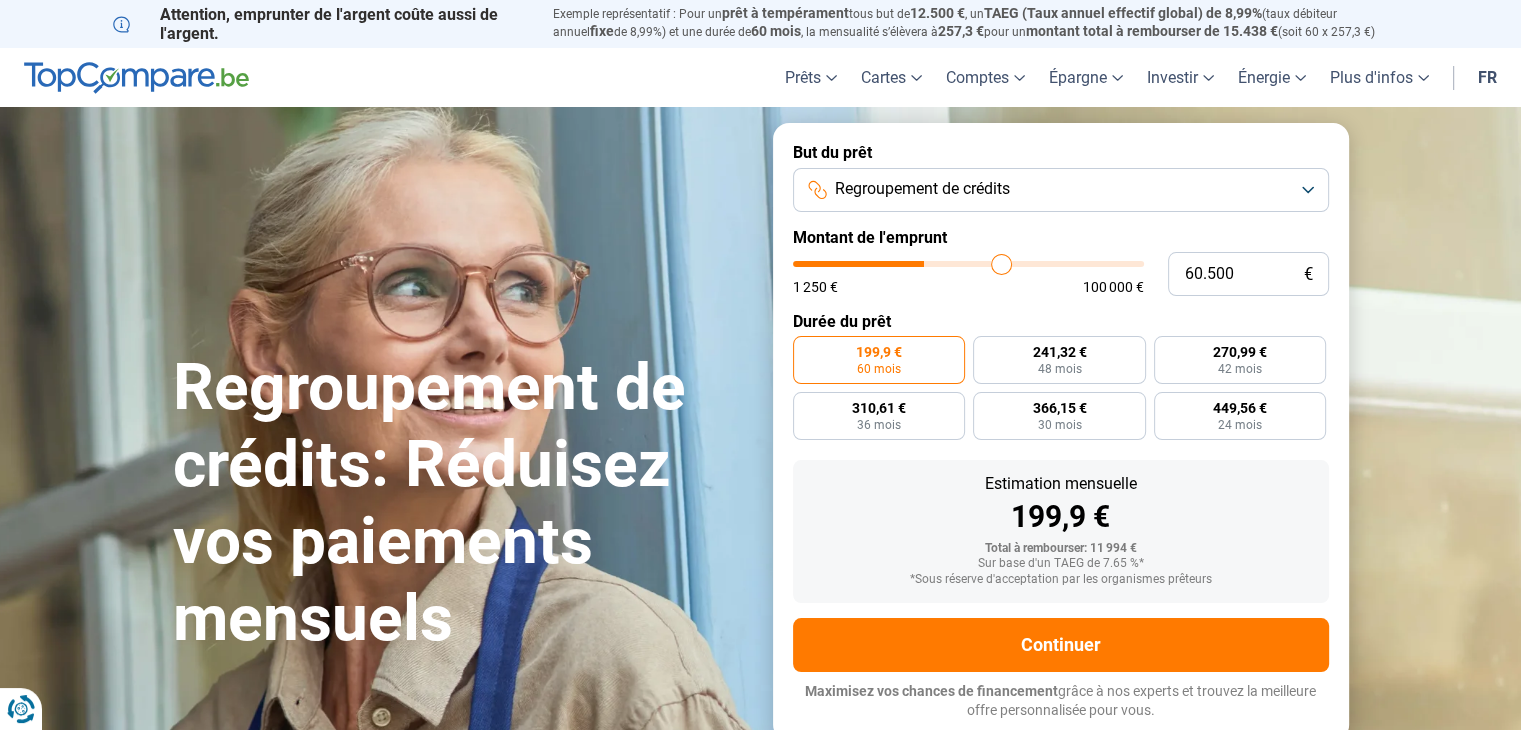 type on "62.000" 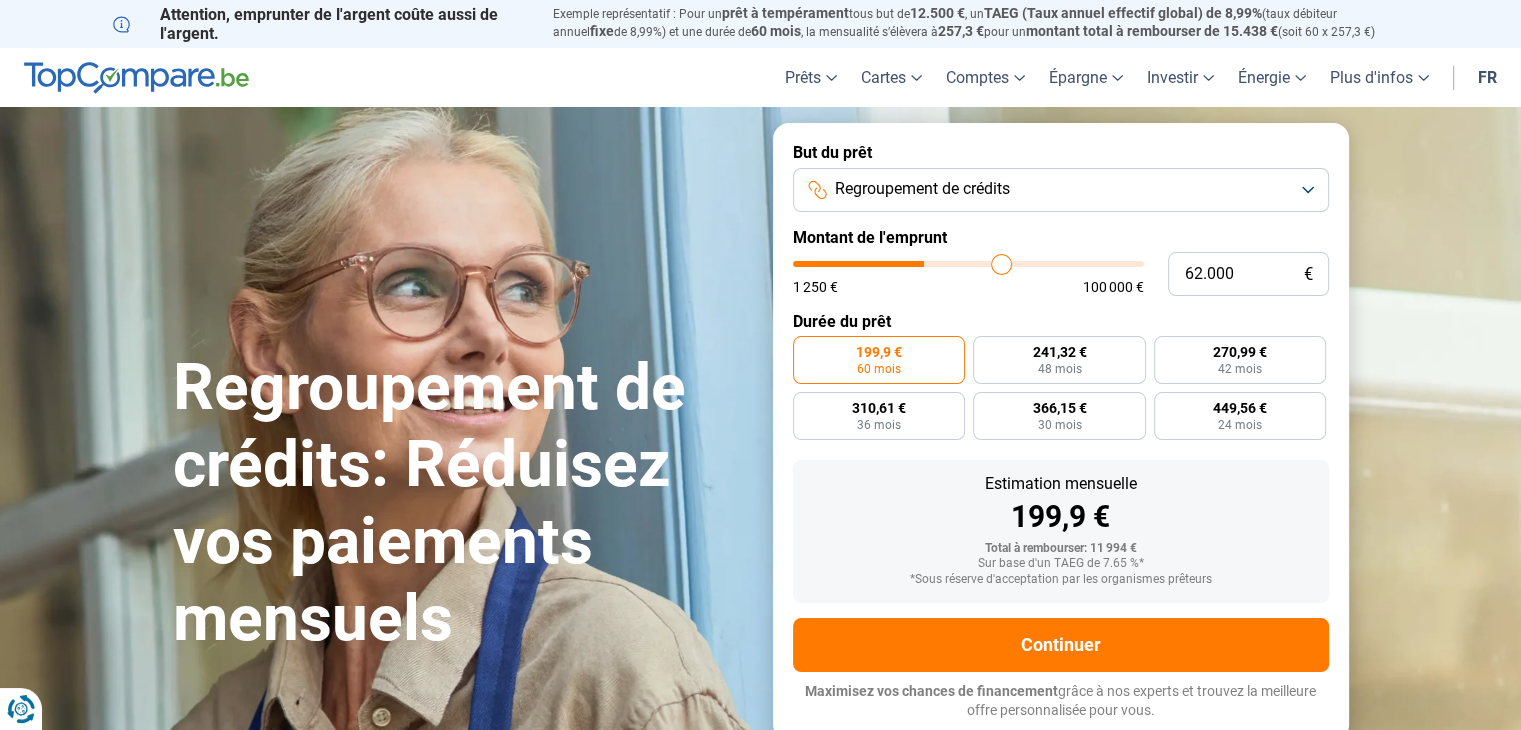 type on "62000" 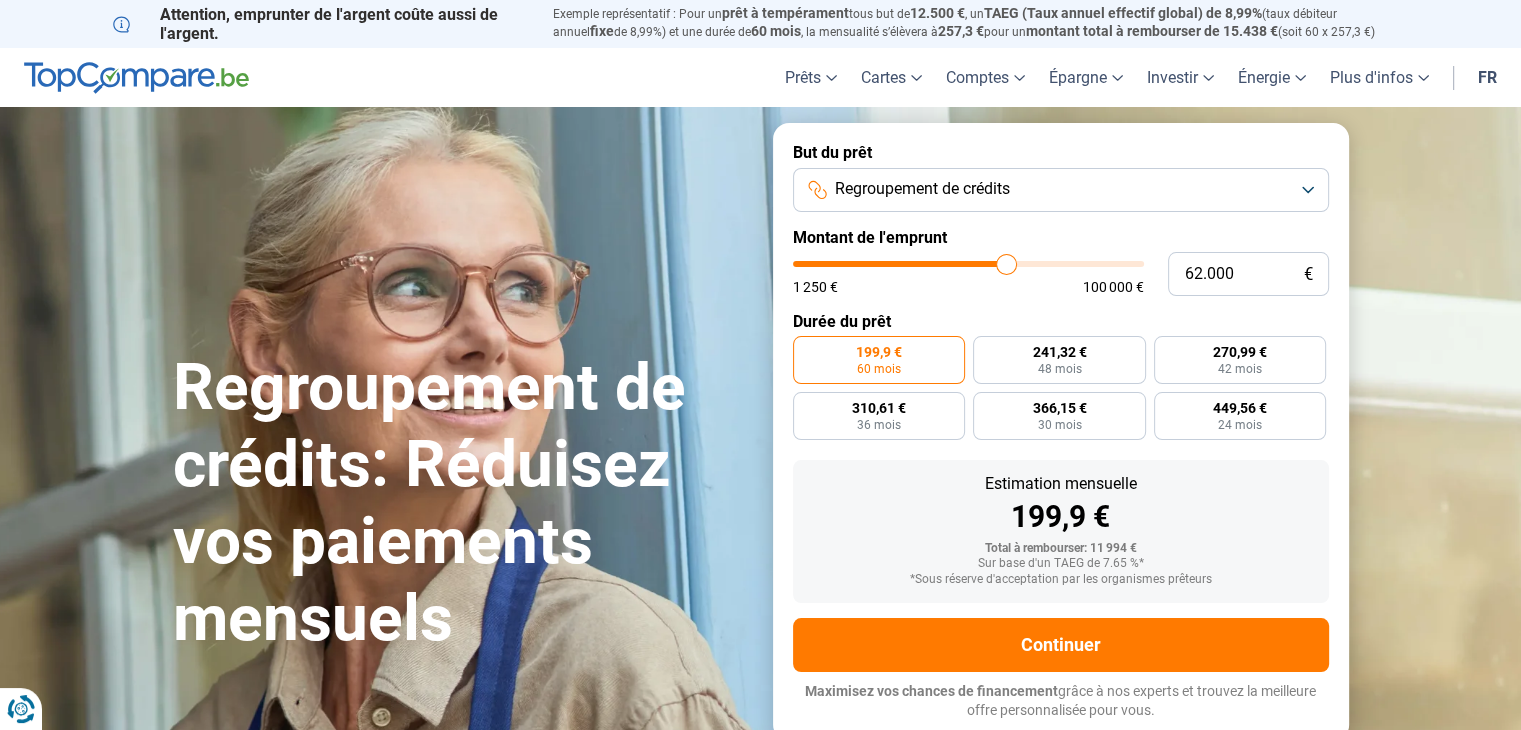 type on "62.500" 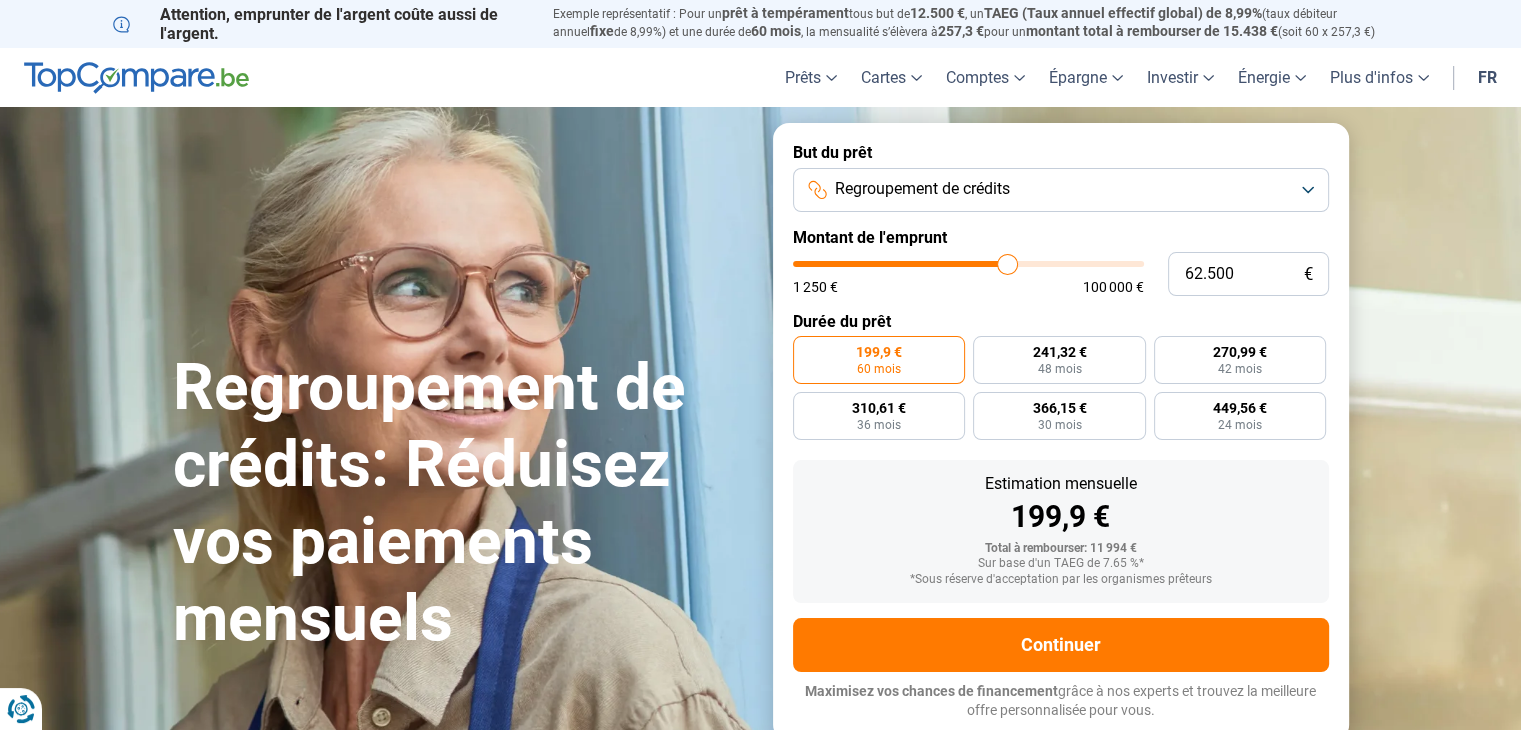 type on "65.750" 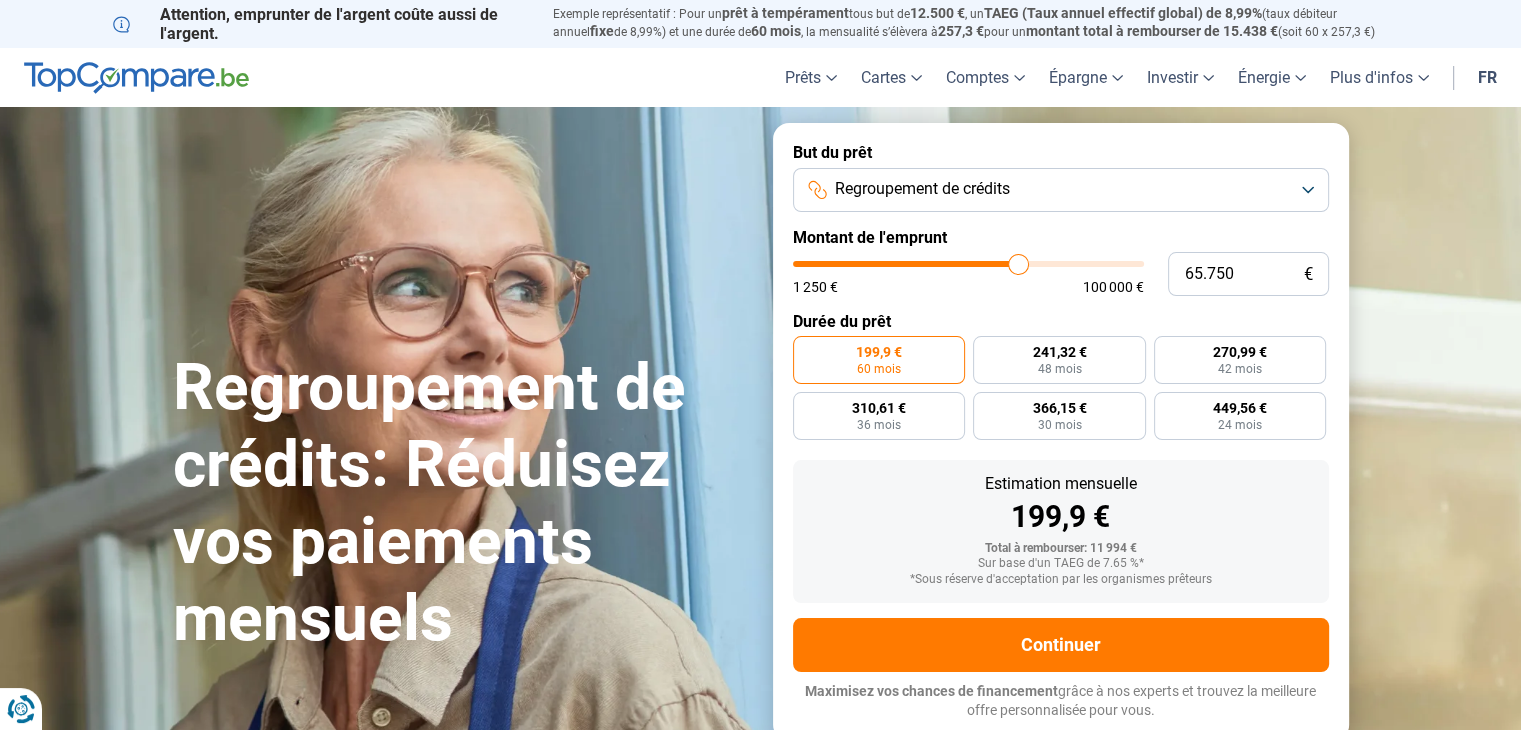 type on "67.750" 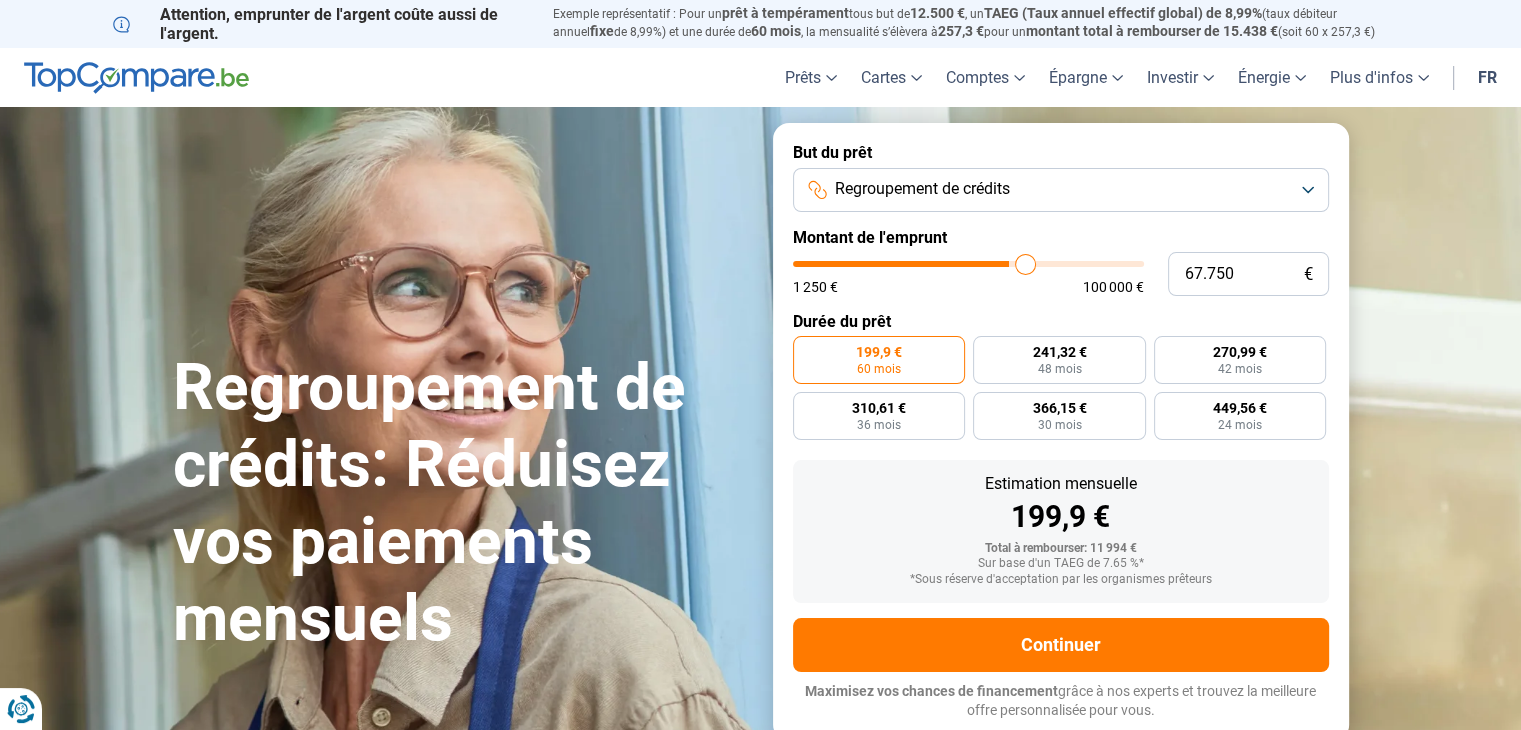 type on "68.750" 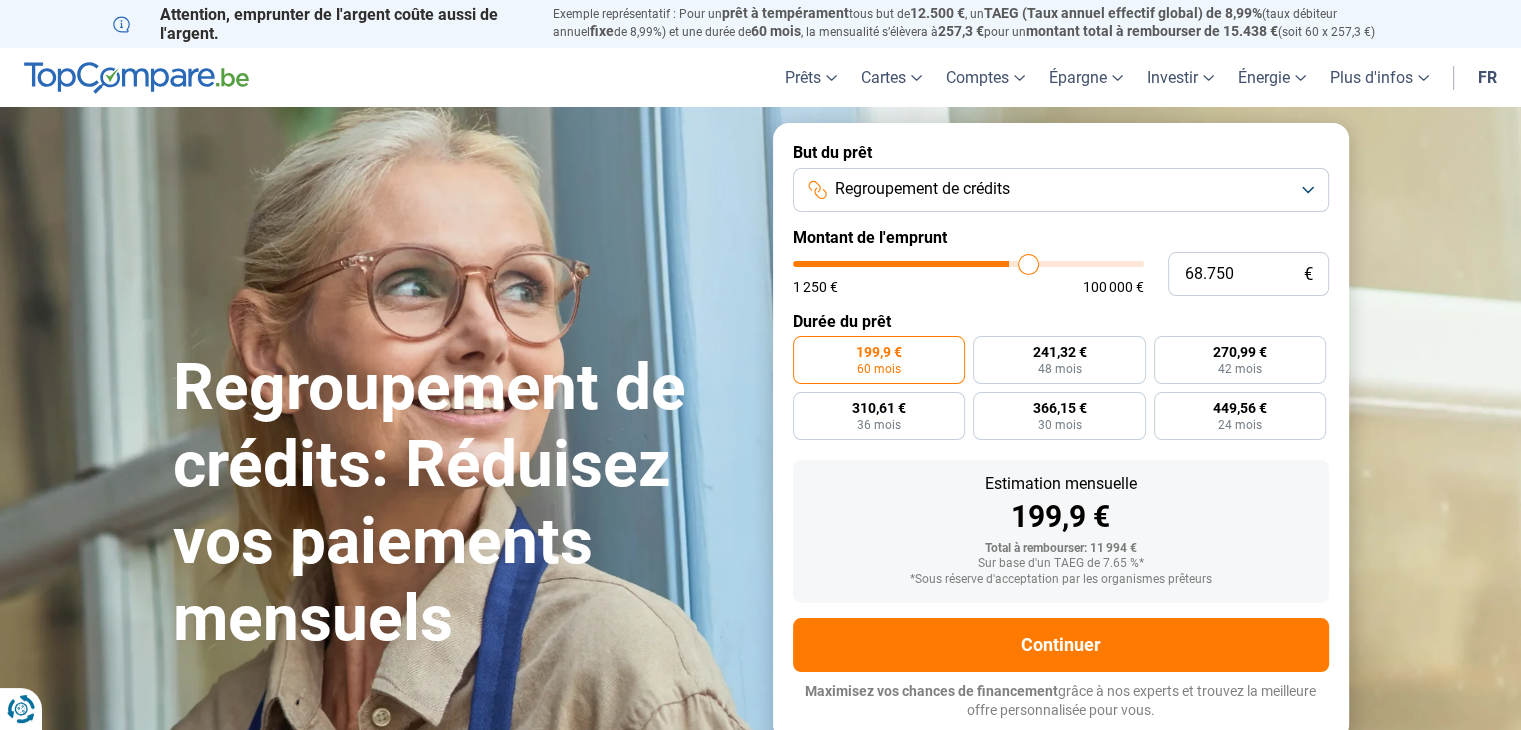 type on "69.000" 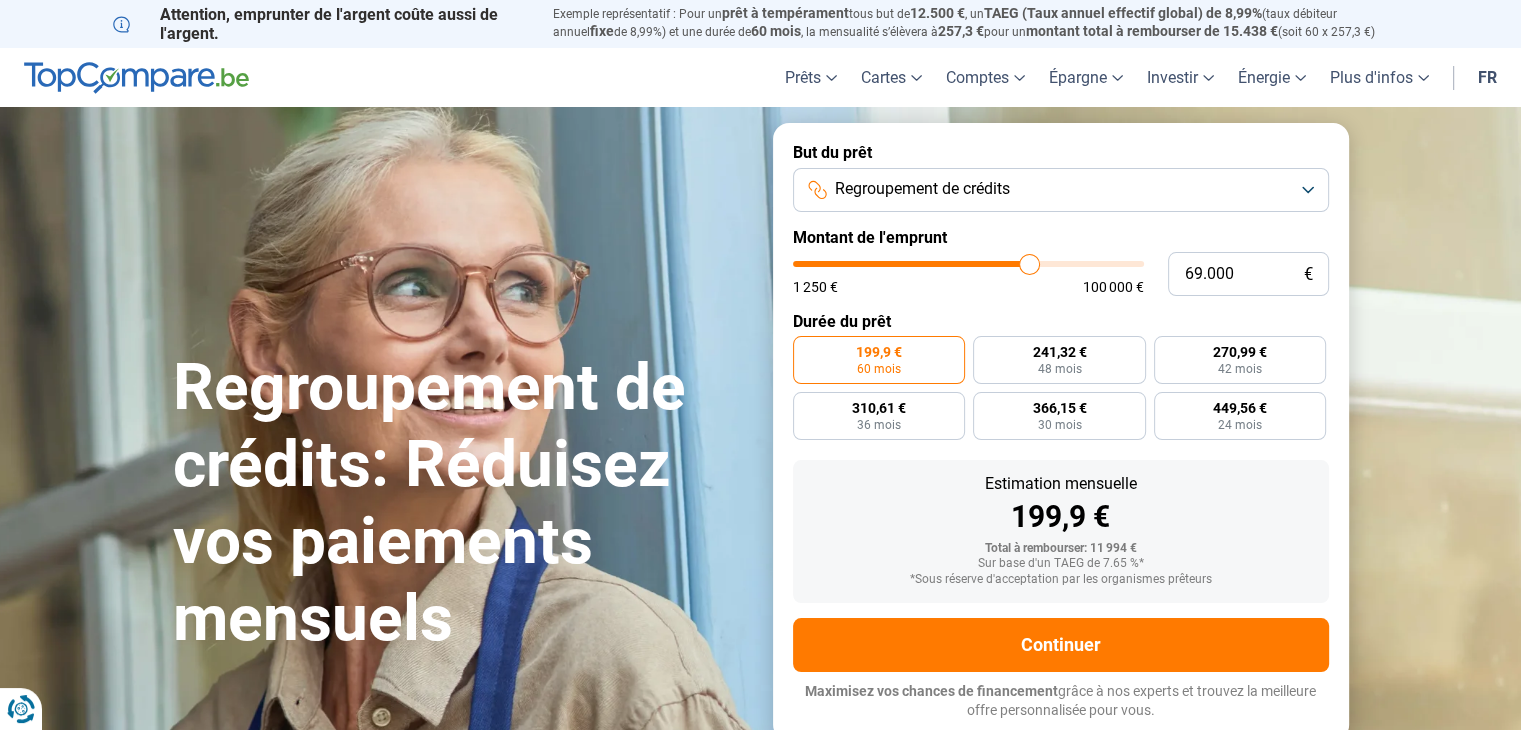 type on "69.250" 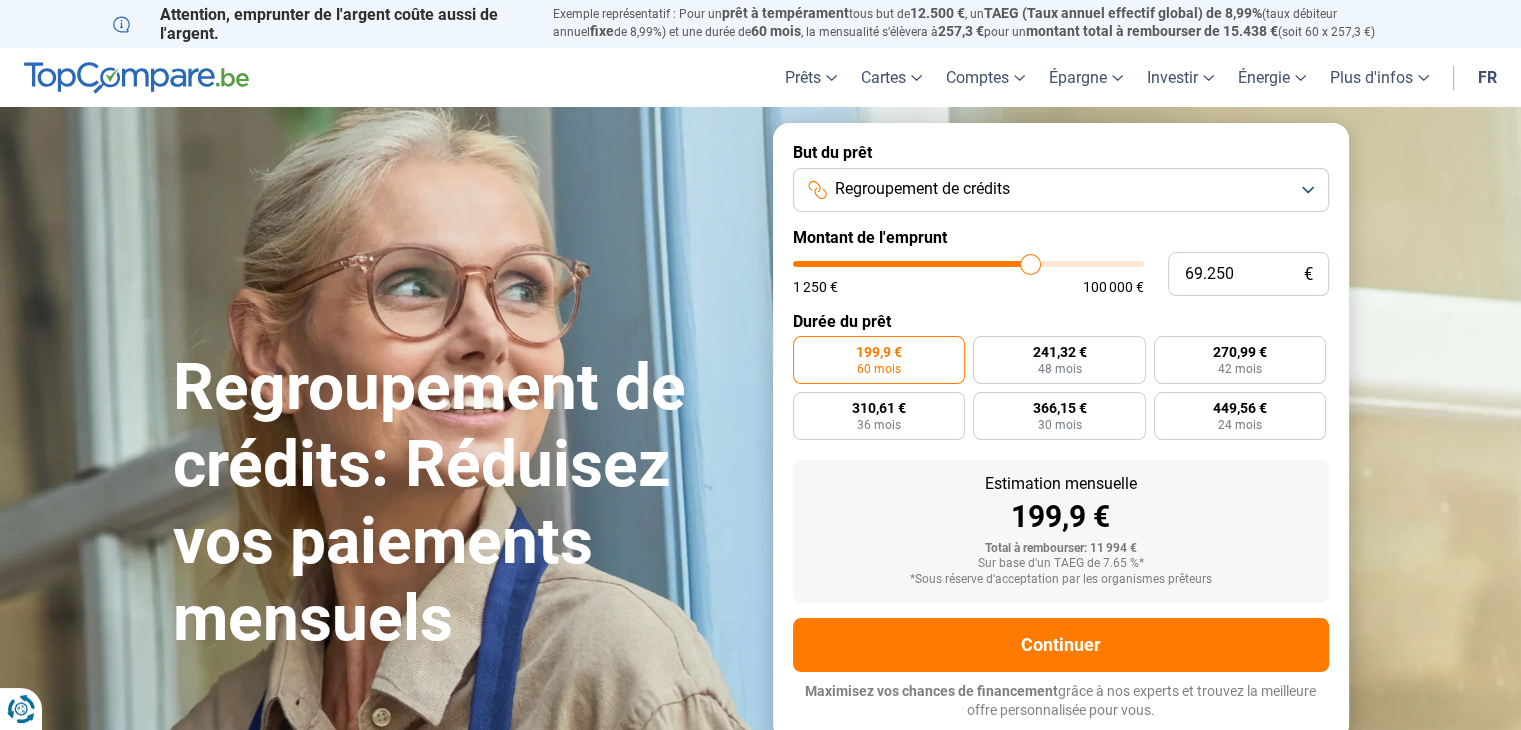 type on "69.000" 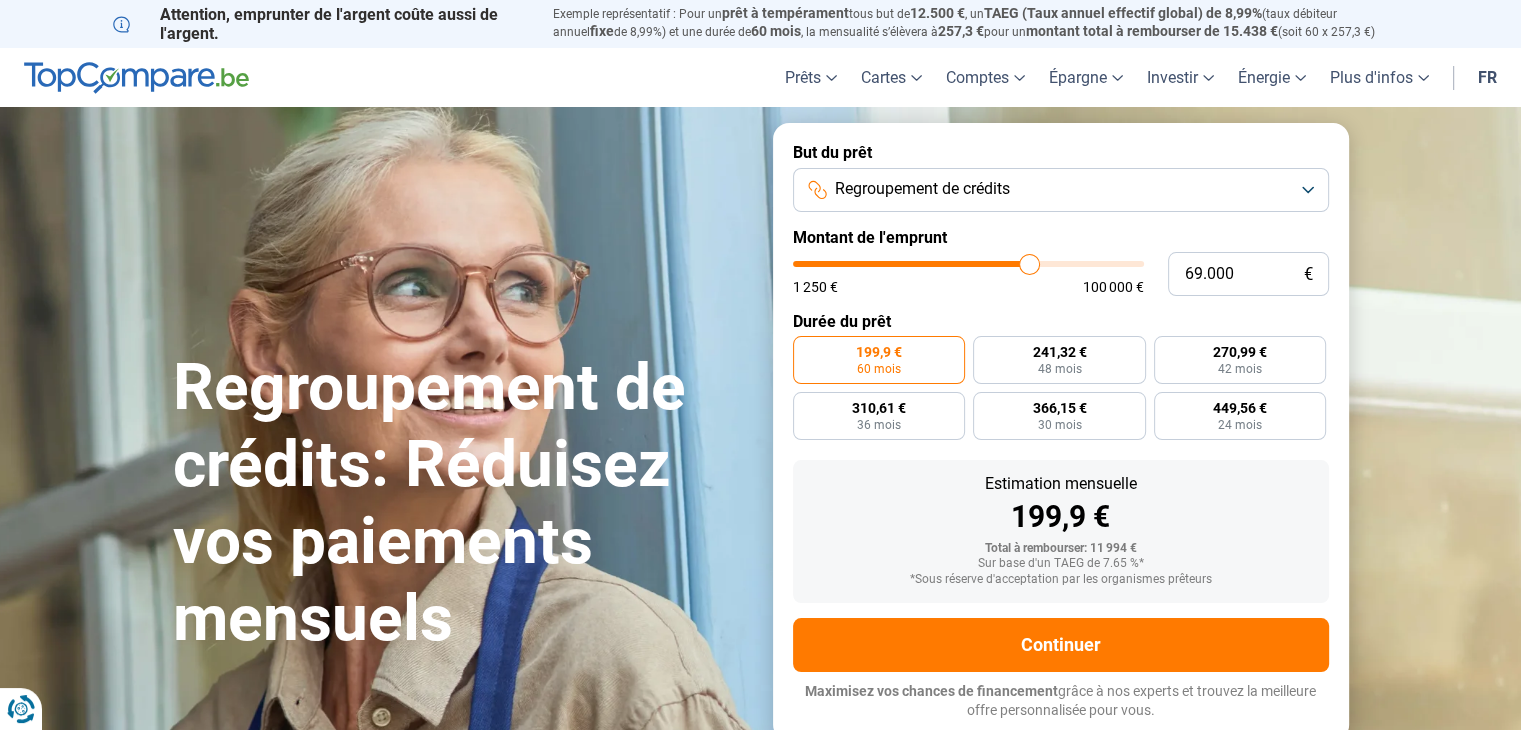 type on "68.750" 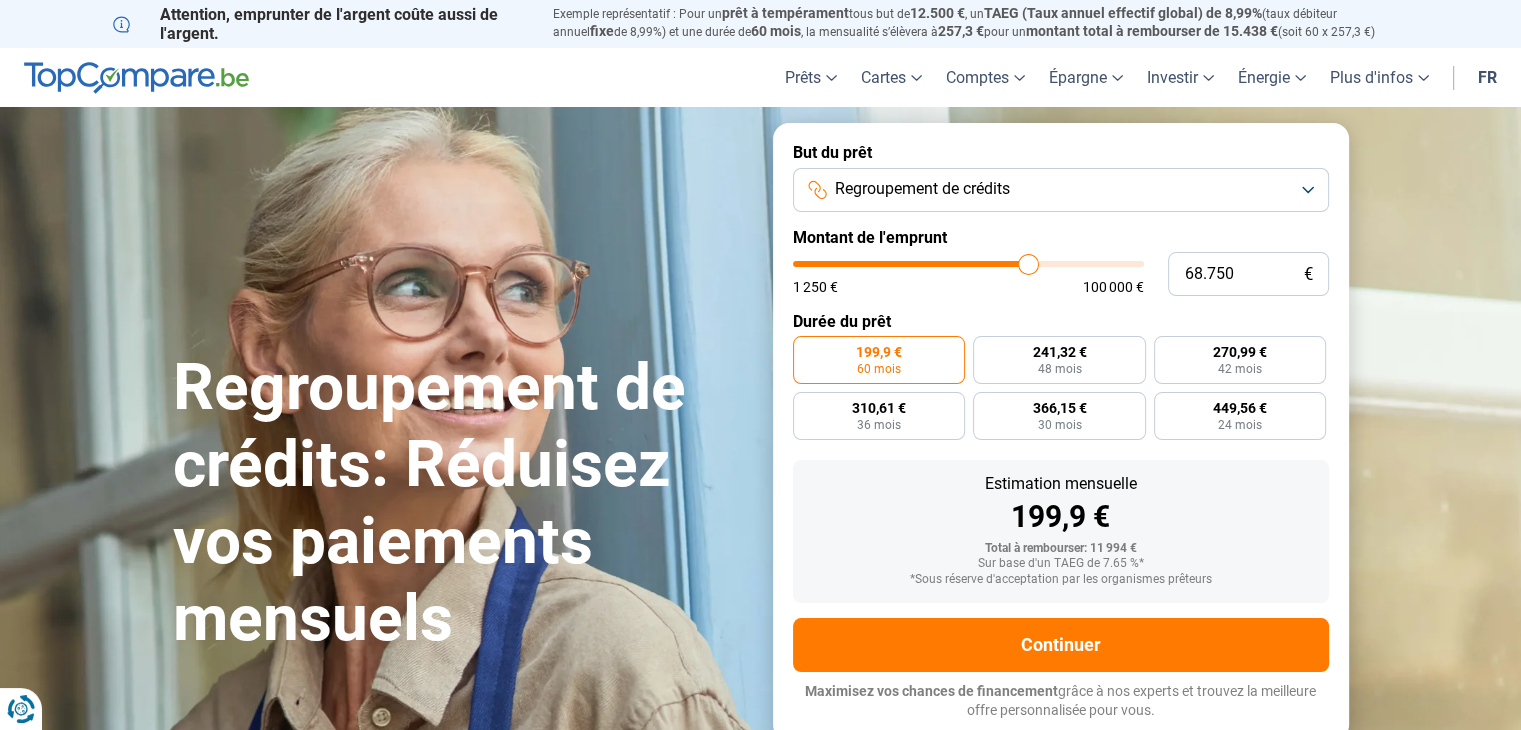 type on "68.250" 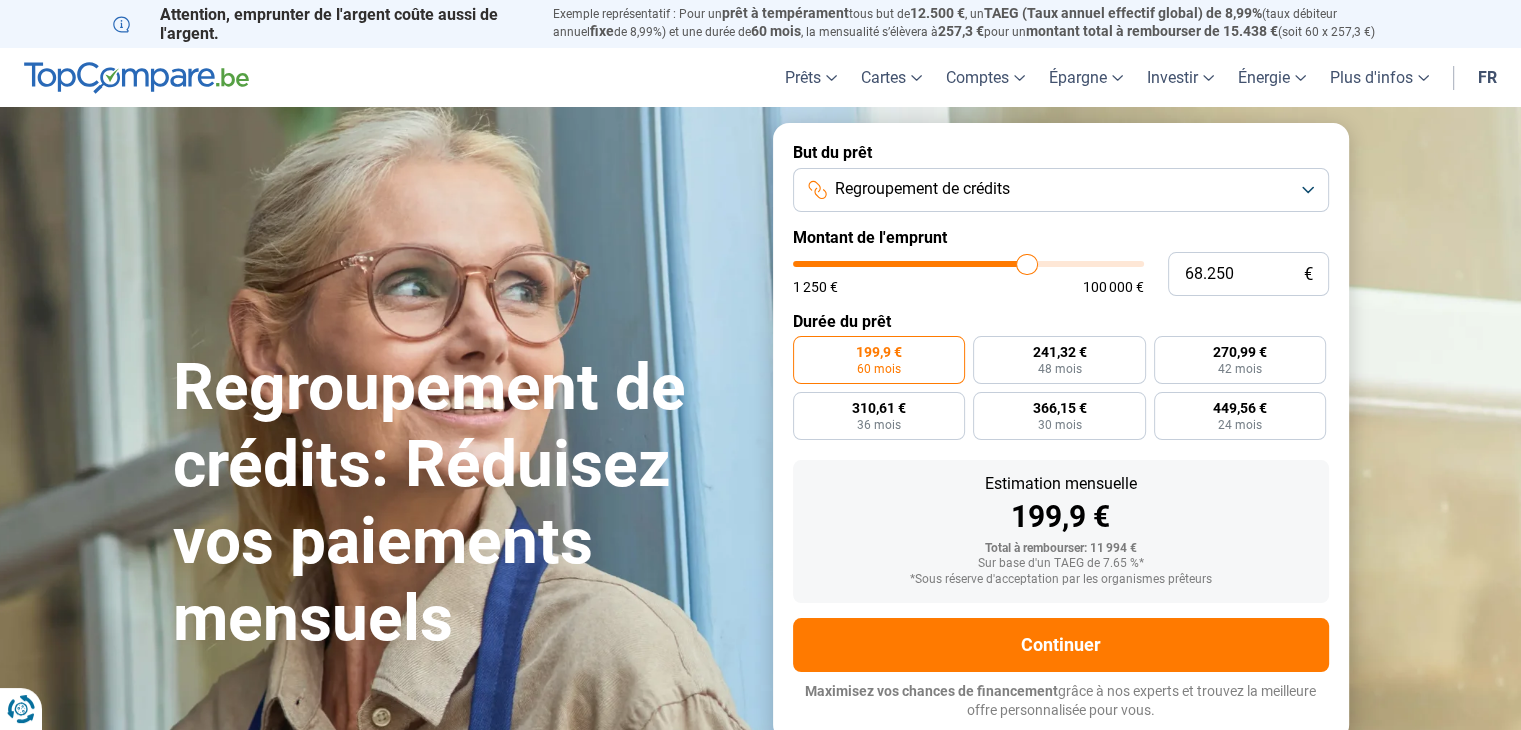 type on "66.750" 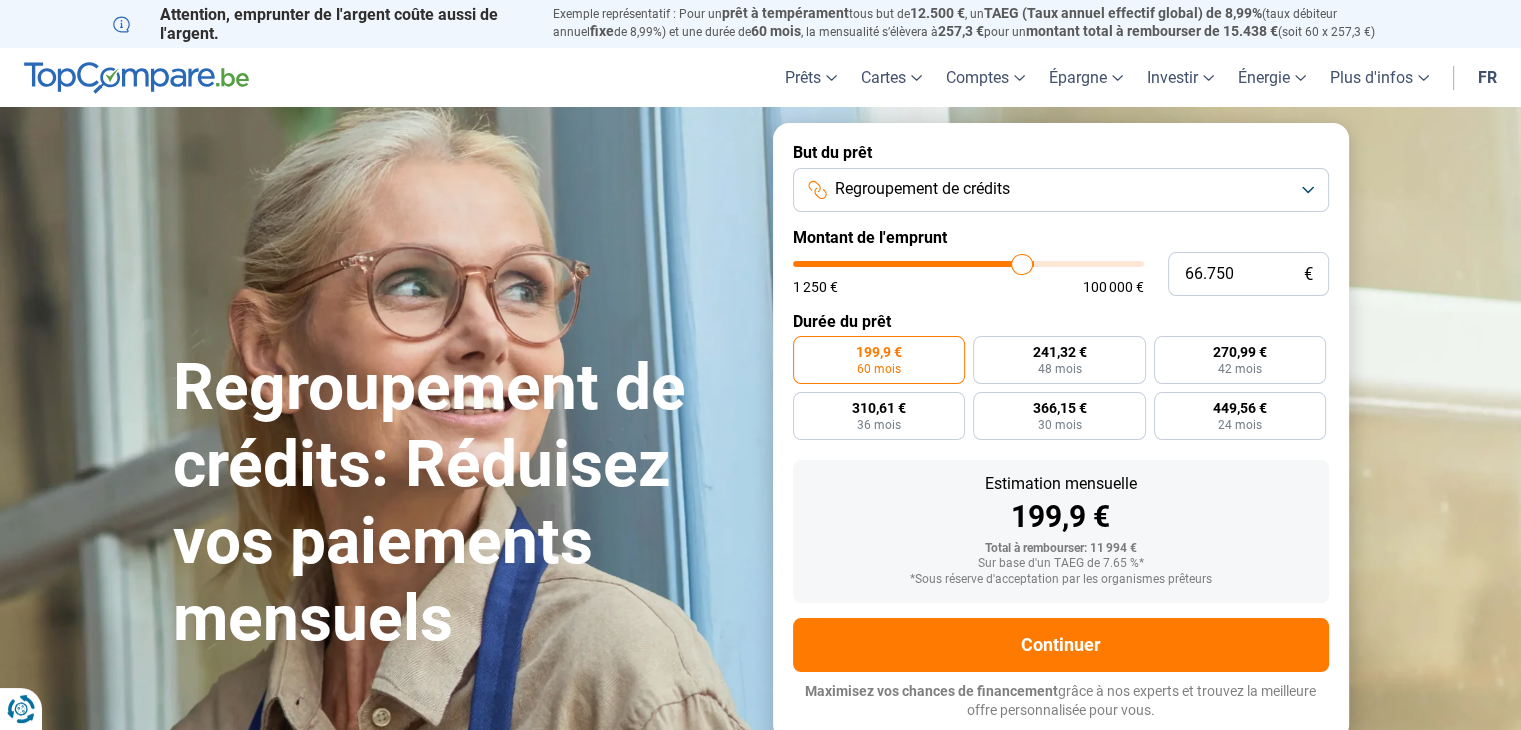 type on "65.500" 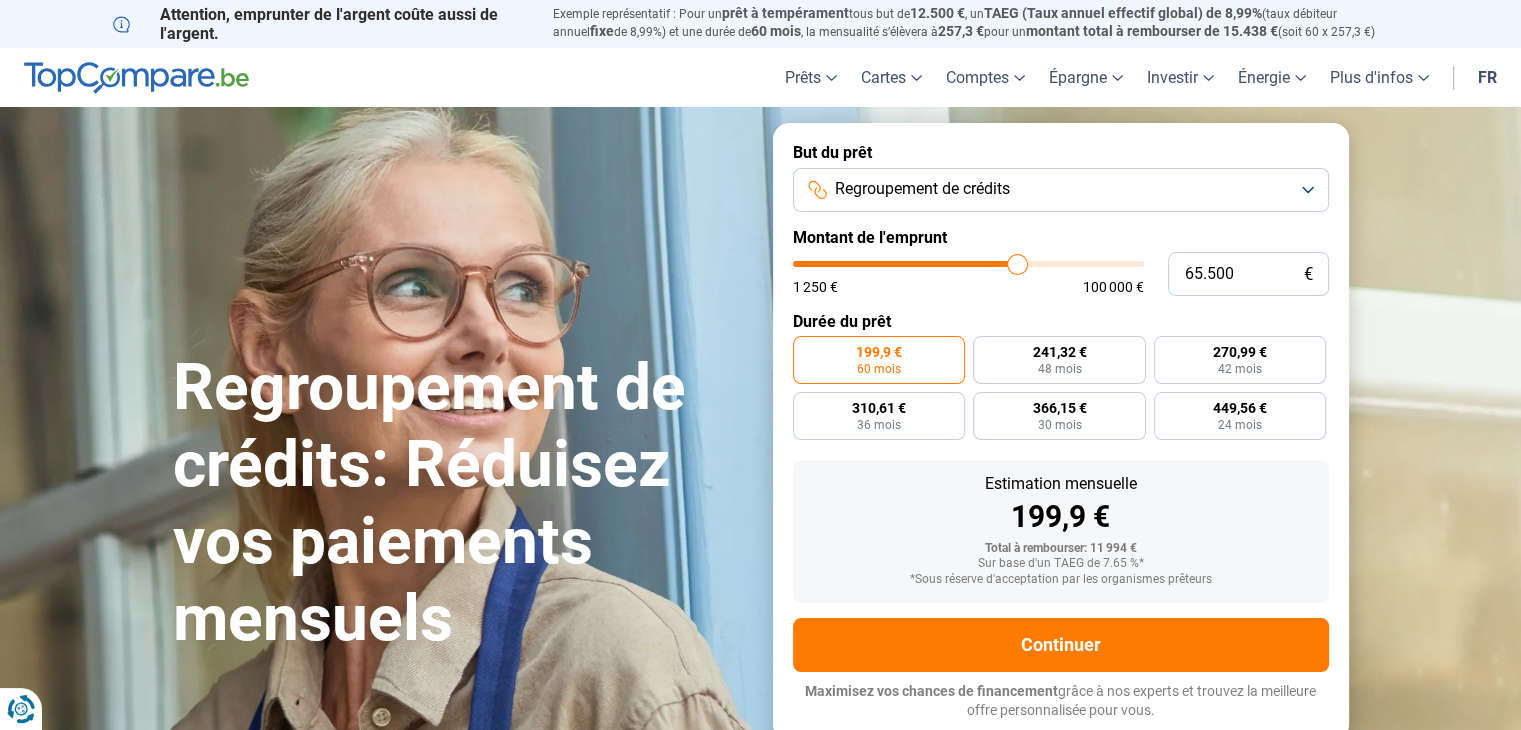 type on "63.750" 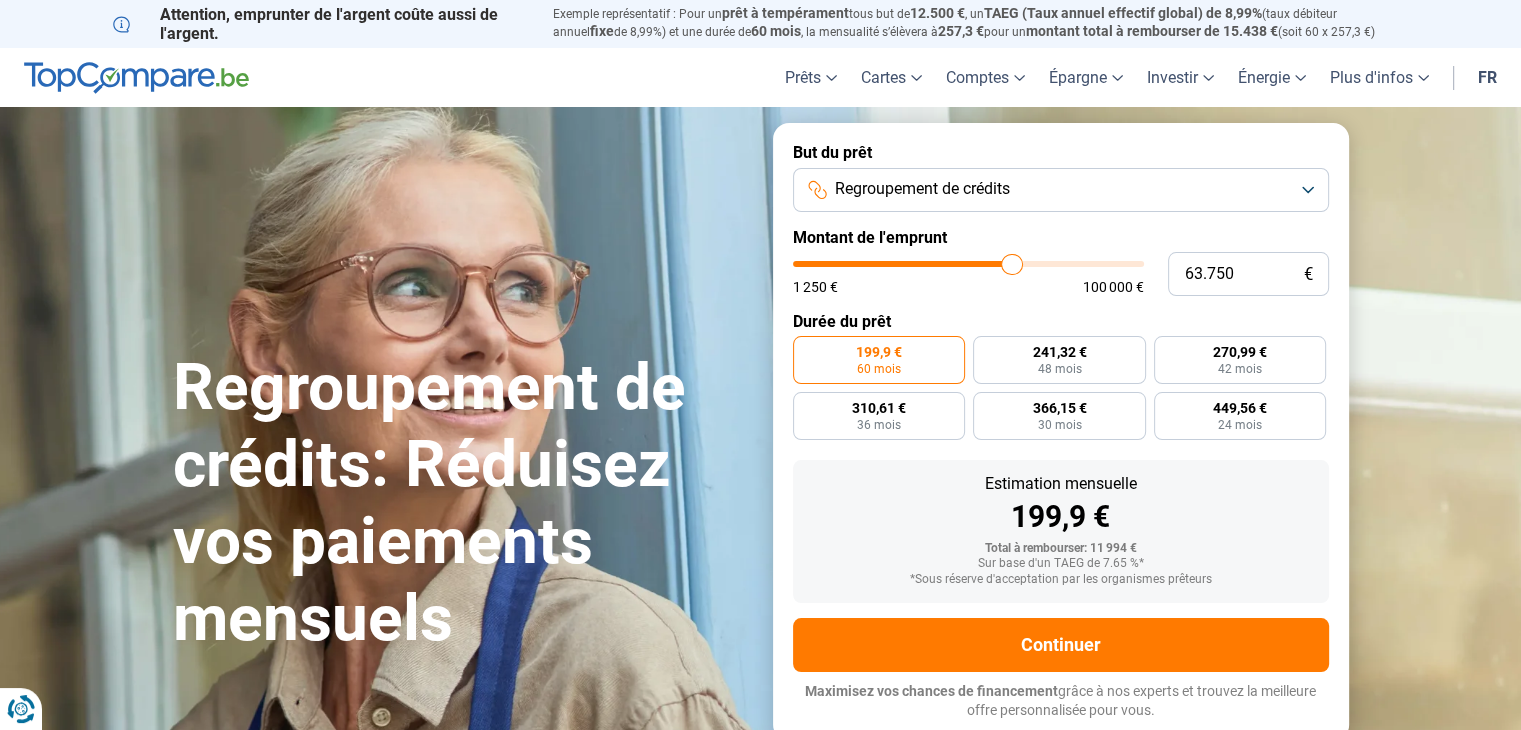 type on "61.750" 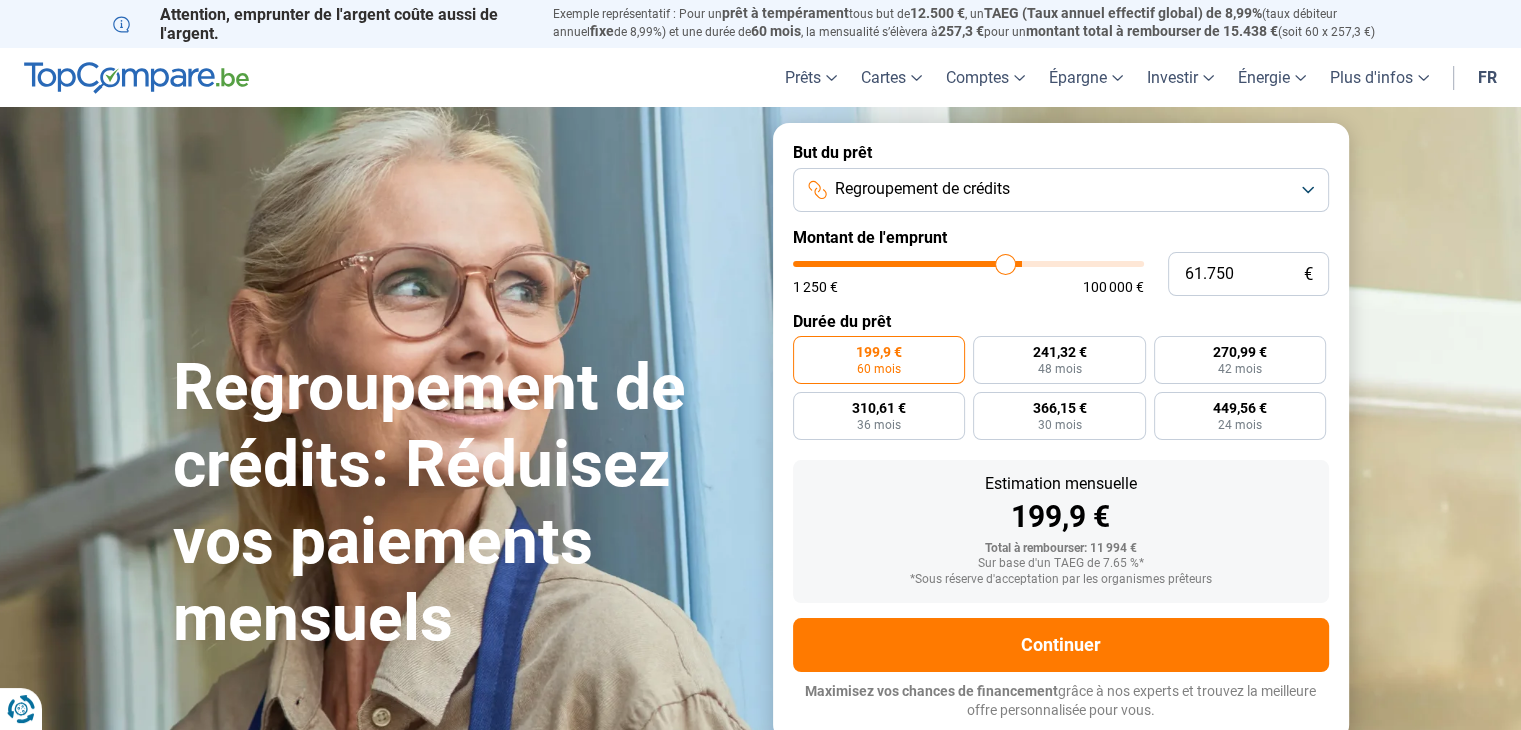 type on "59.500" 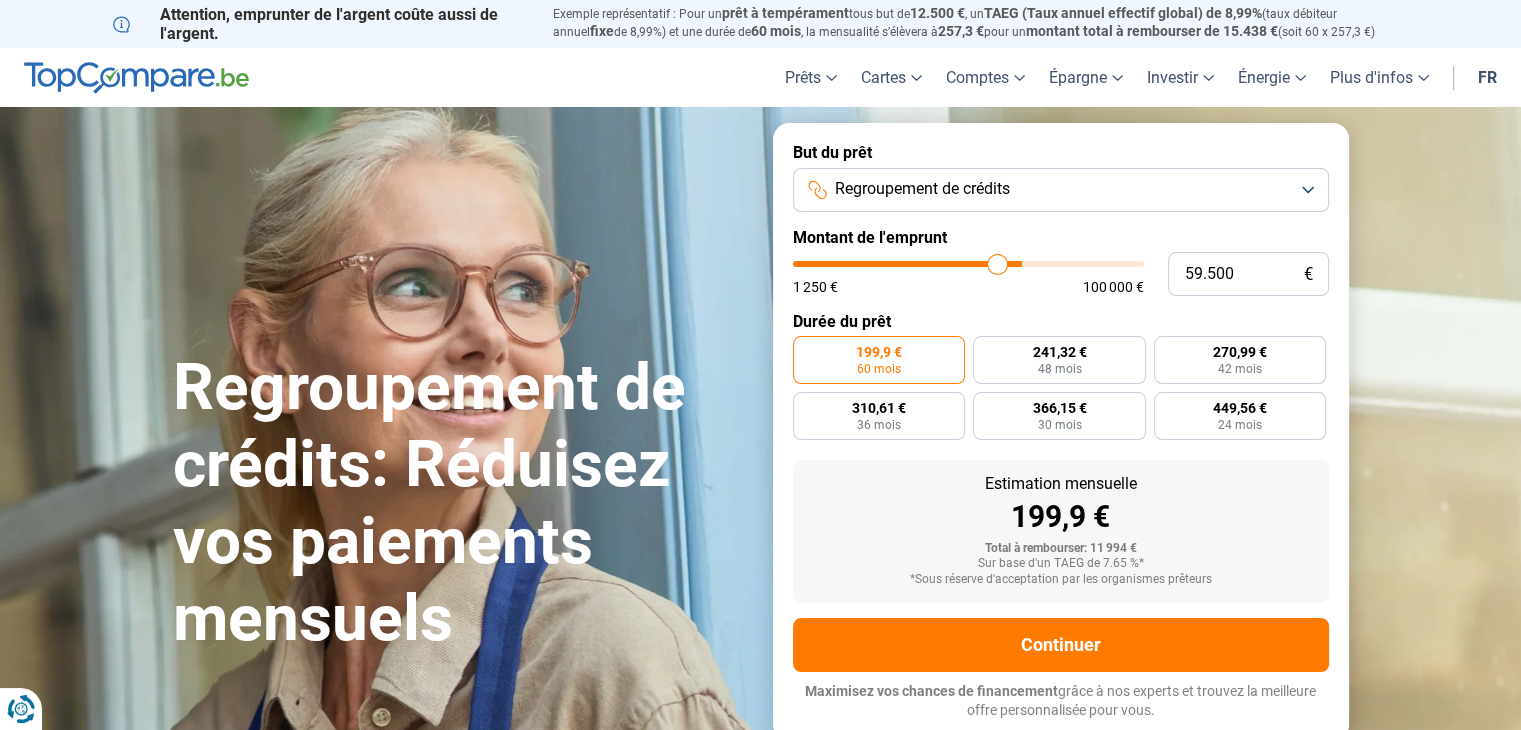 type on "58.000" 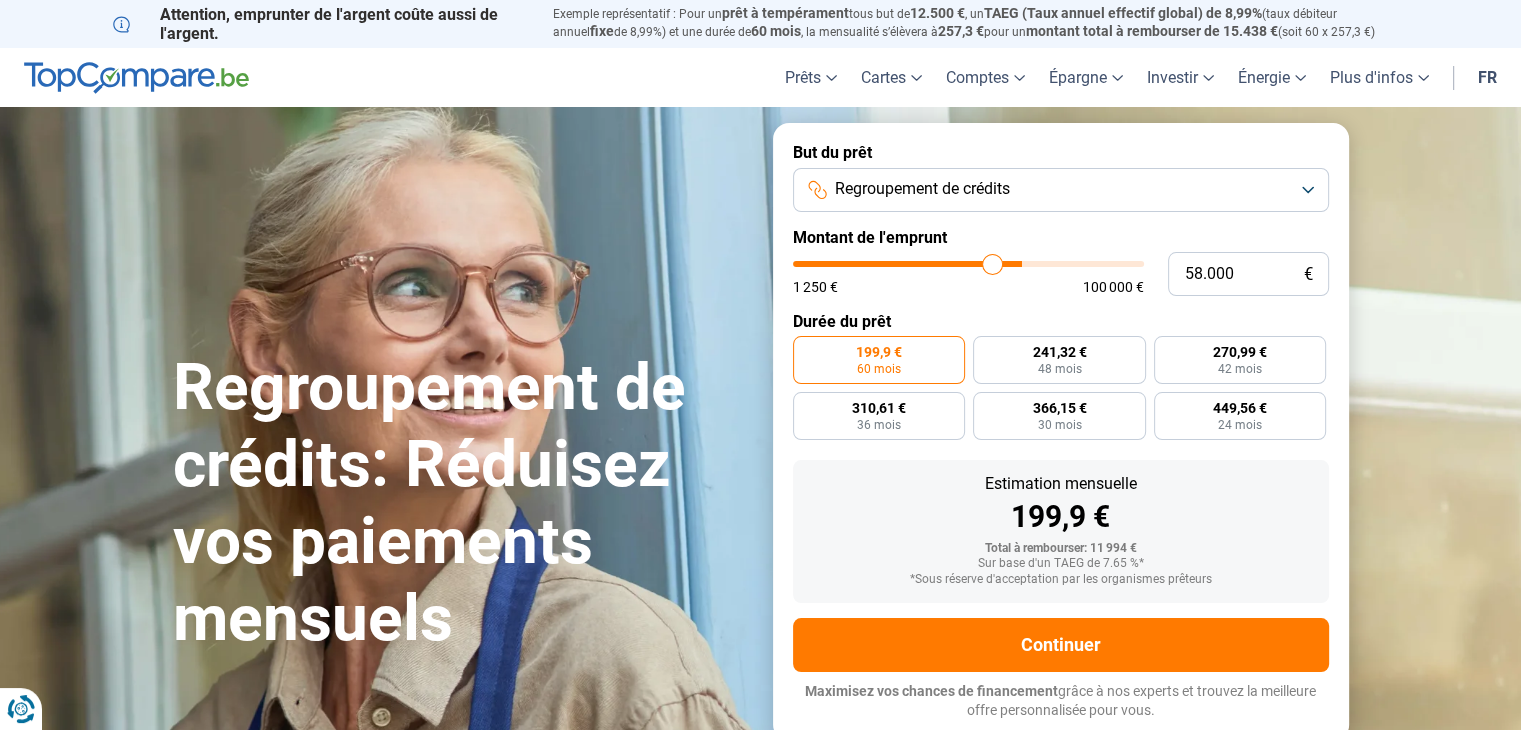type on "56.750" 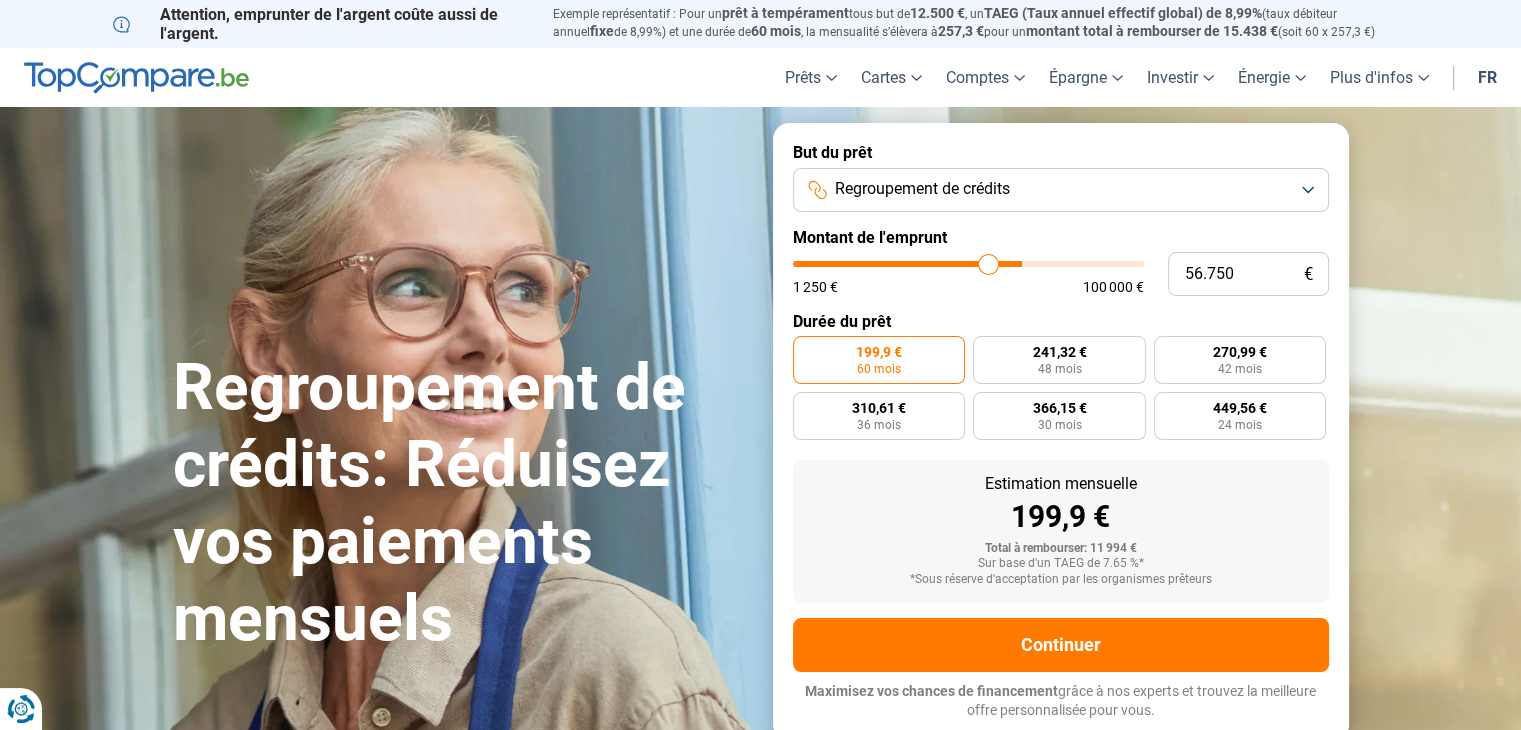type on "55.750" 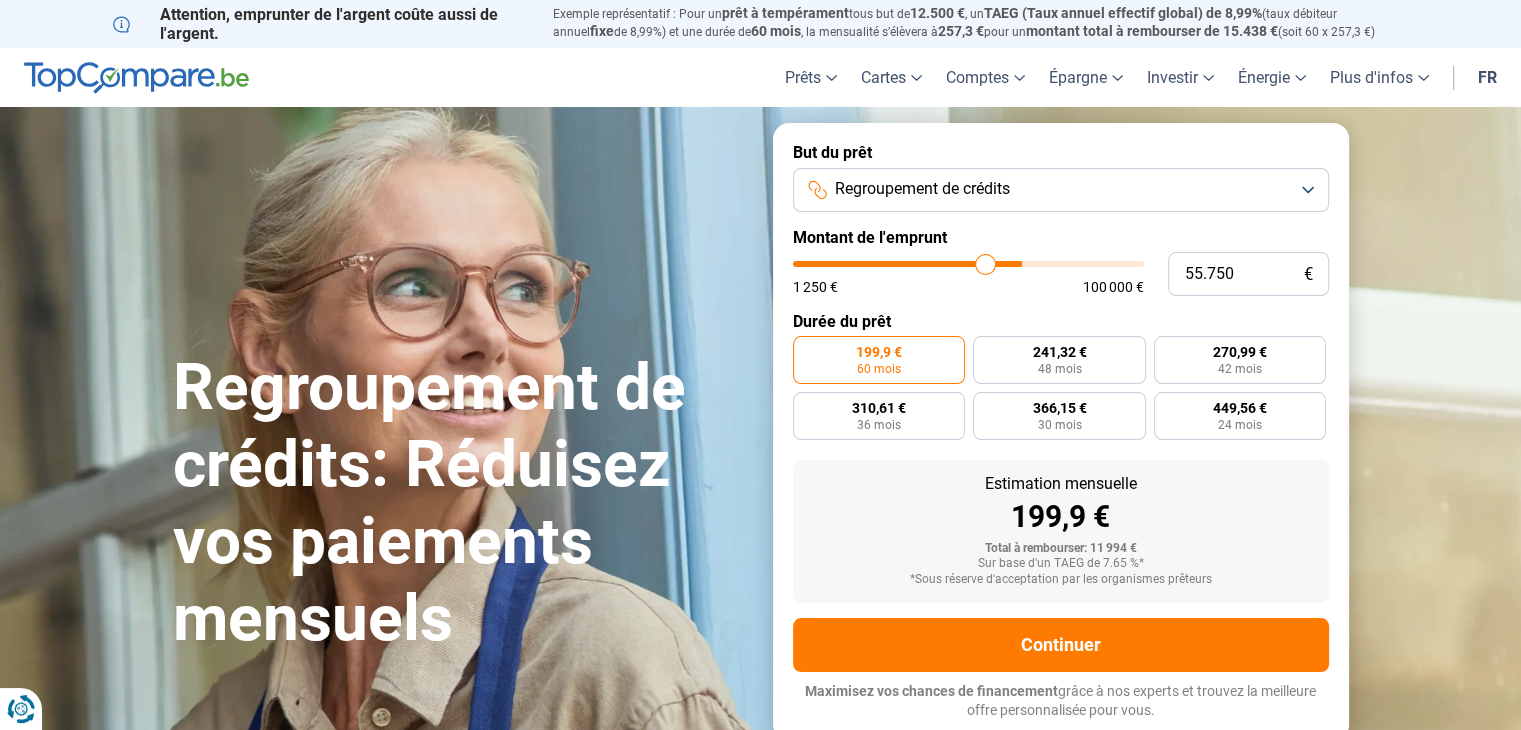 type on "53.750" 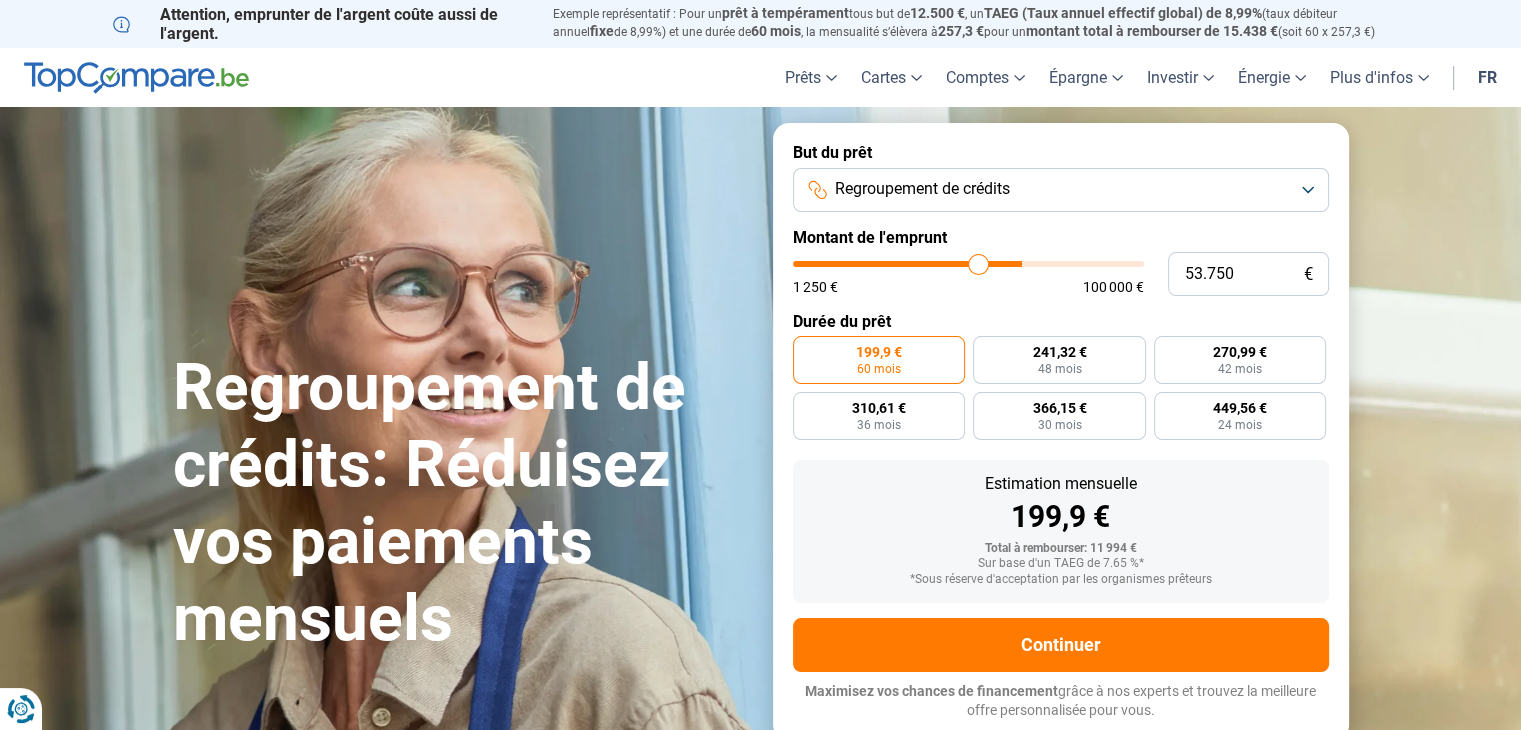 type on "52.250" 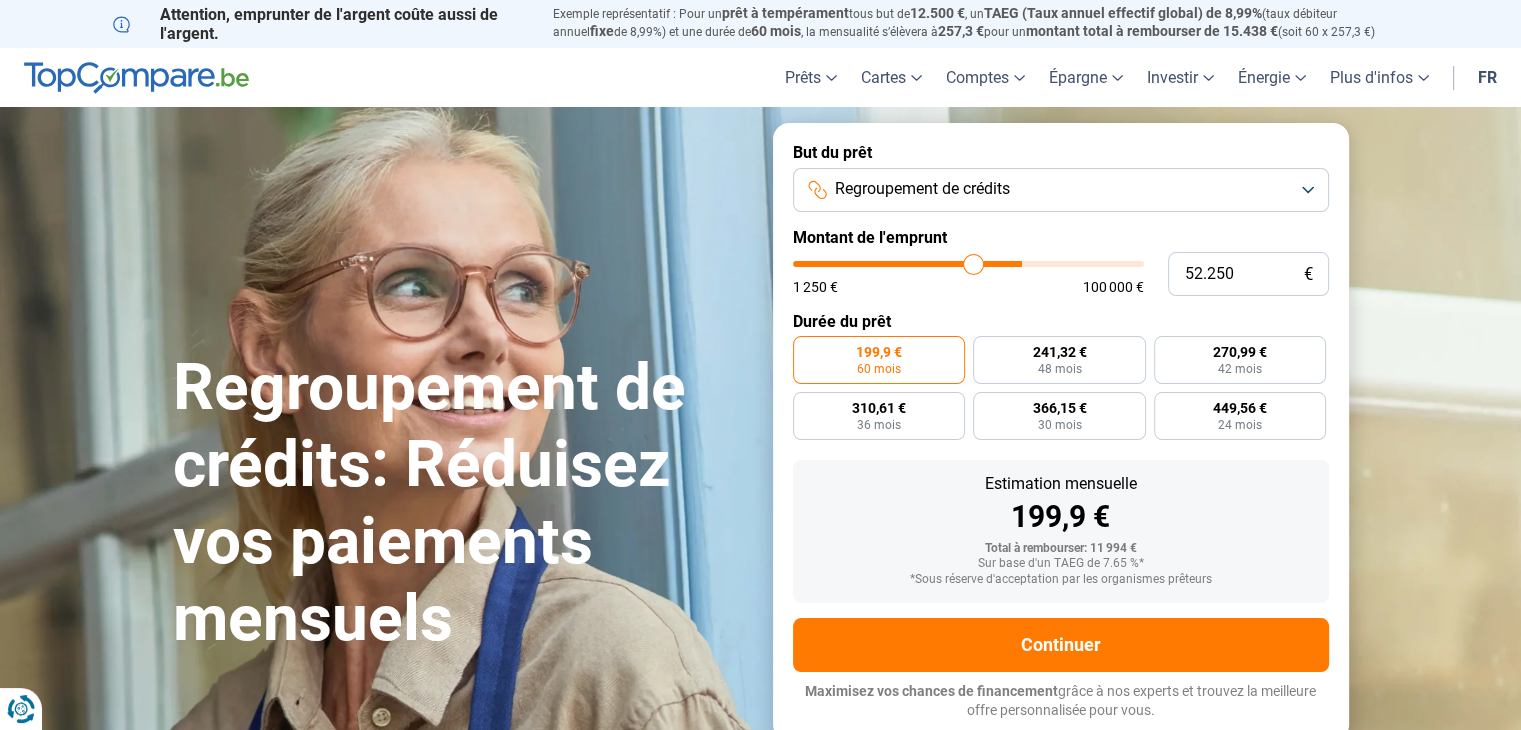 type on "50.750" 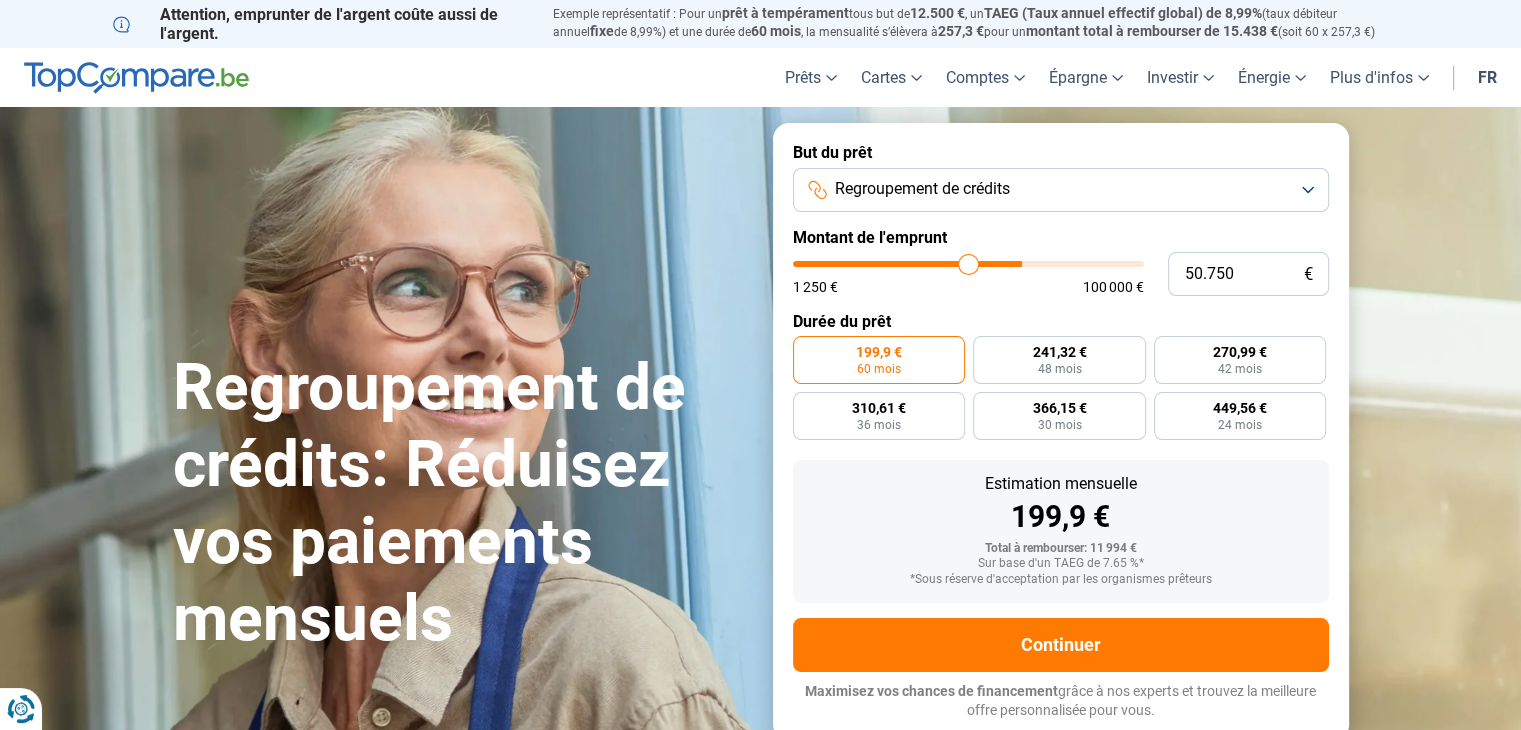 type on "49.000" 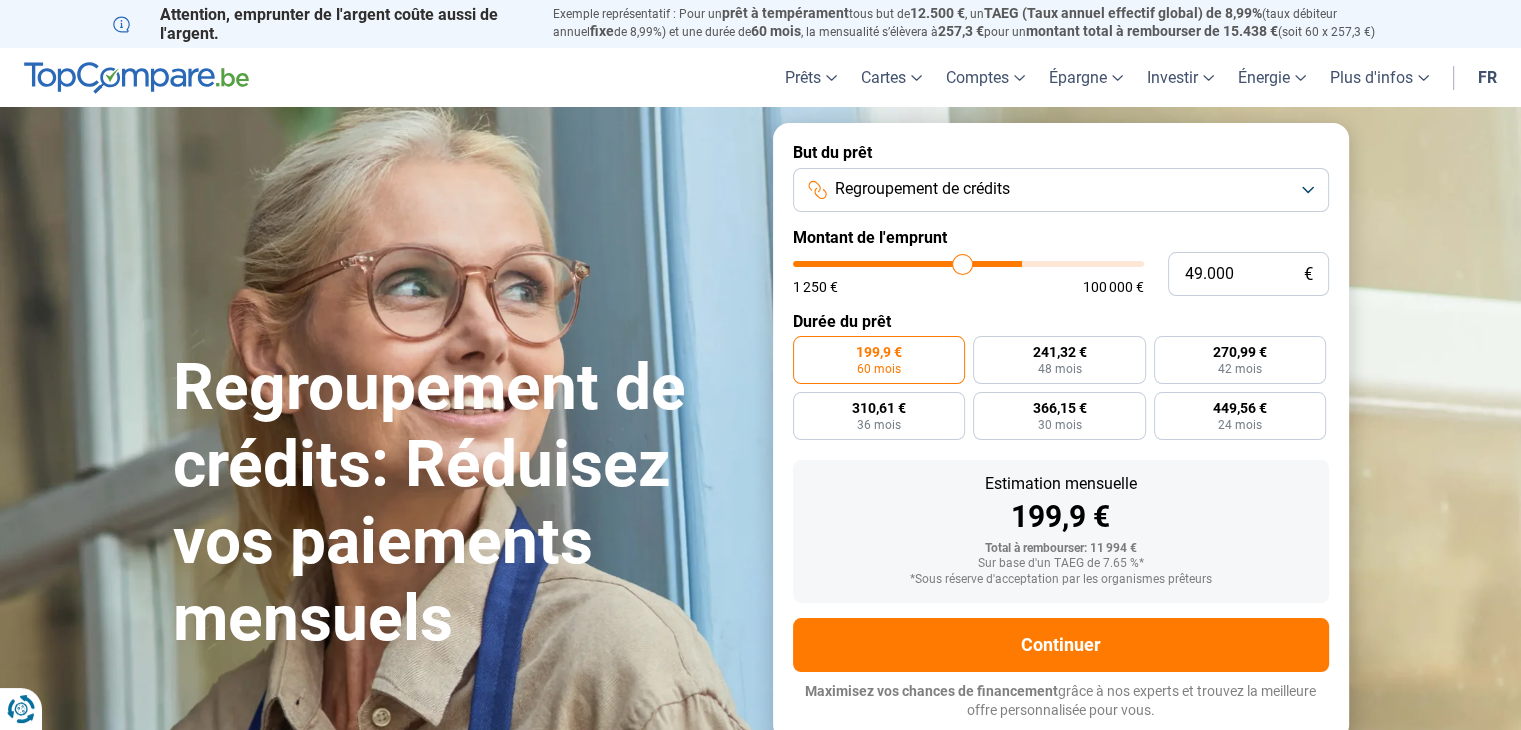 type on "47.250" 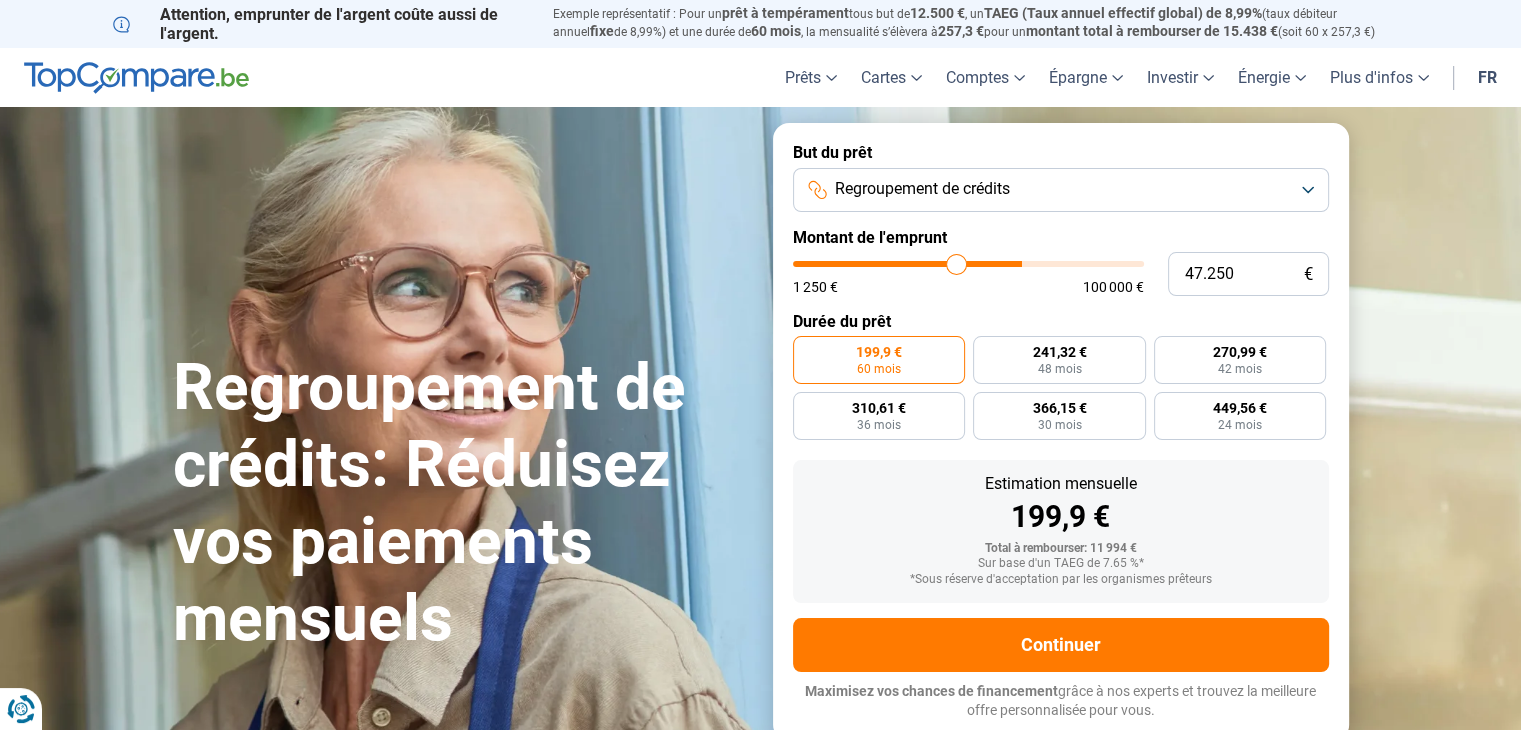 type on "46.750" 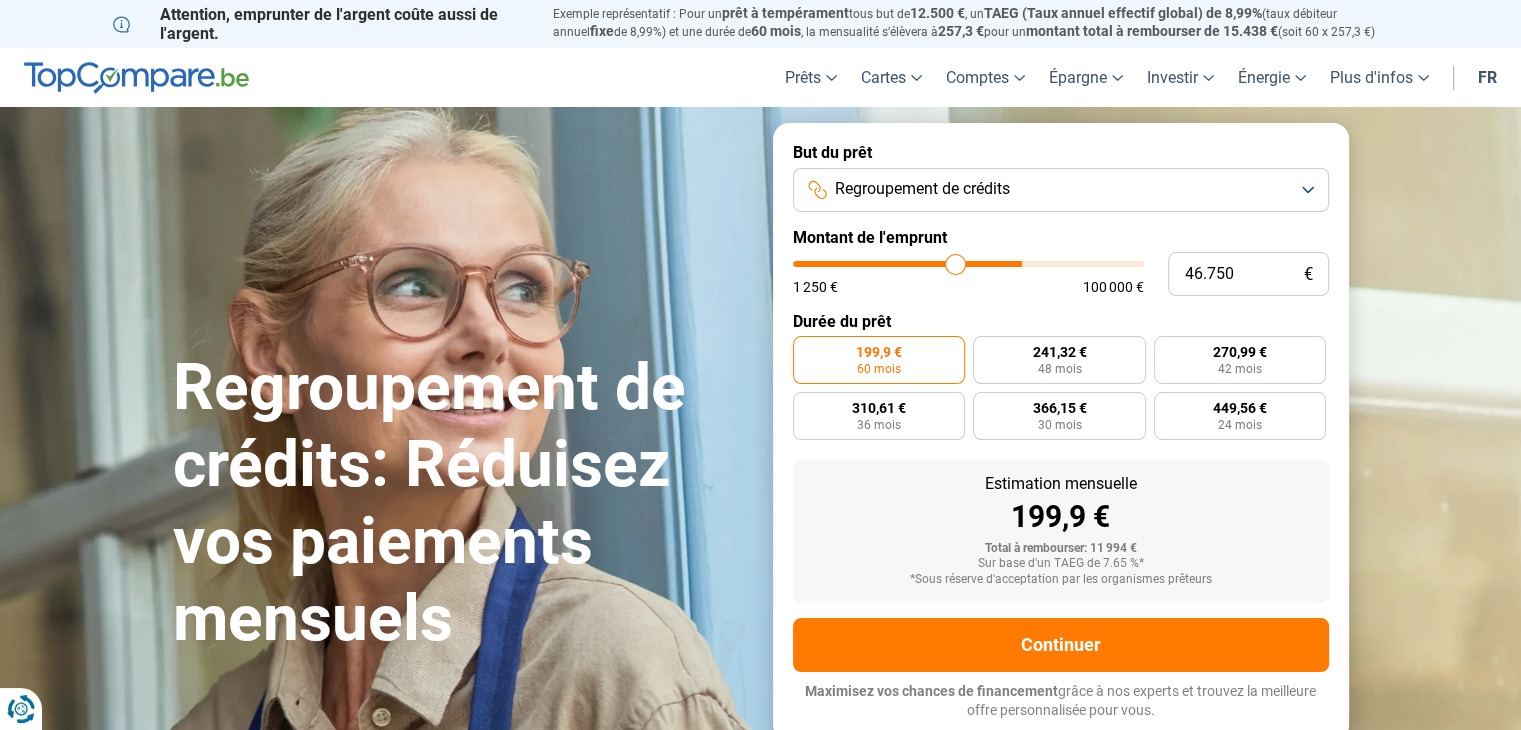 type on "46.500" 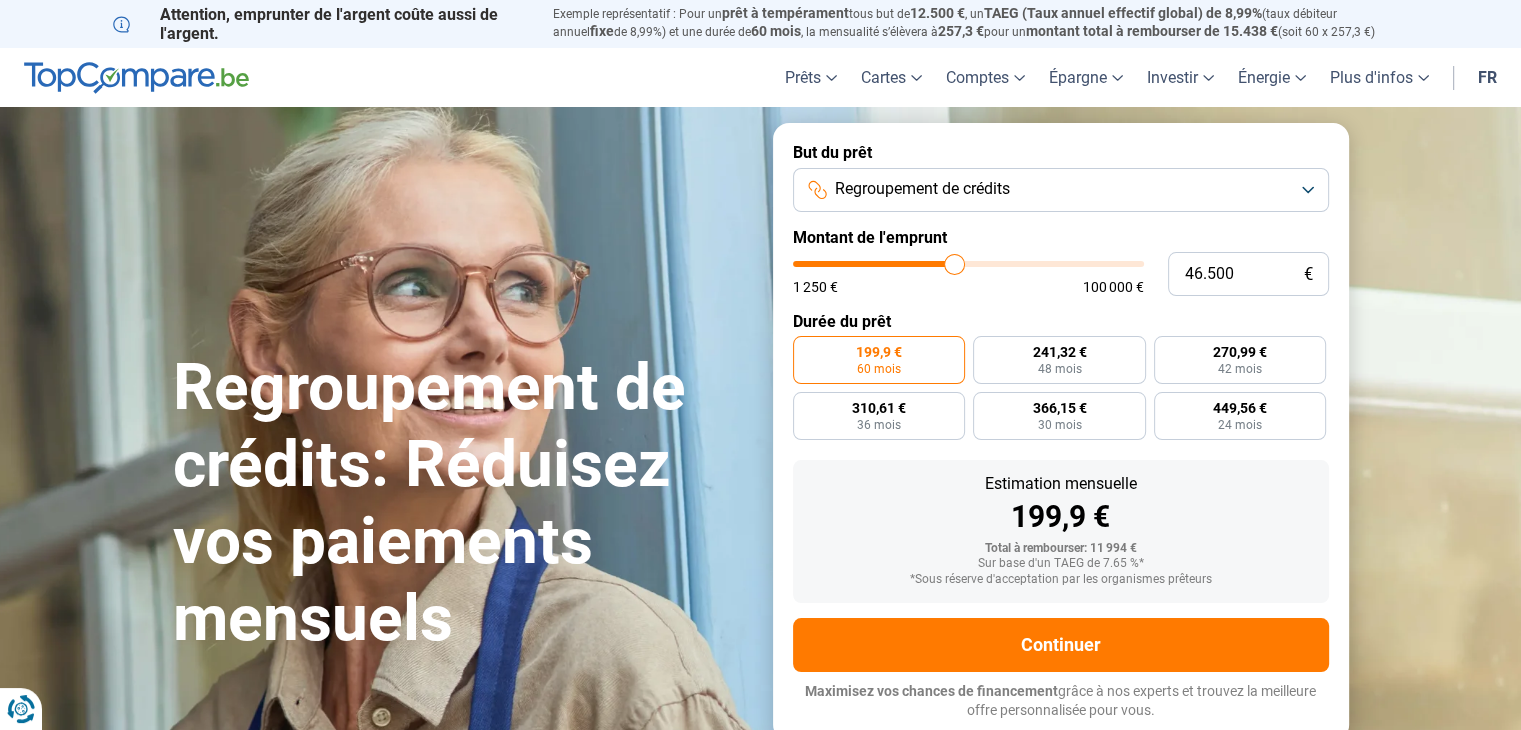 type on "46.250" 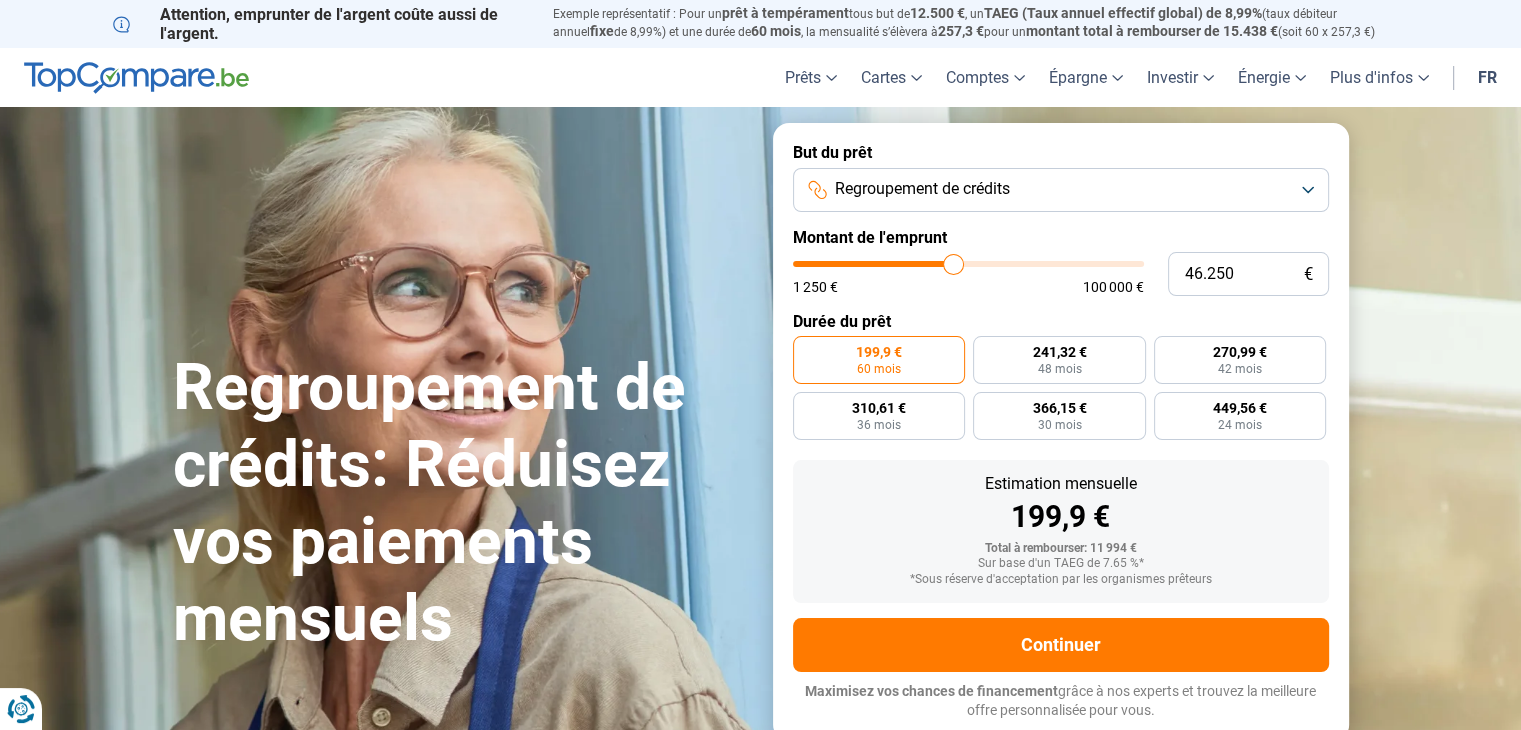 type on "46.000" 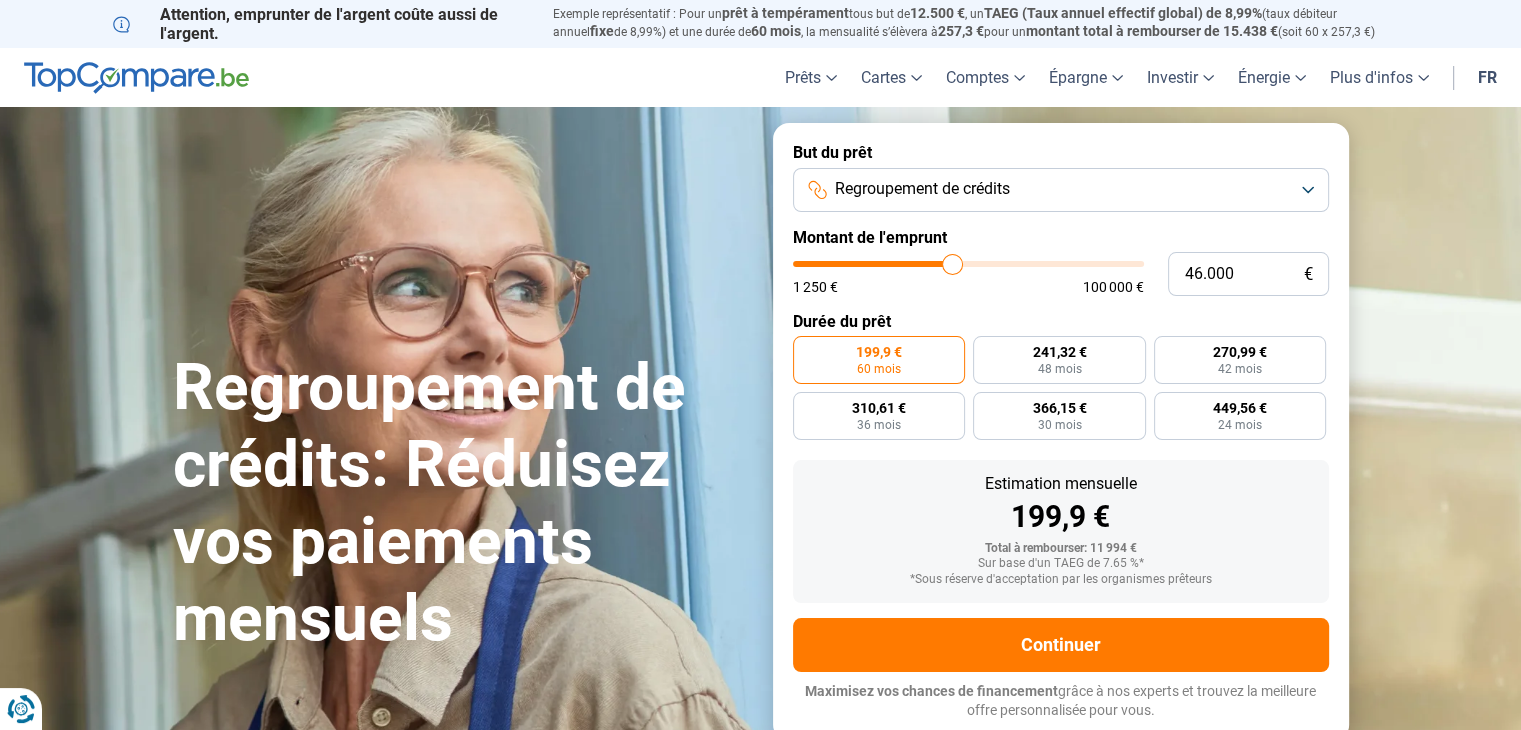 type on "45.000" 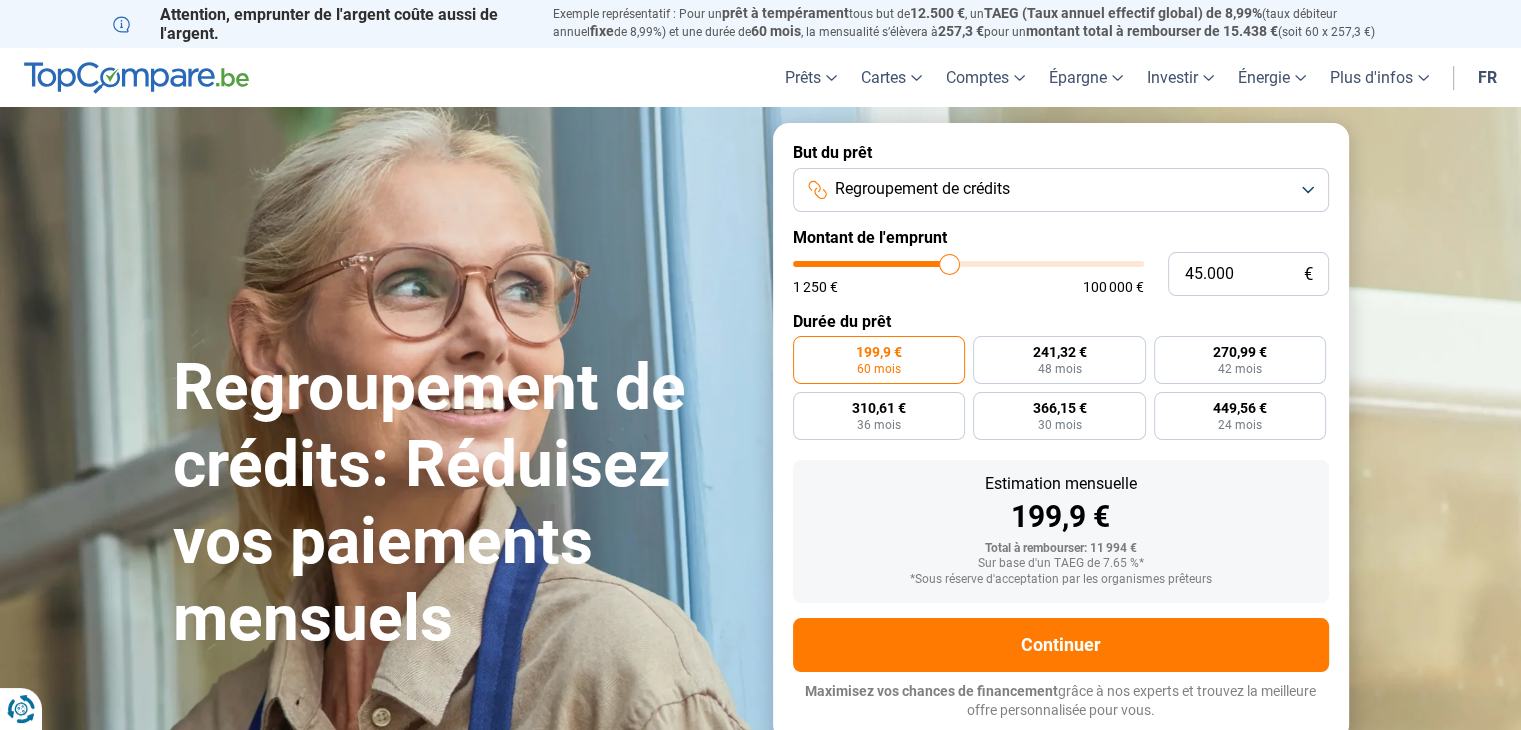 type on "43.500" 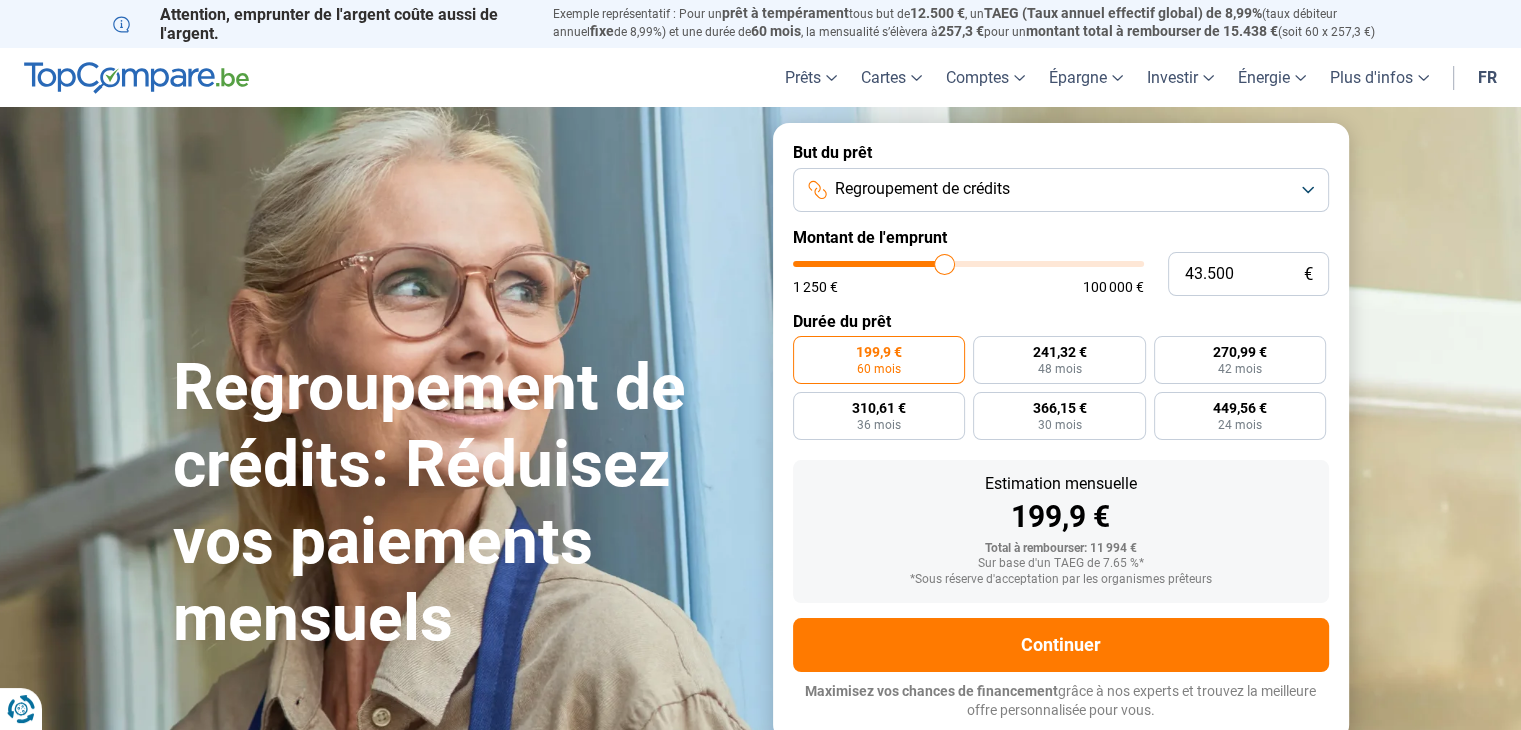 type on "39.250" 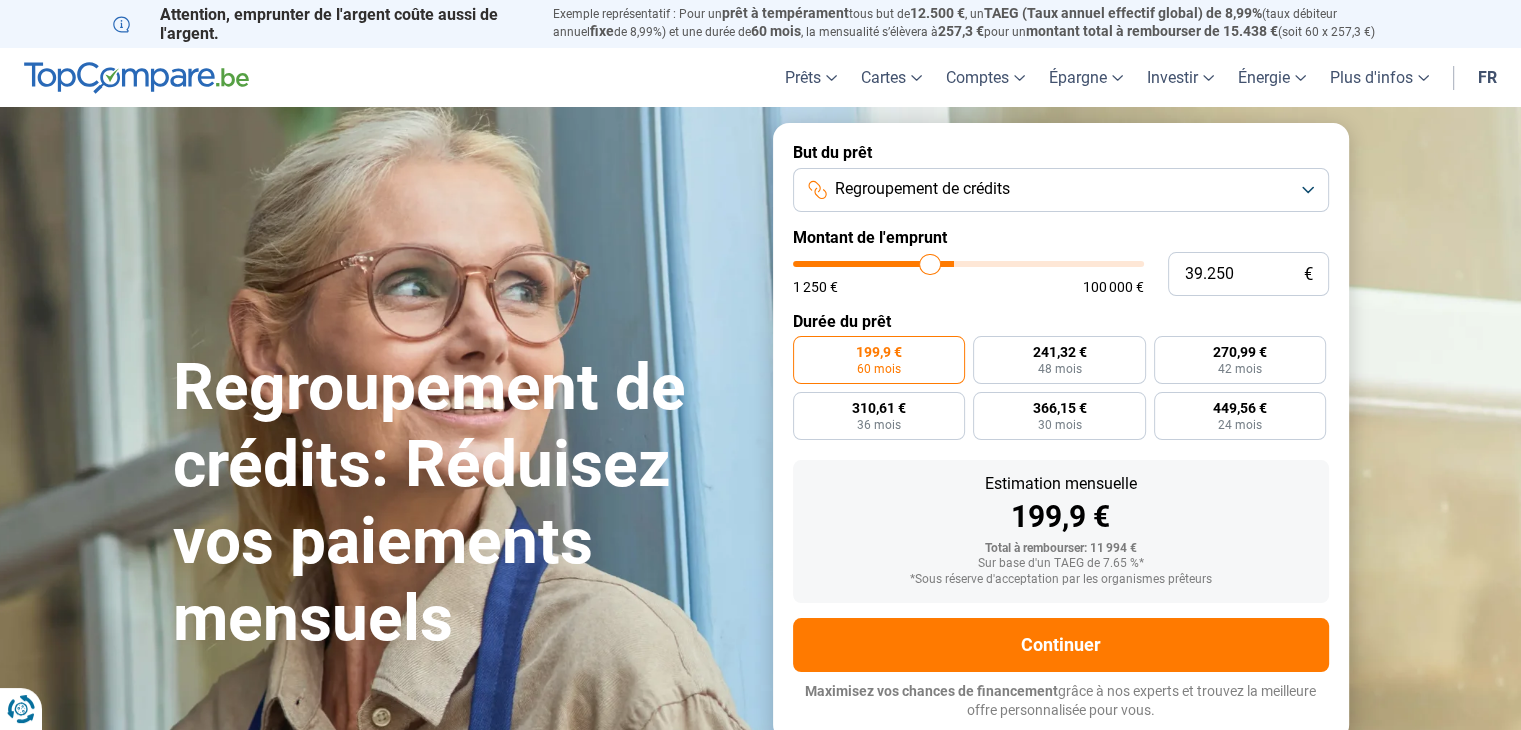 type on "34.750" 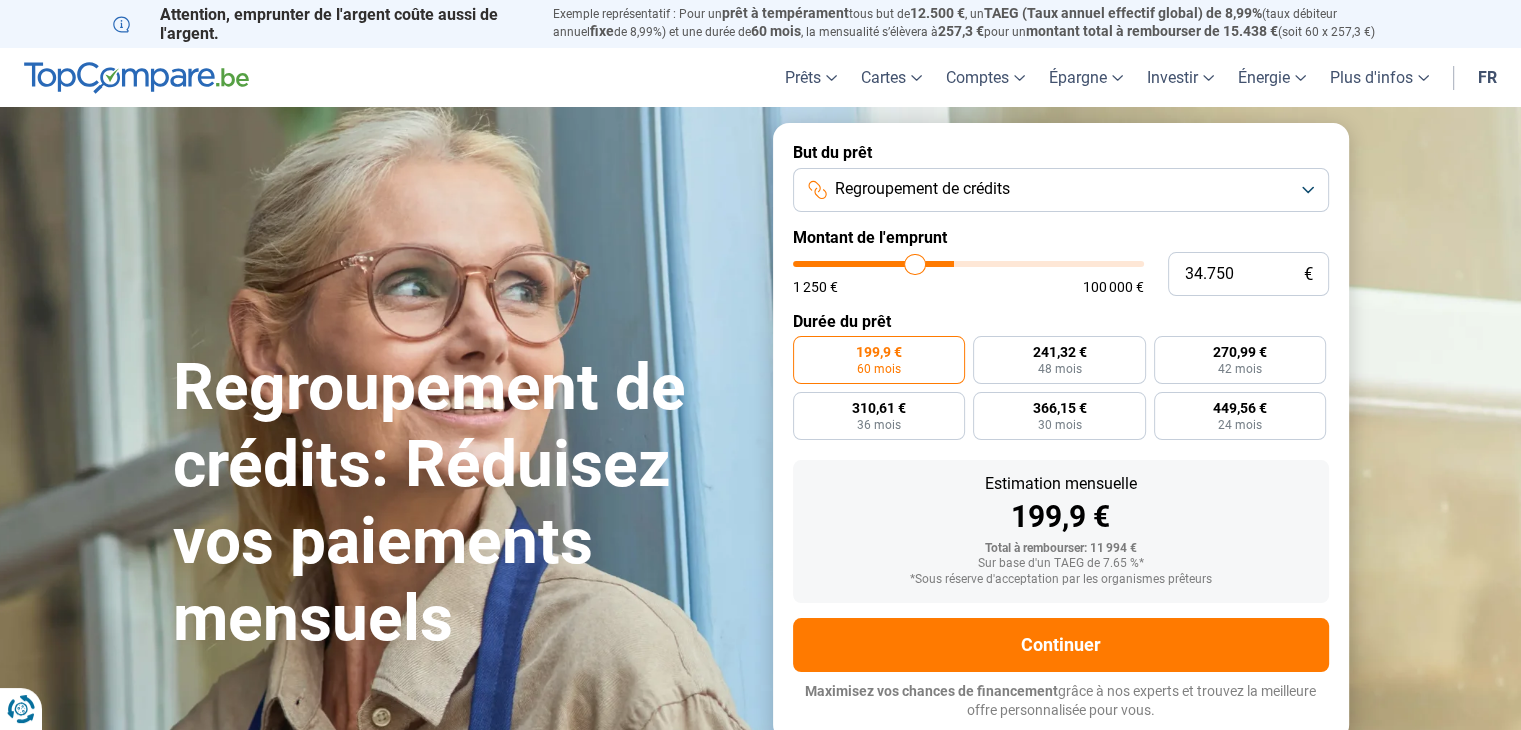 type on "33.000" 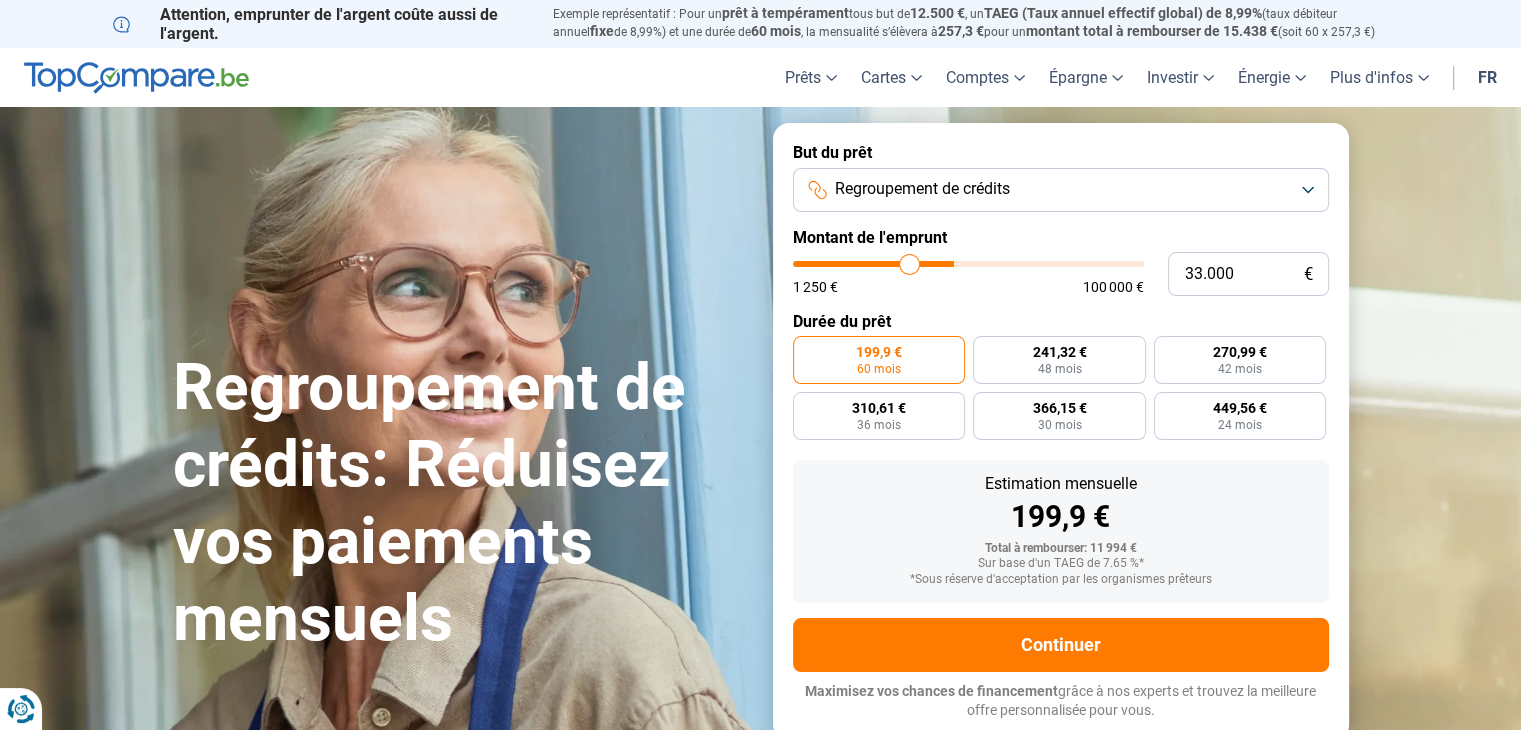 type on "32.250" 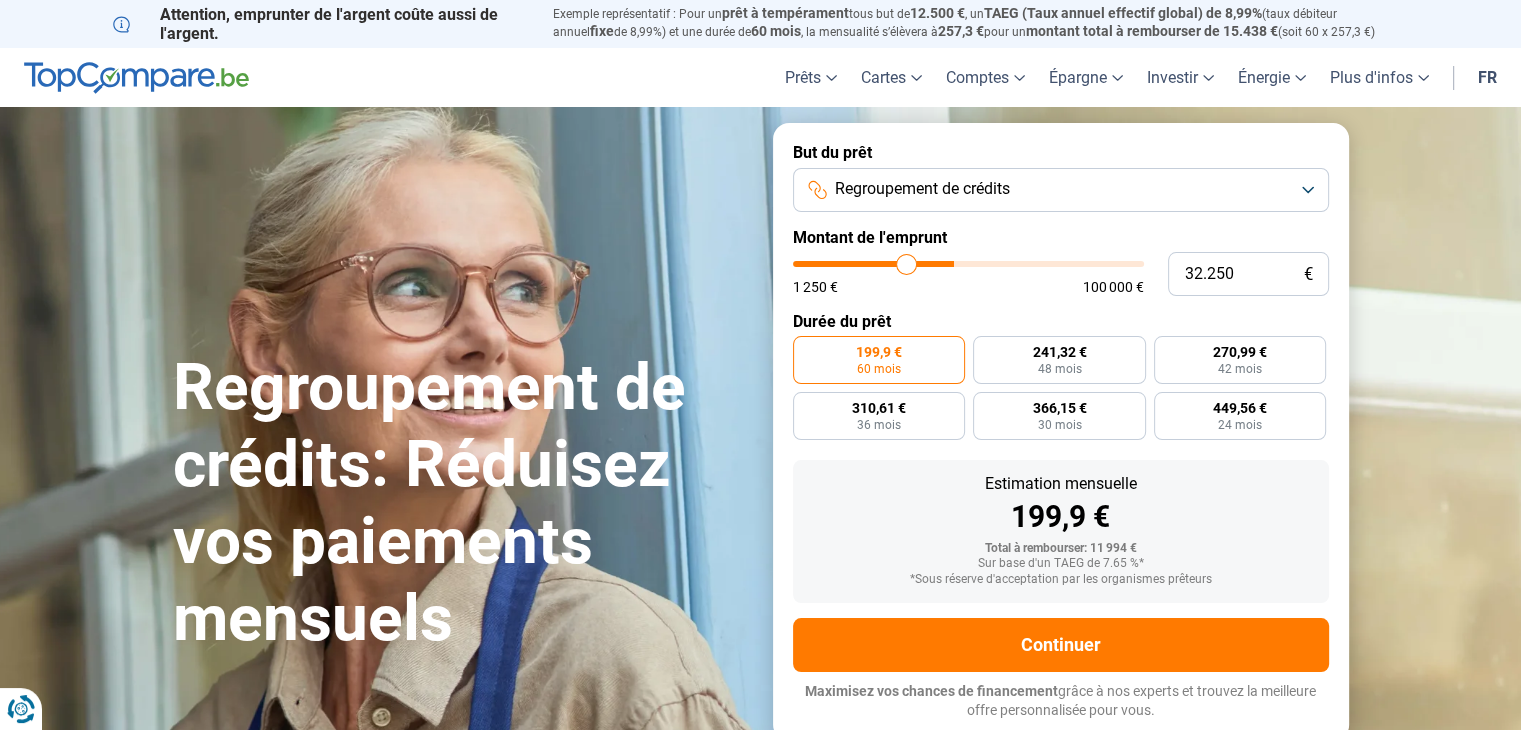 type on "32.000" 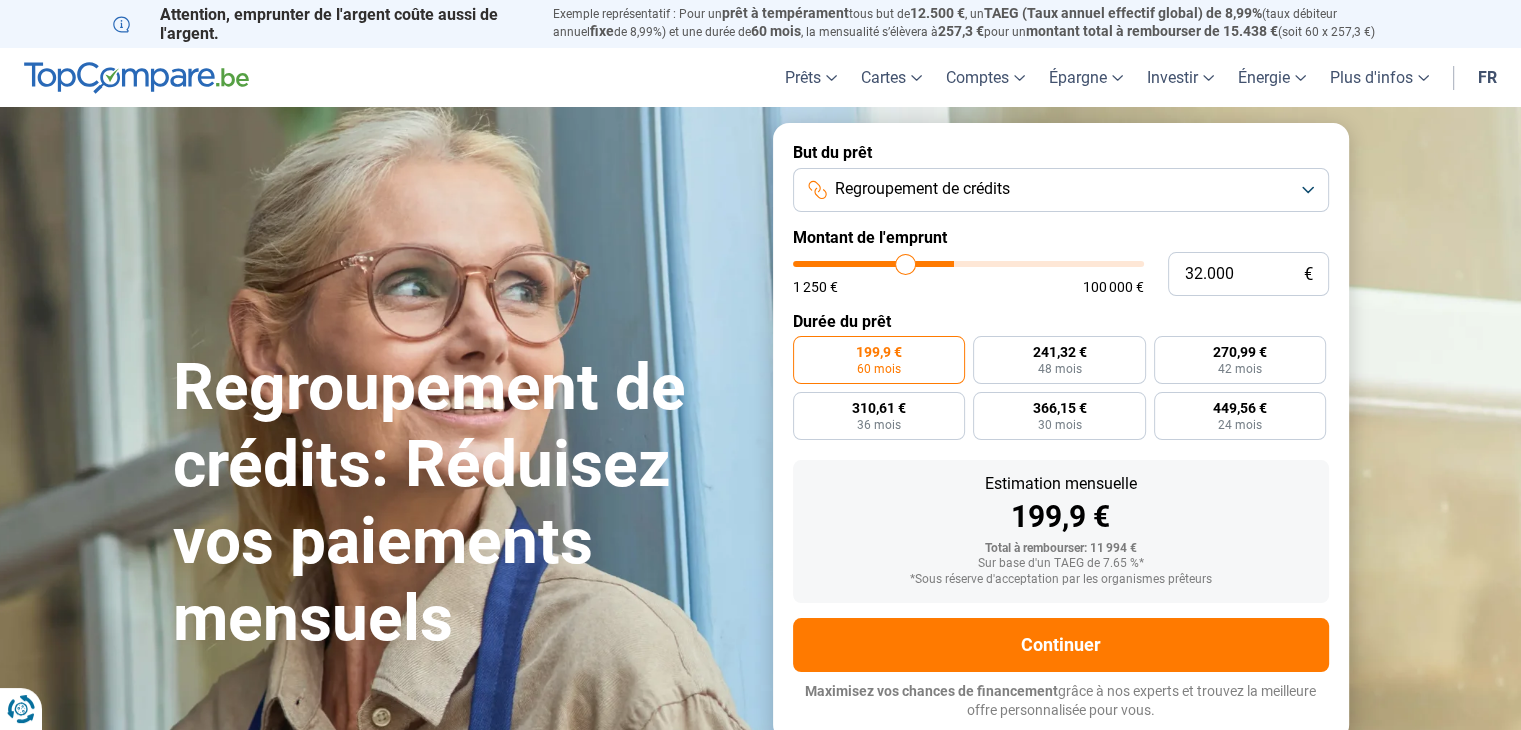 type on "31.500" 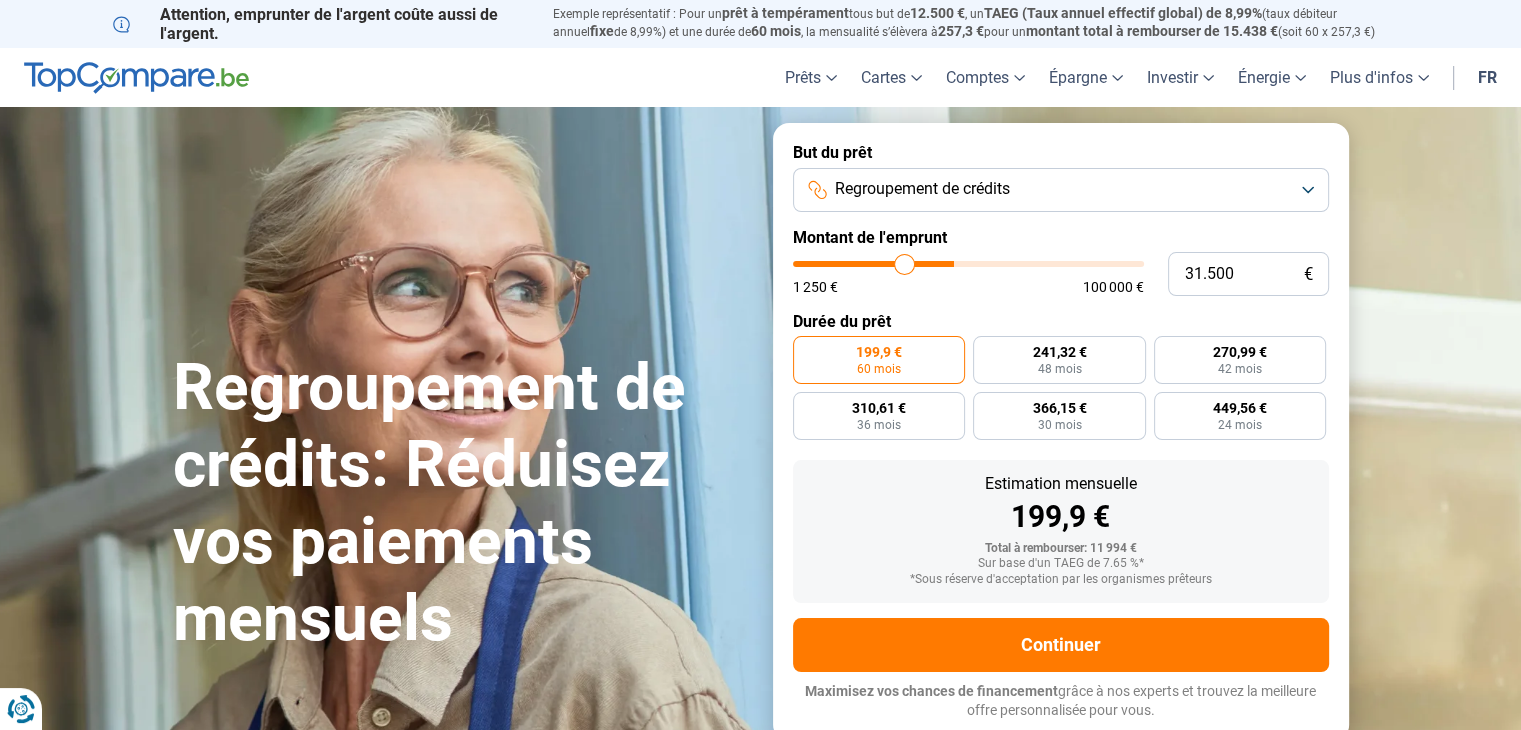 type on "31.250" 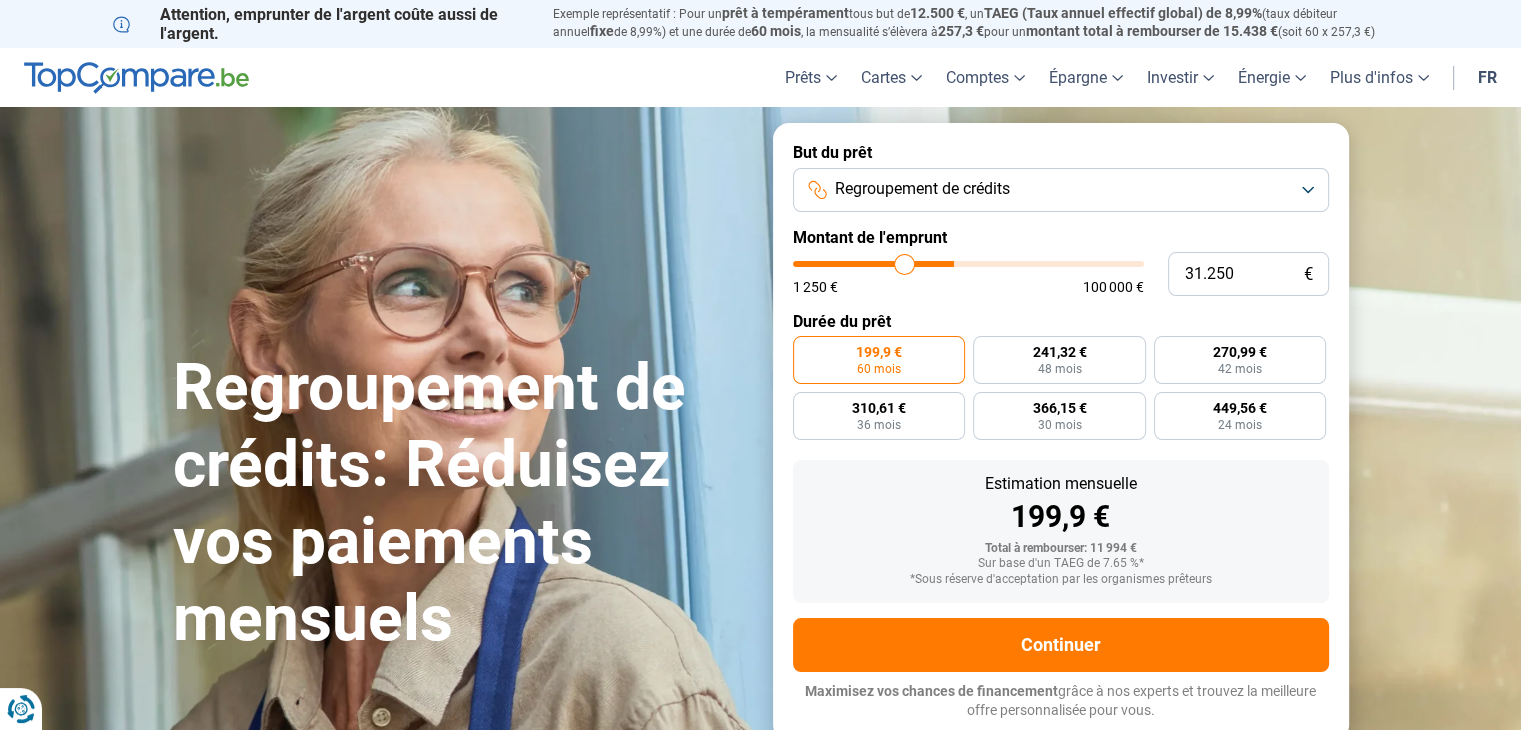 type on "31250" 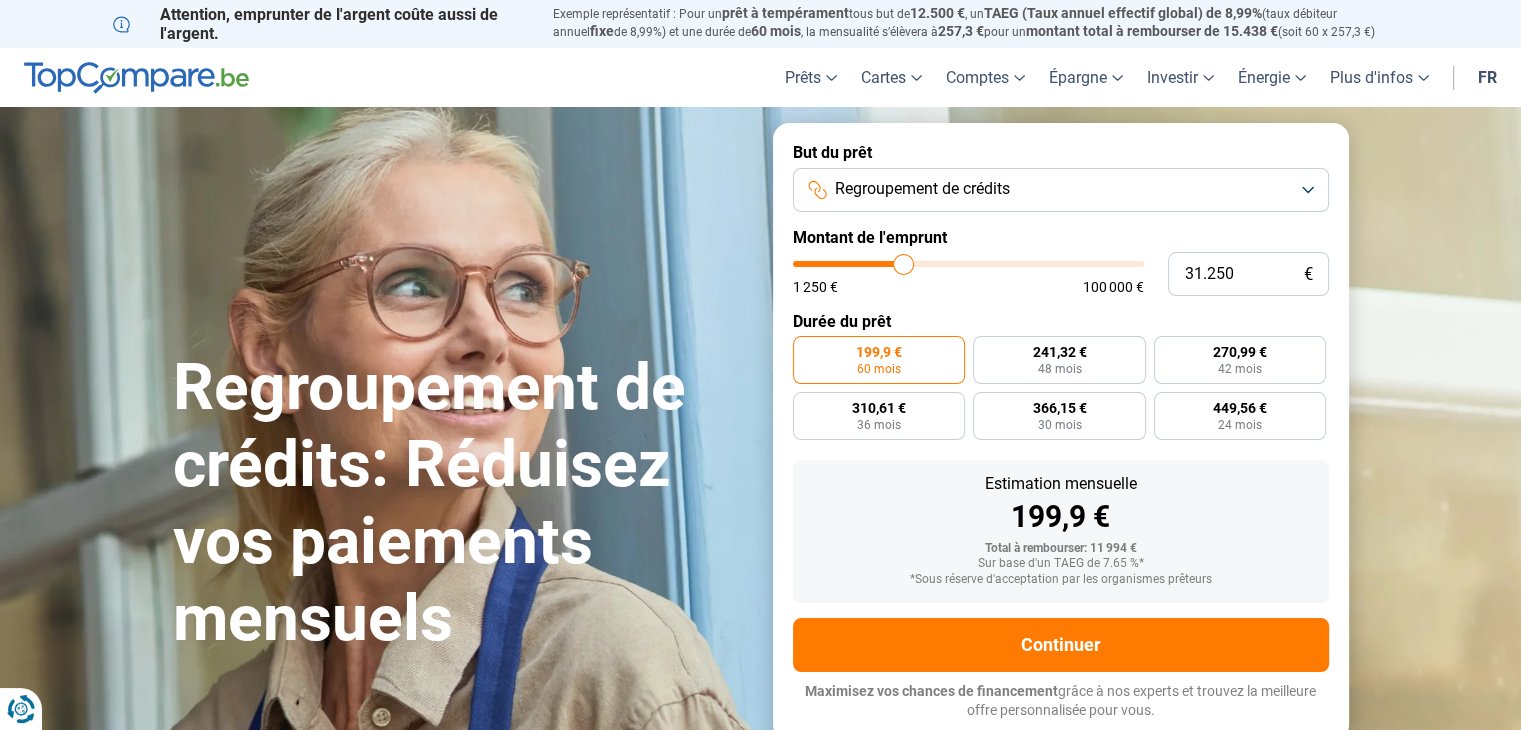 type on "30.750" 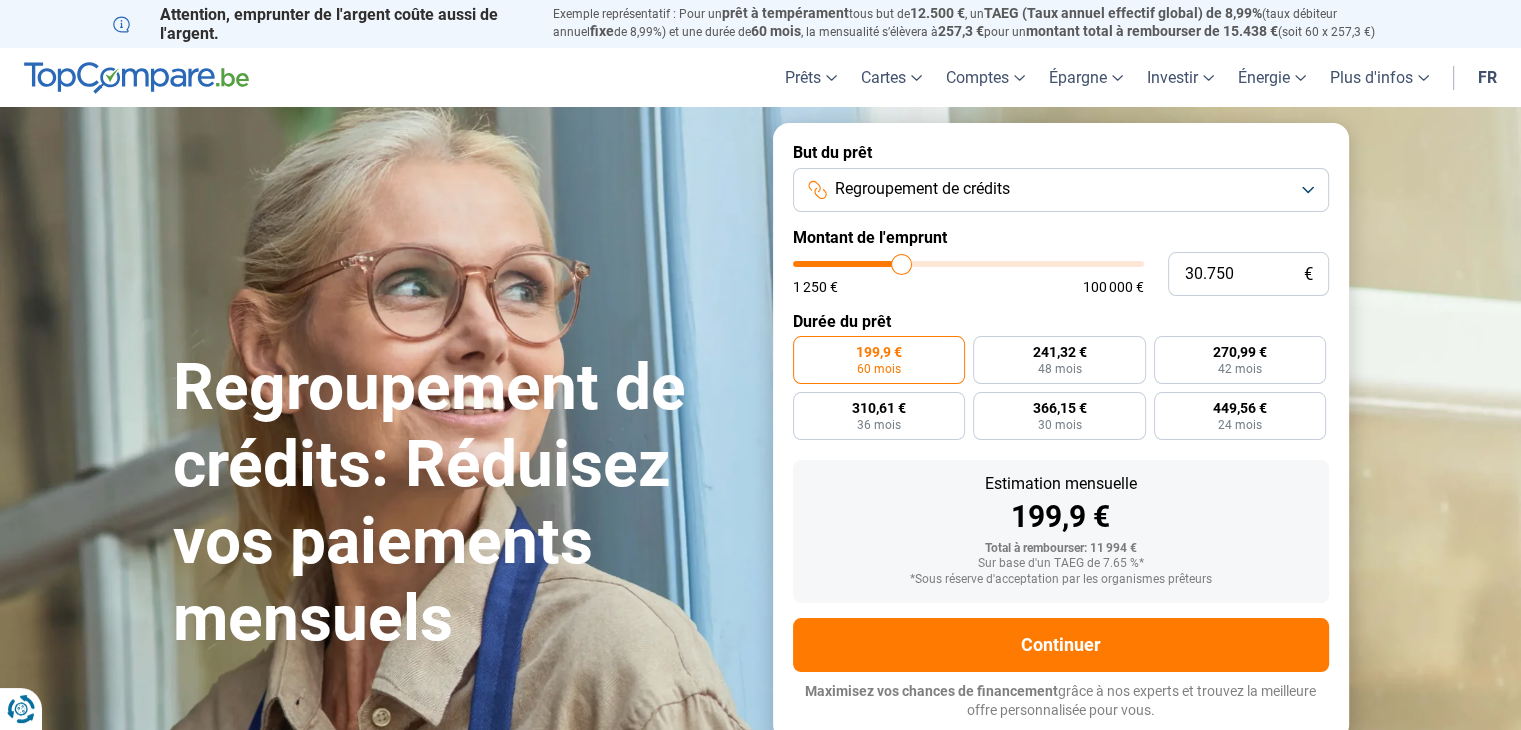 type on "30.250" 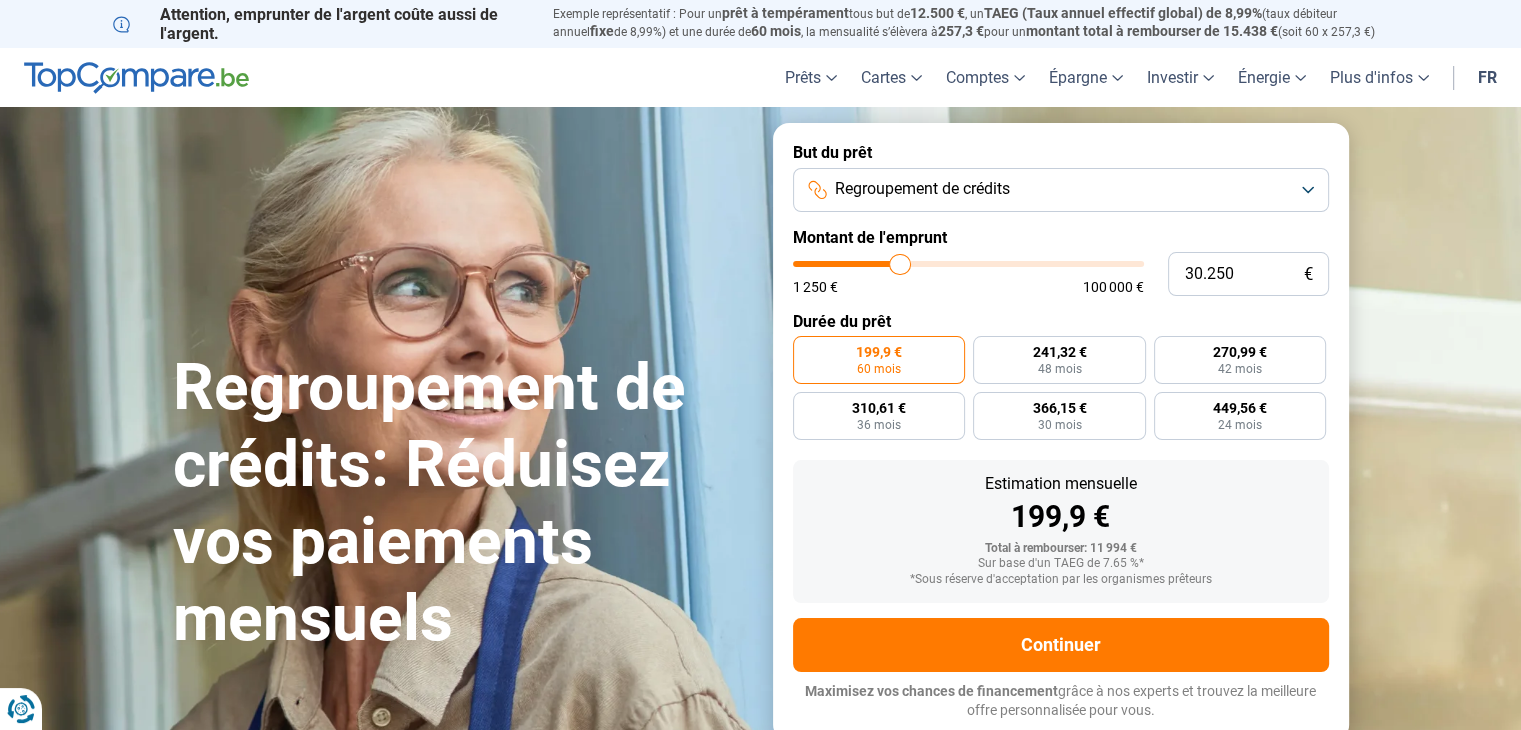 type on "29.500" 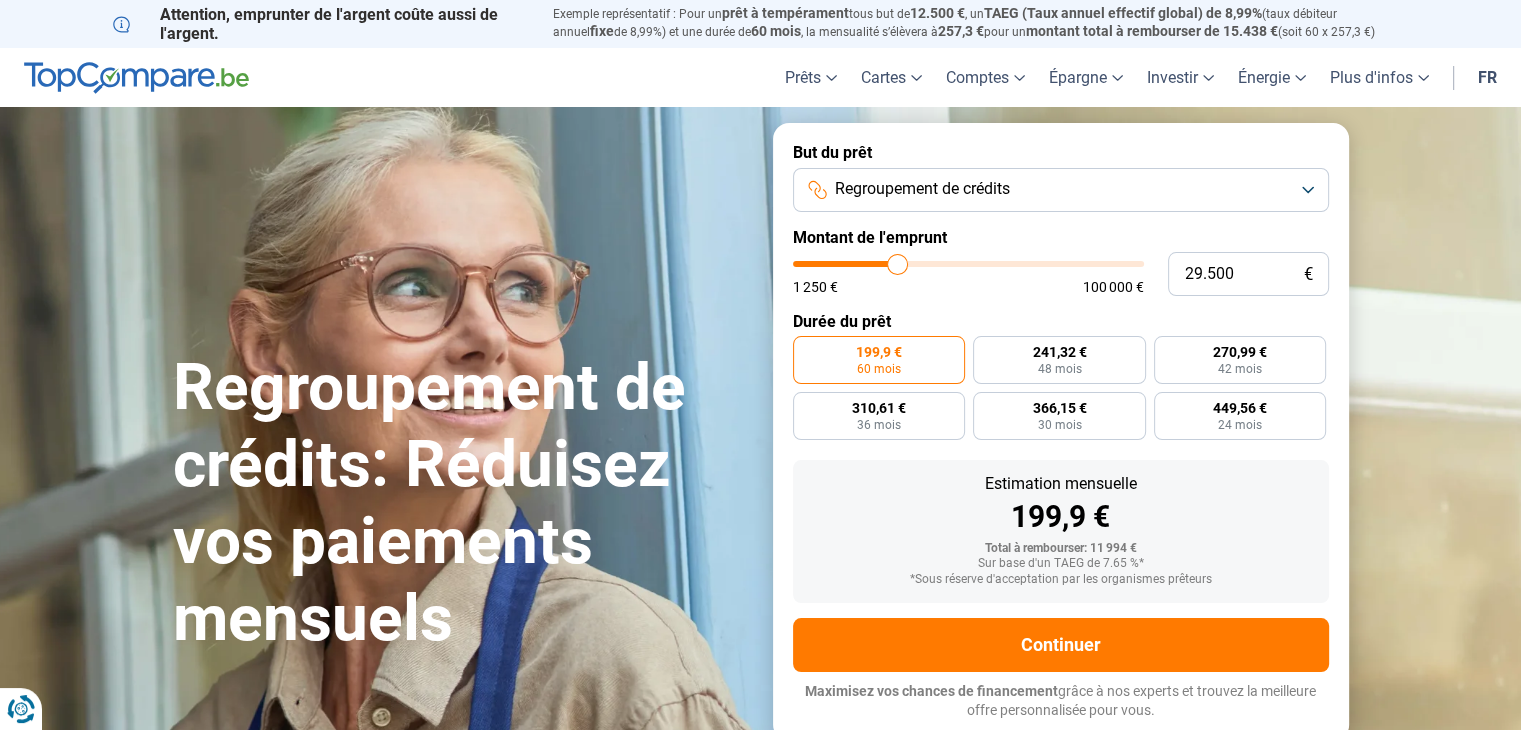 type on "28.750" 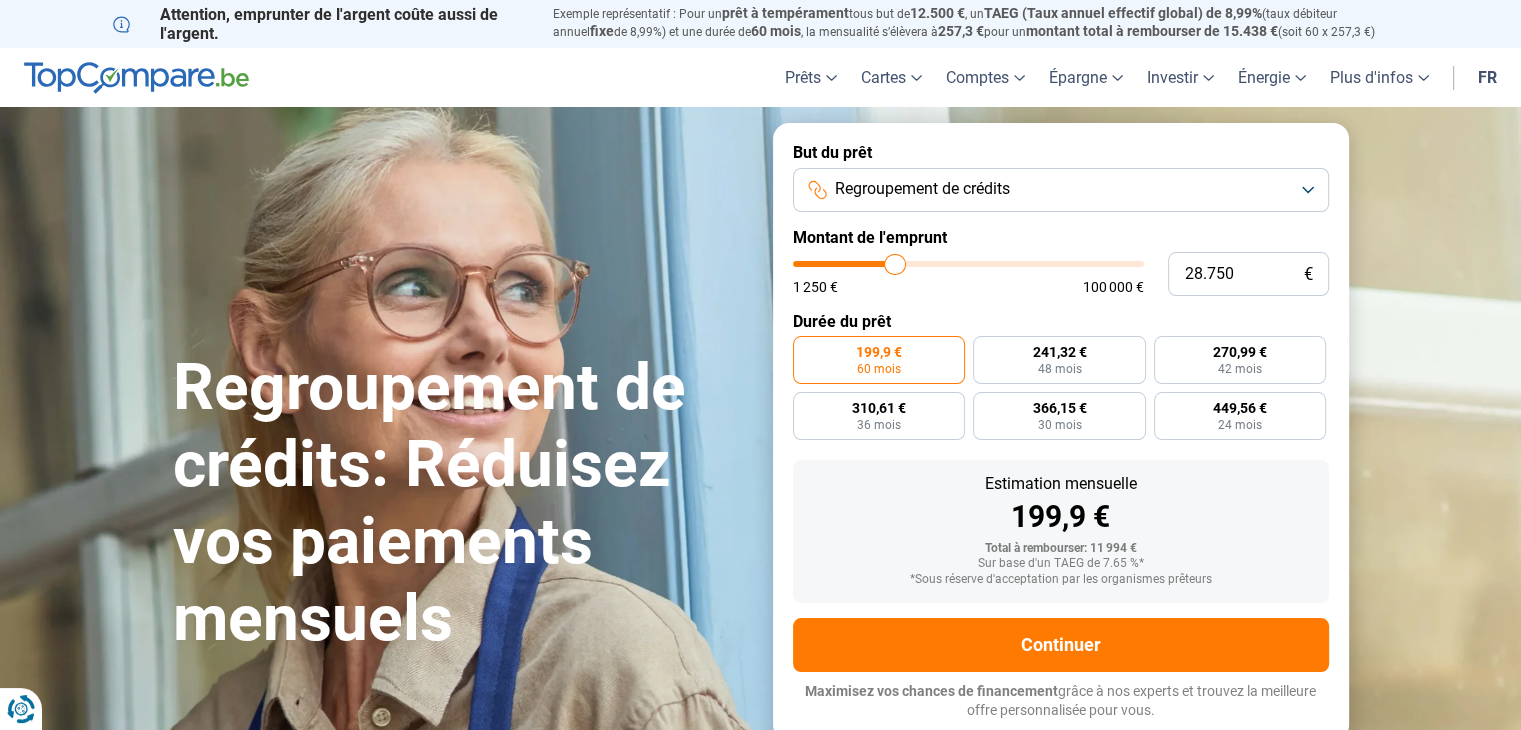 type on "28.250" 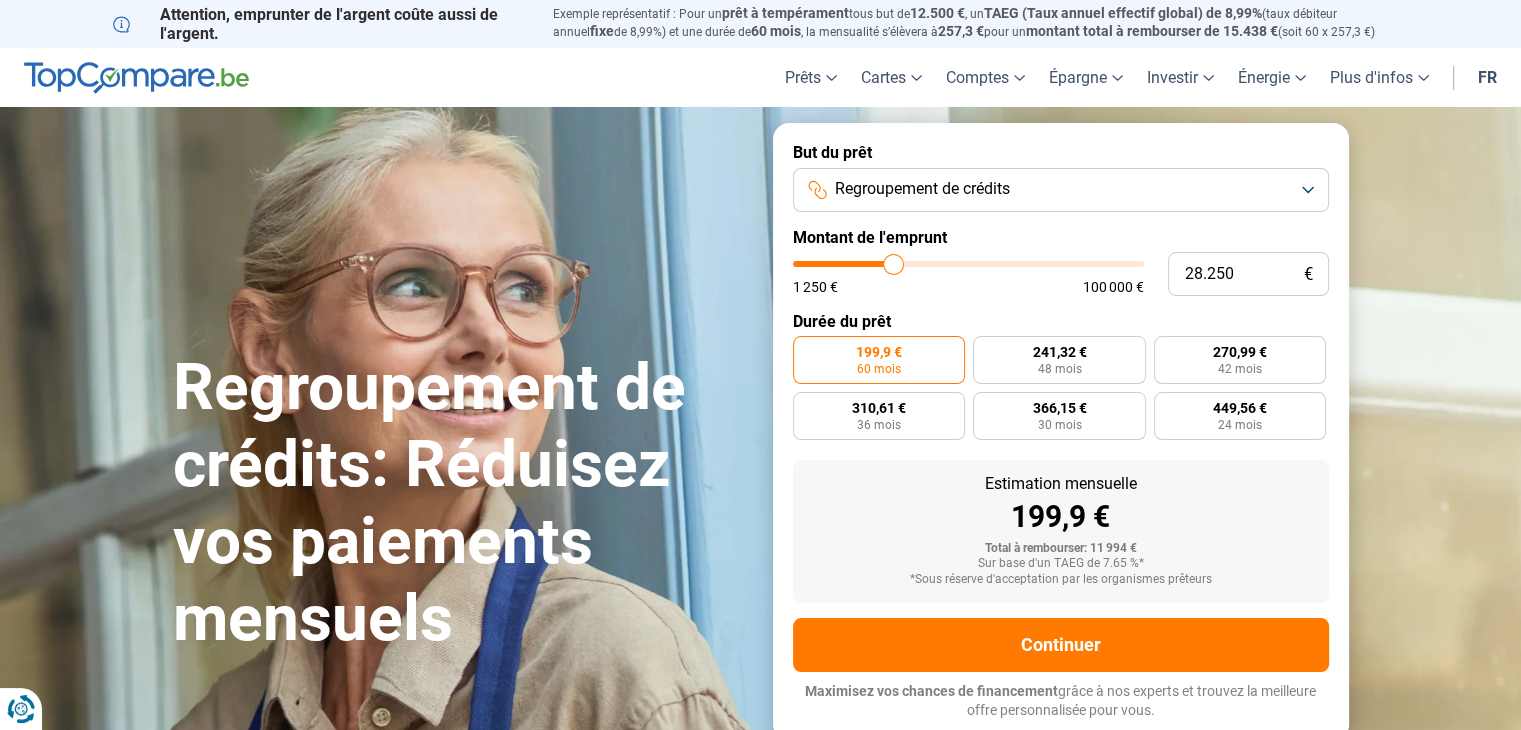 type on "28.000" 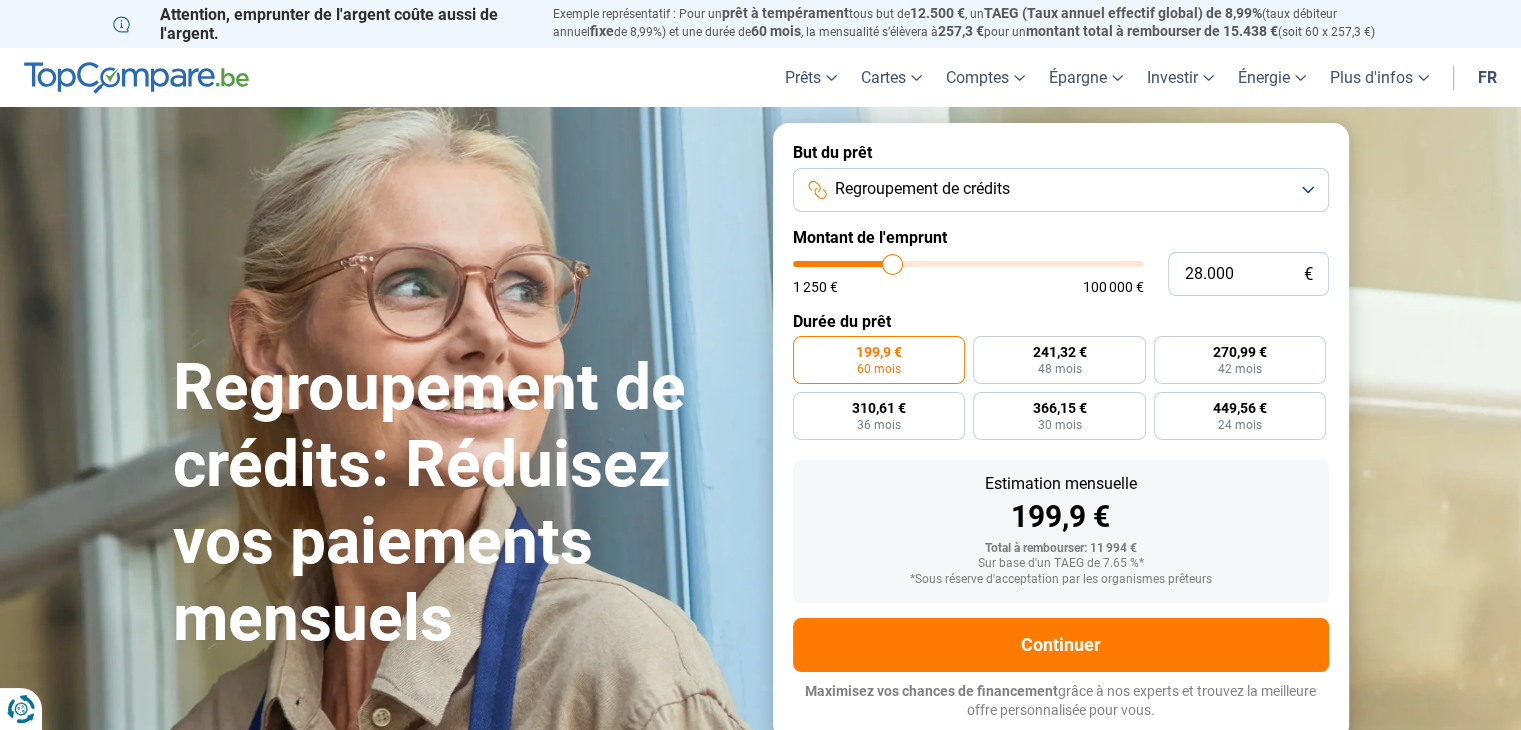 type on "27.000" 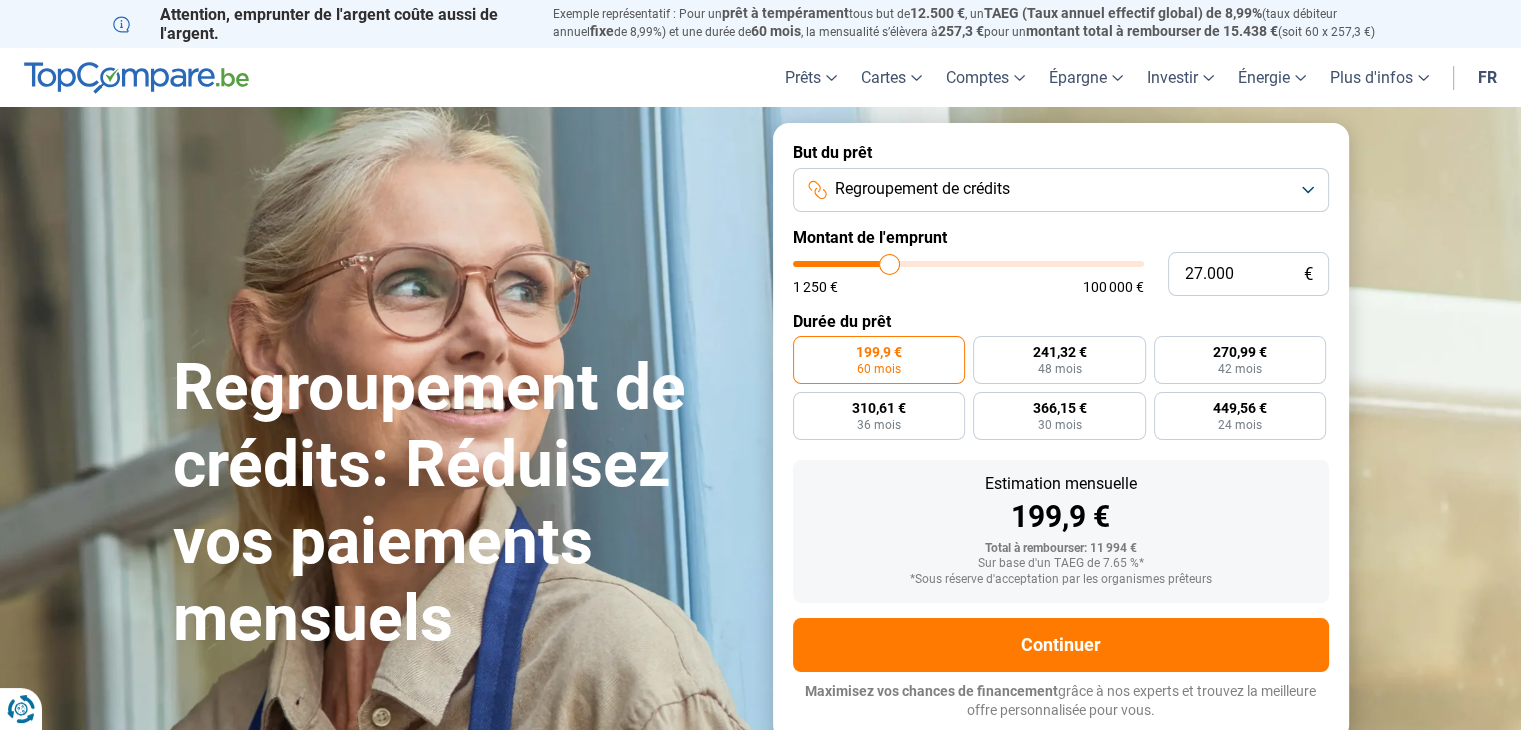 type on "25.500" 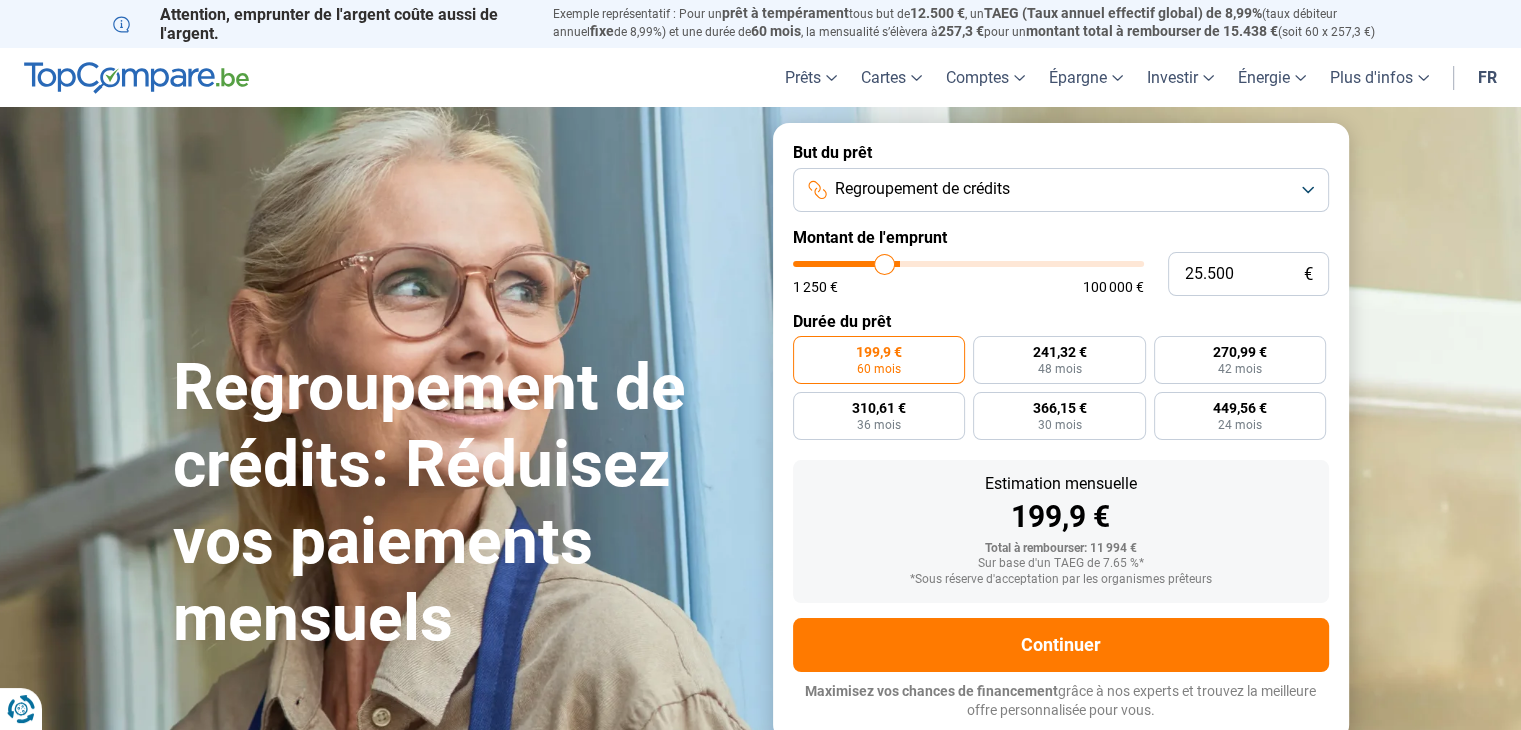 type on "24.750" 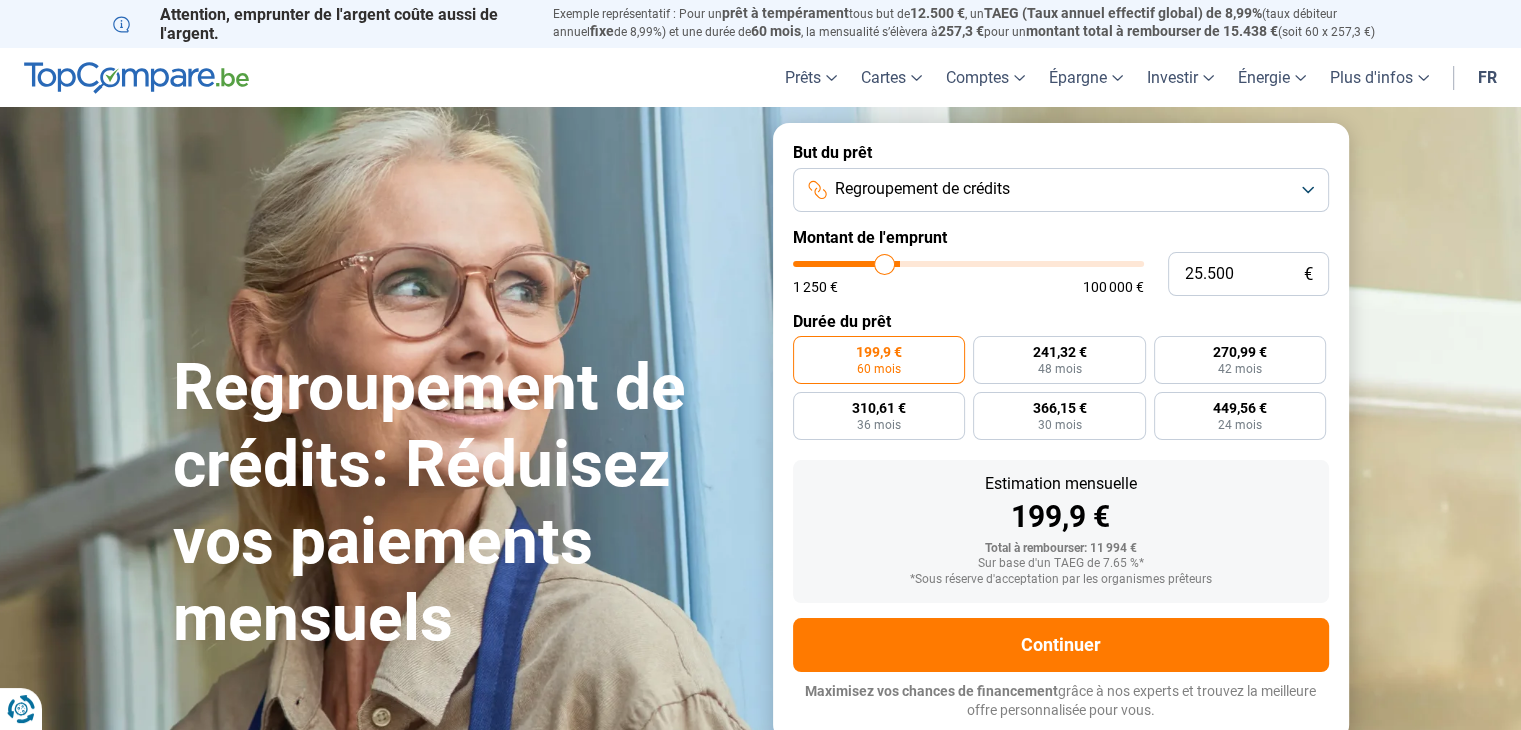 type on "24750" 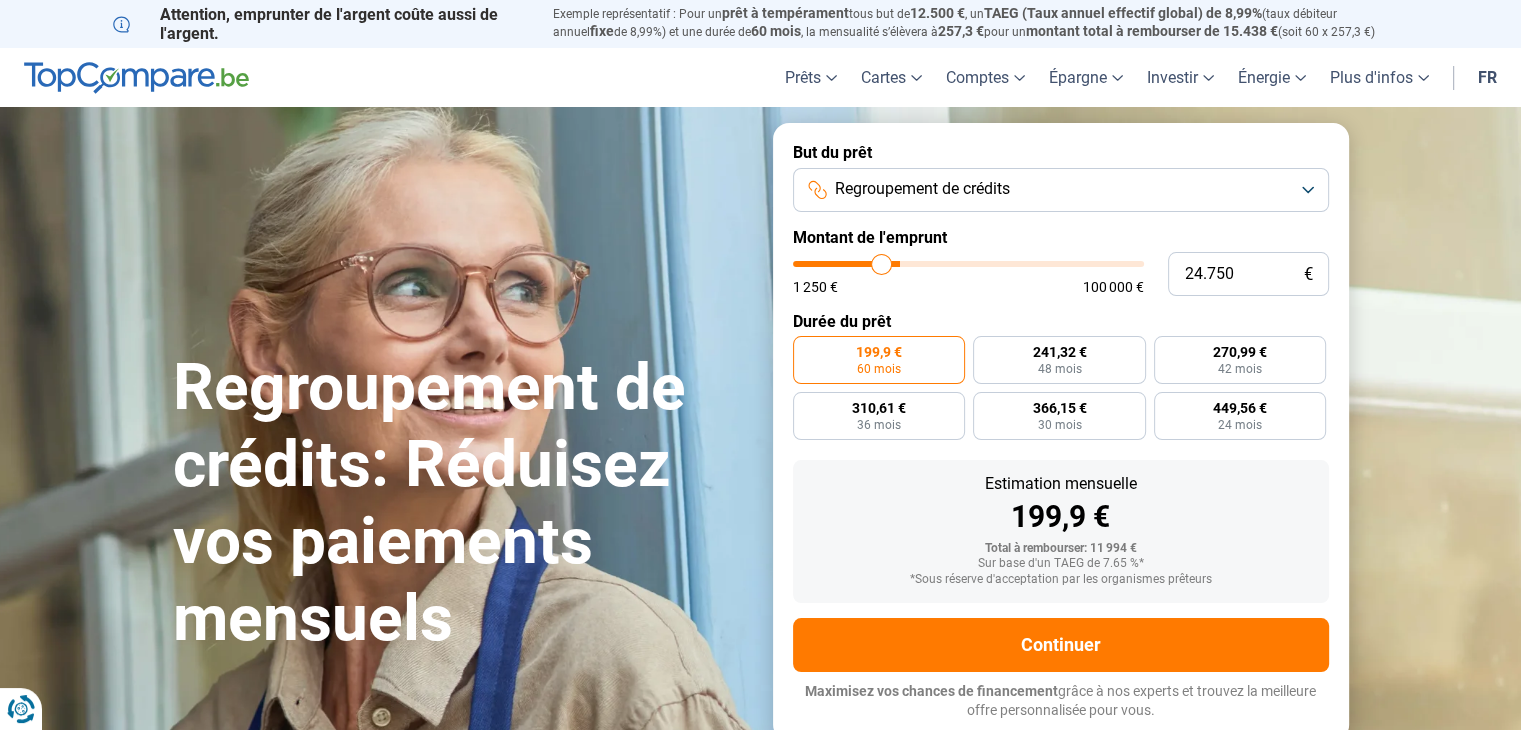type on "24.000" 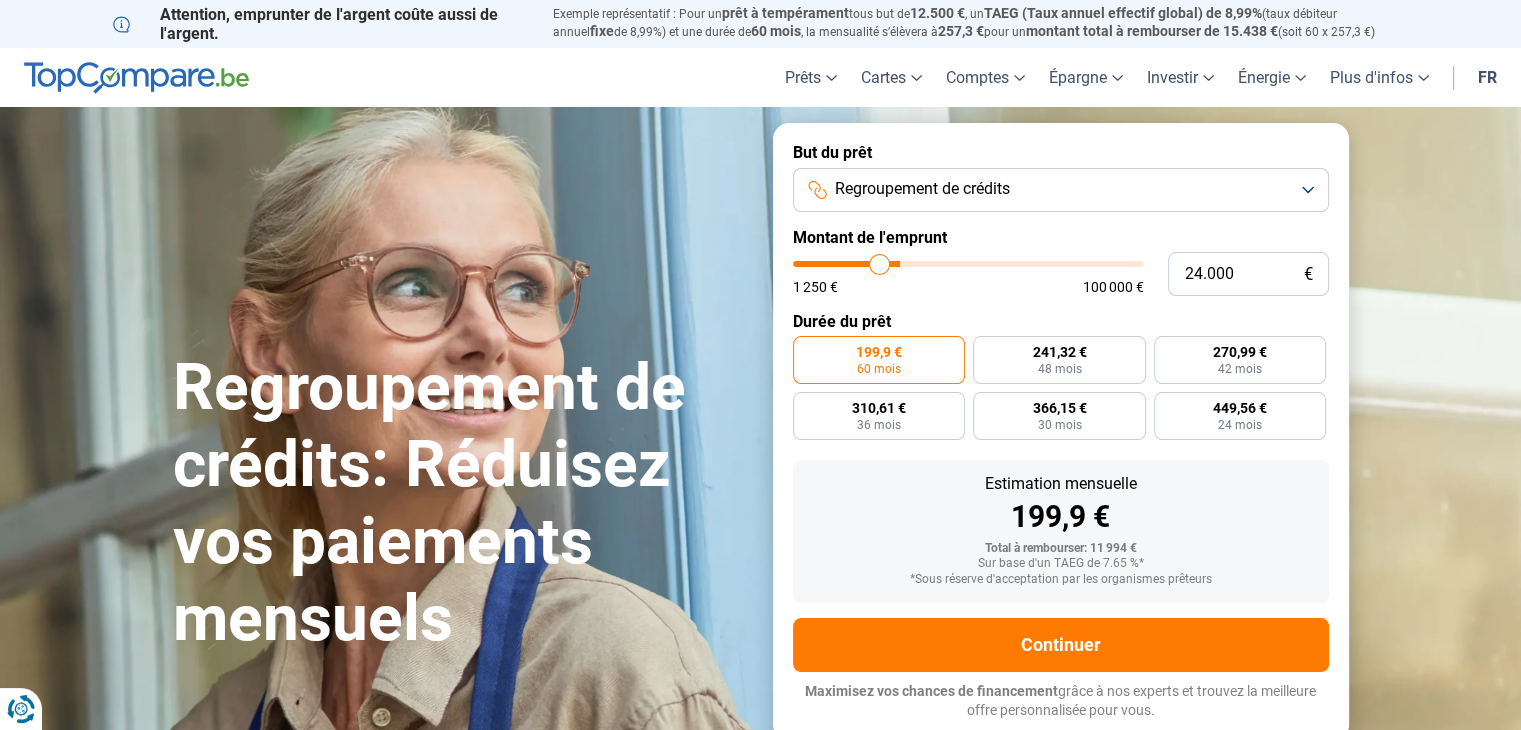 type on "23.000" 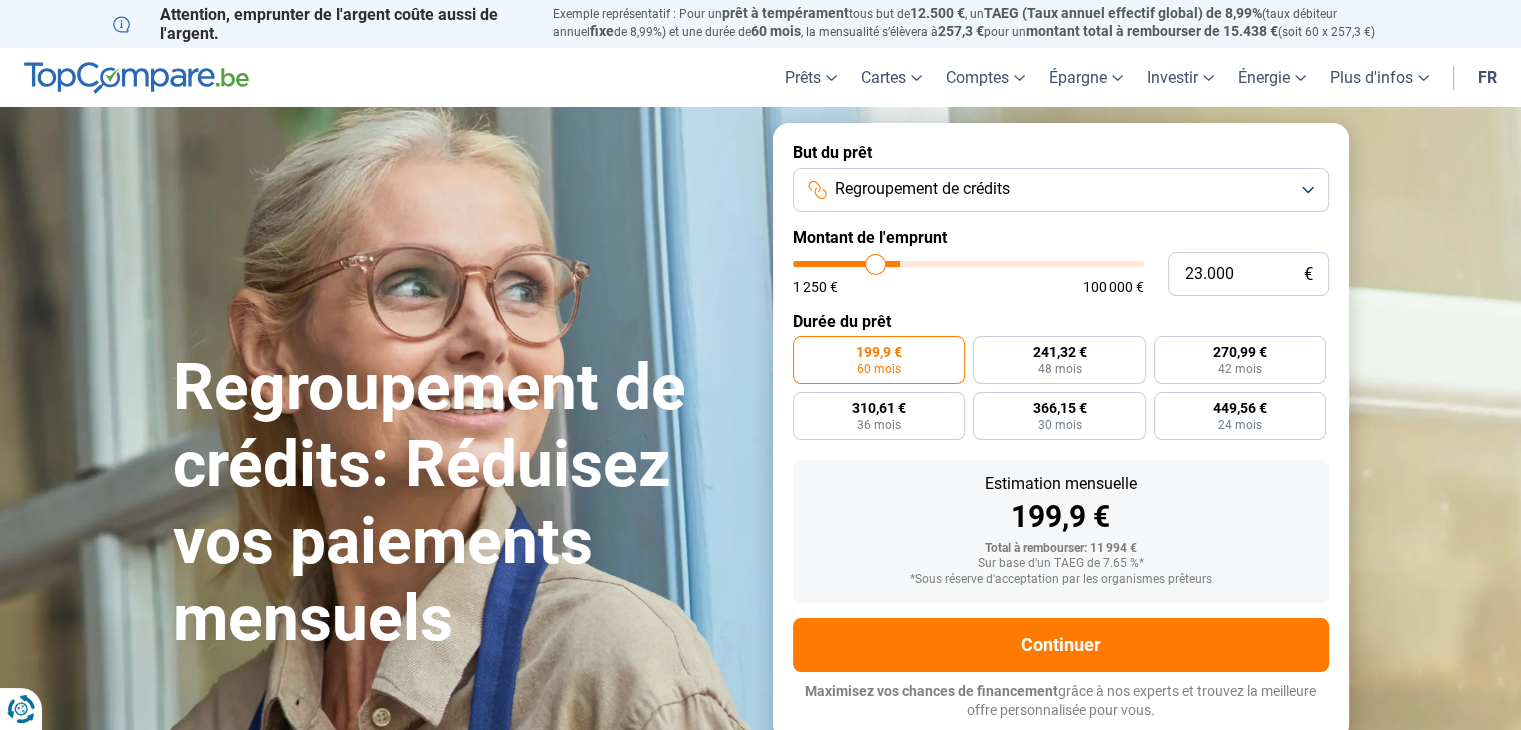 type on "22.250" 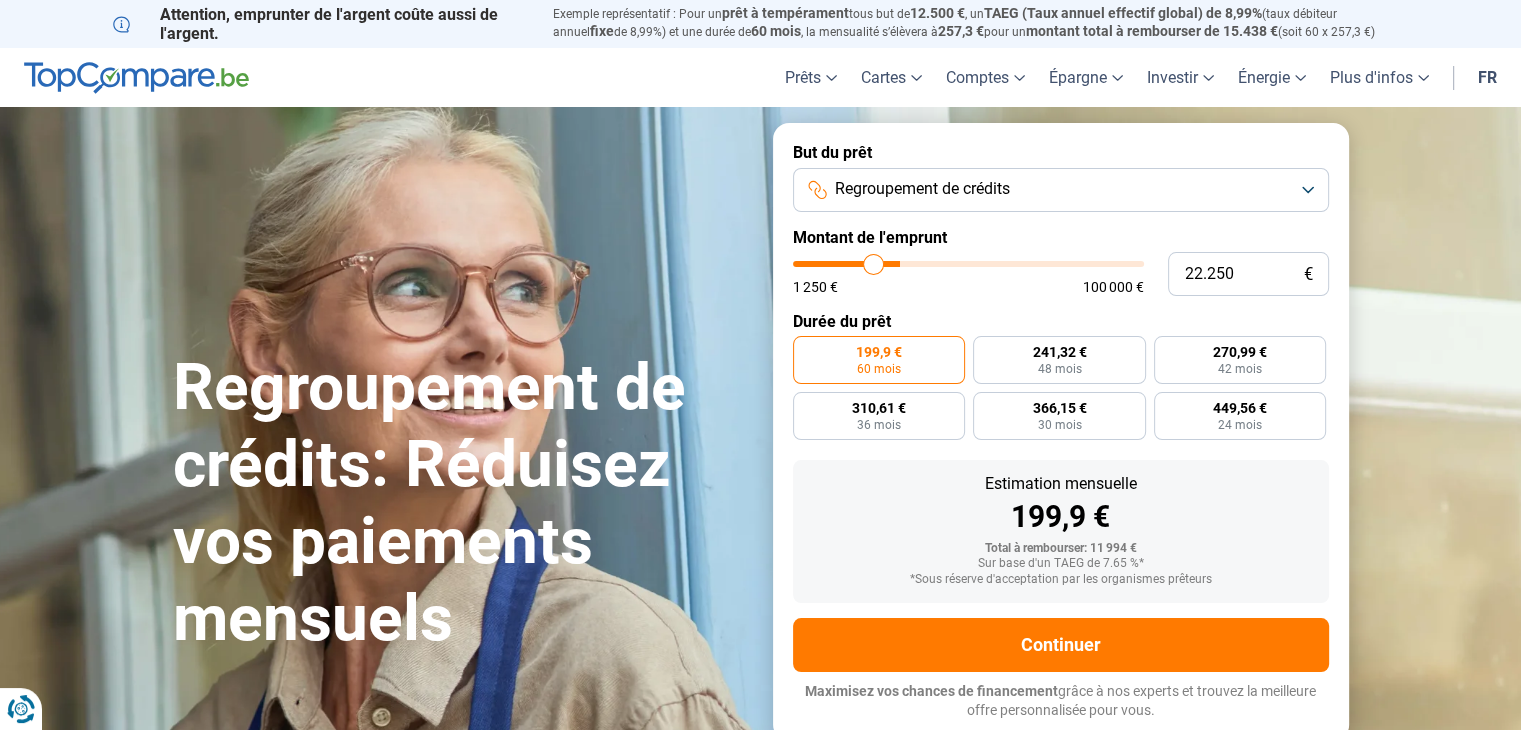 type on "21.250" 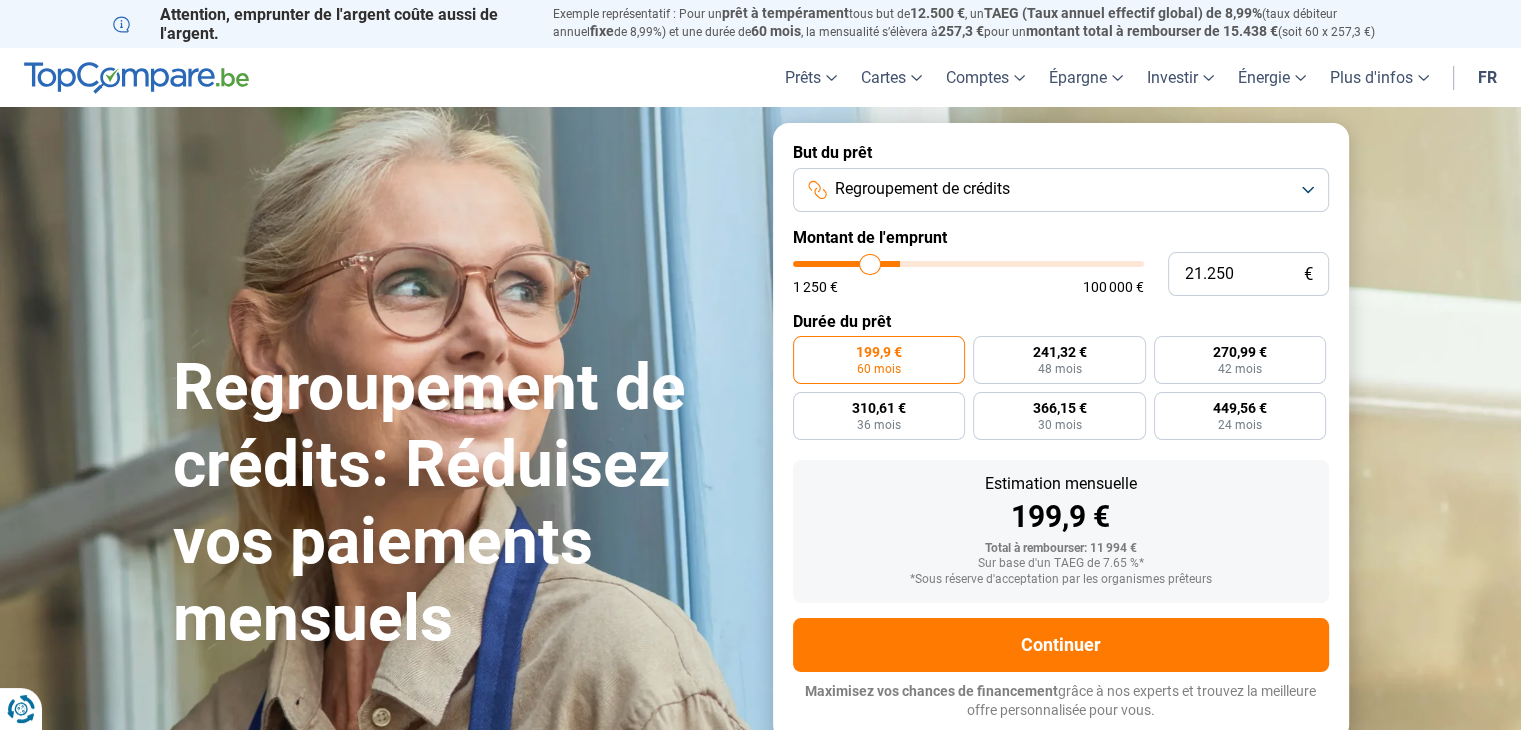type on "20.750" 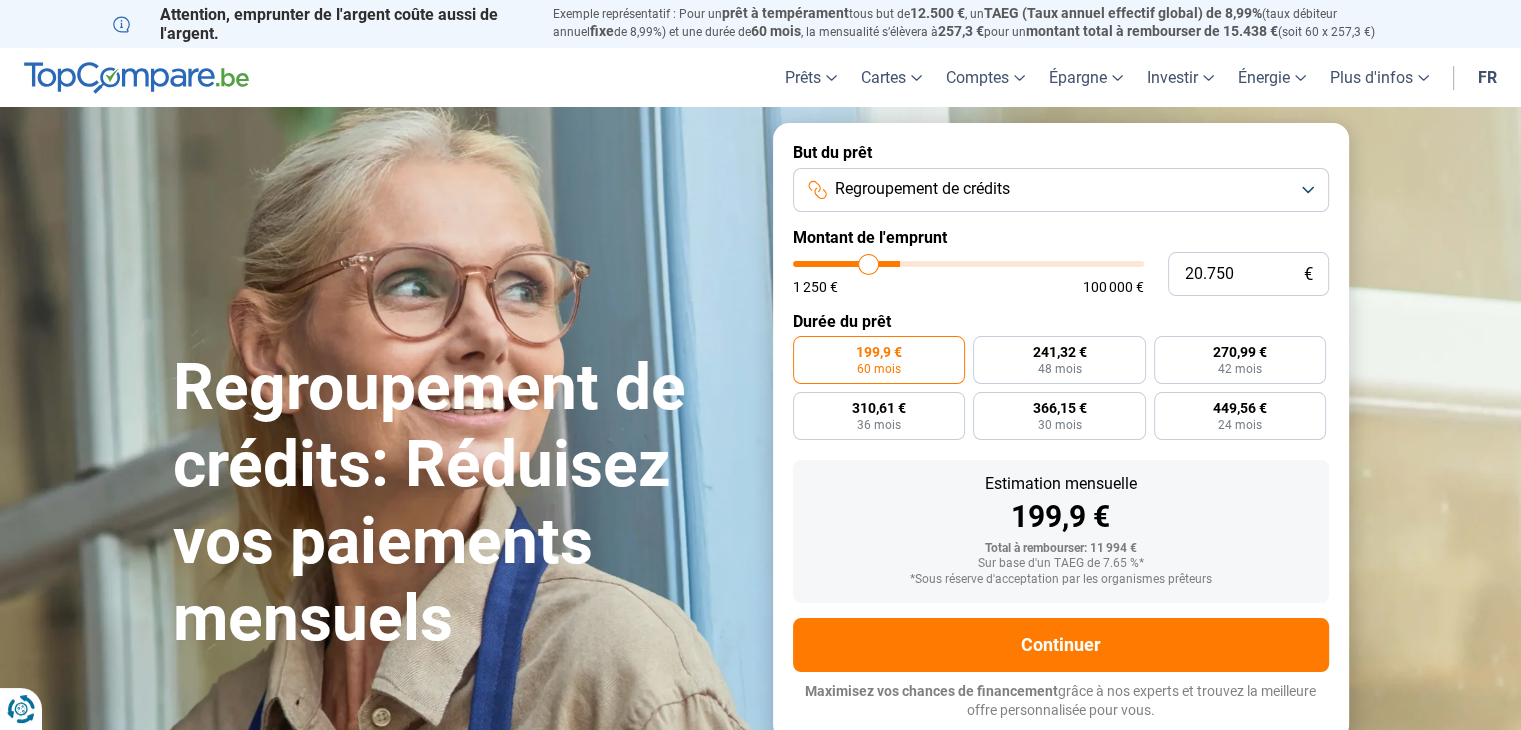 type on "20.250" 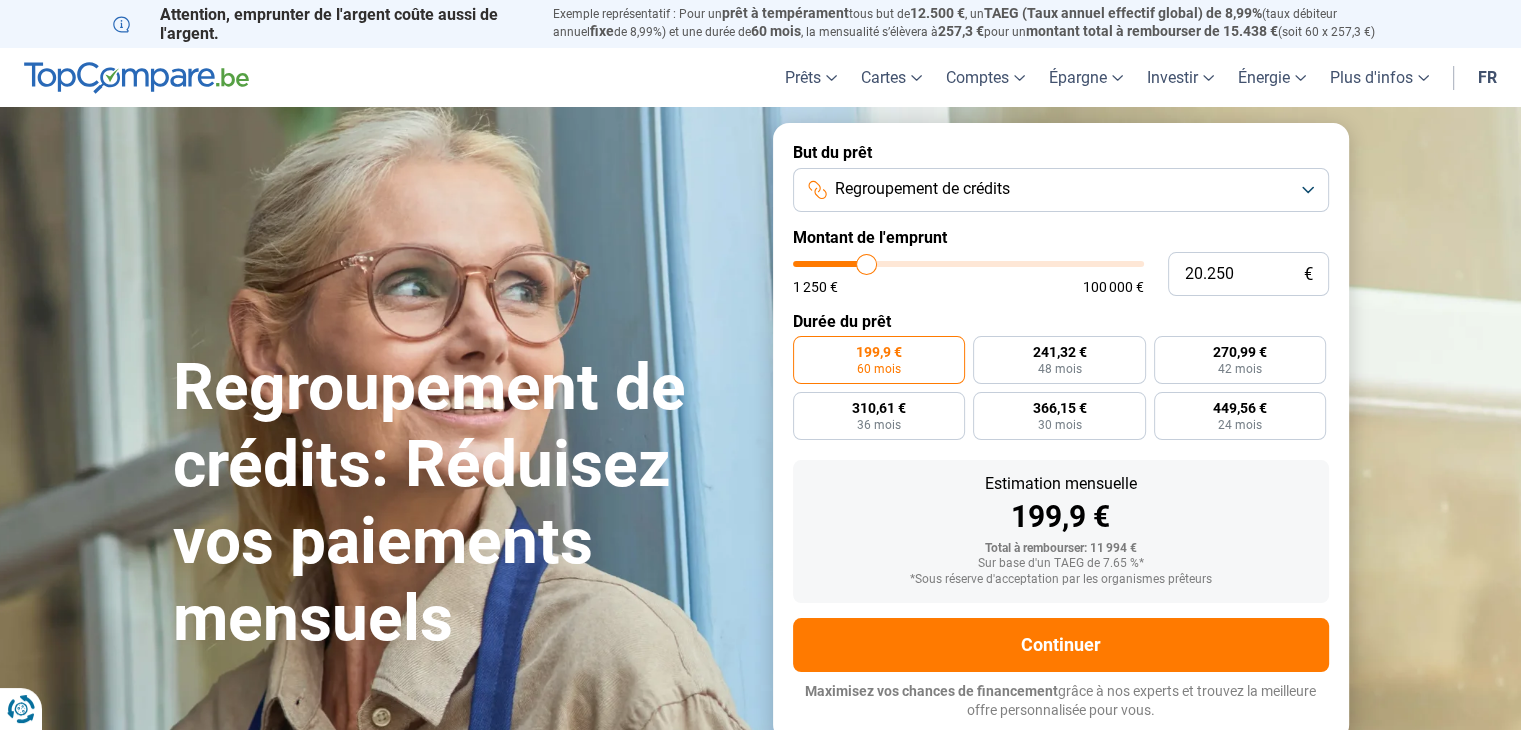 type on "19.250" 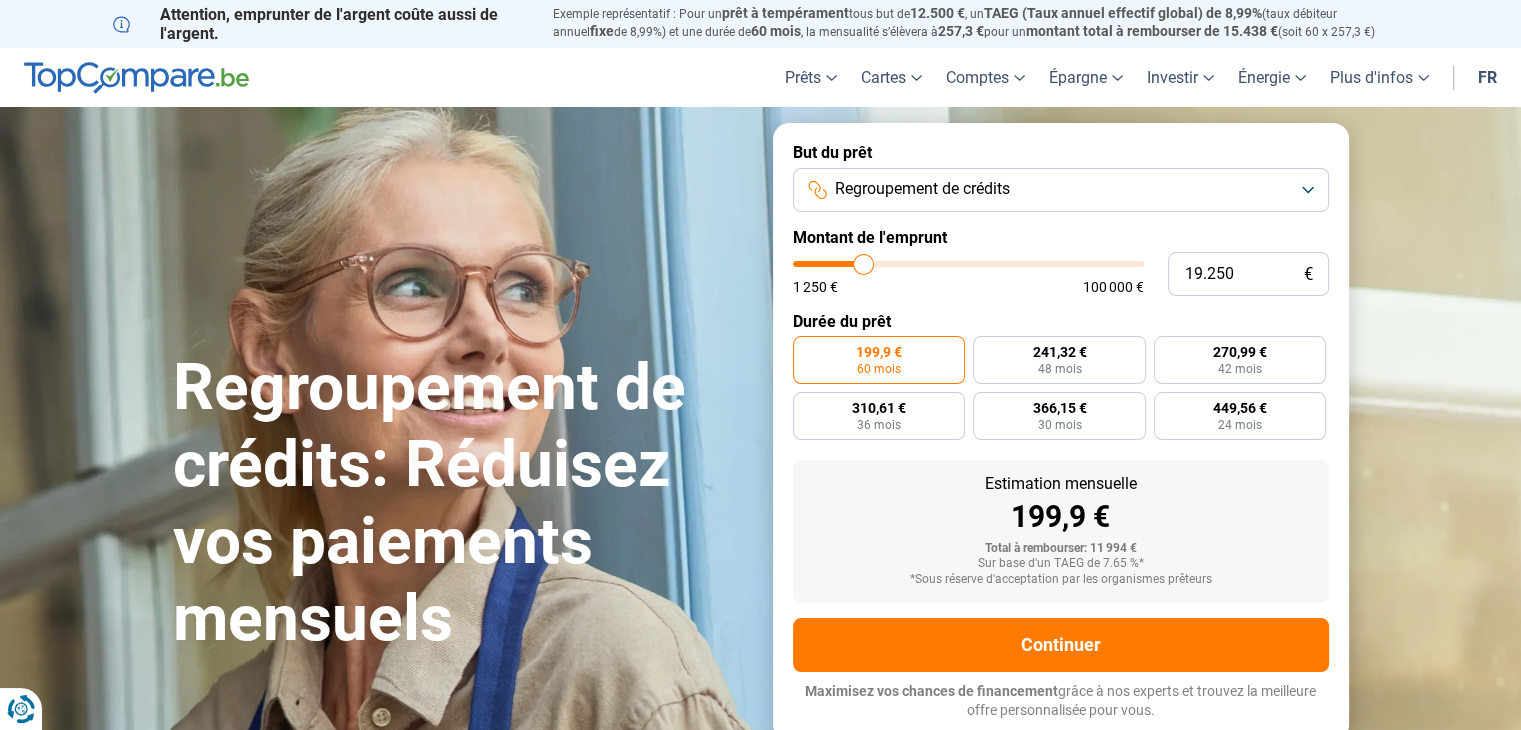 type on "18.500" 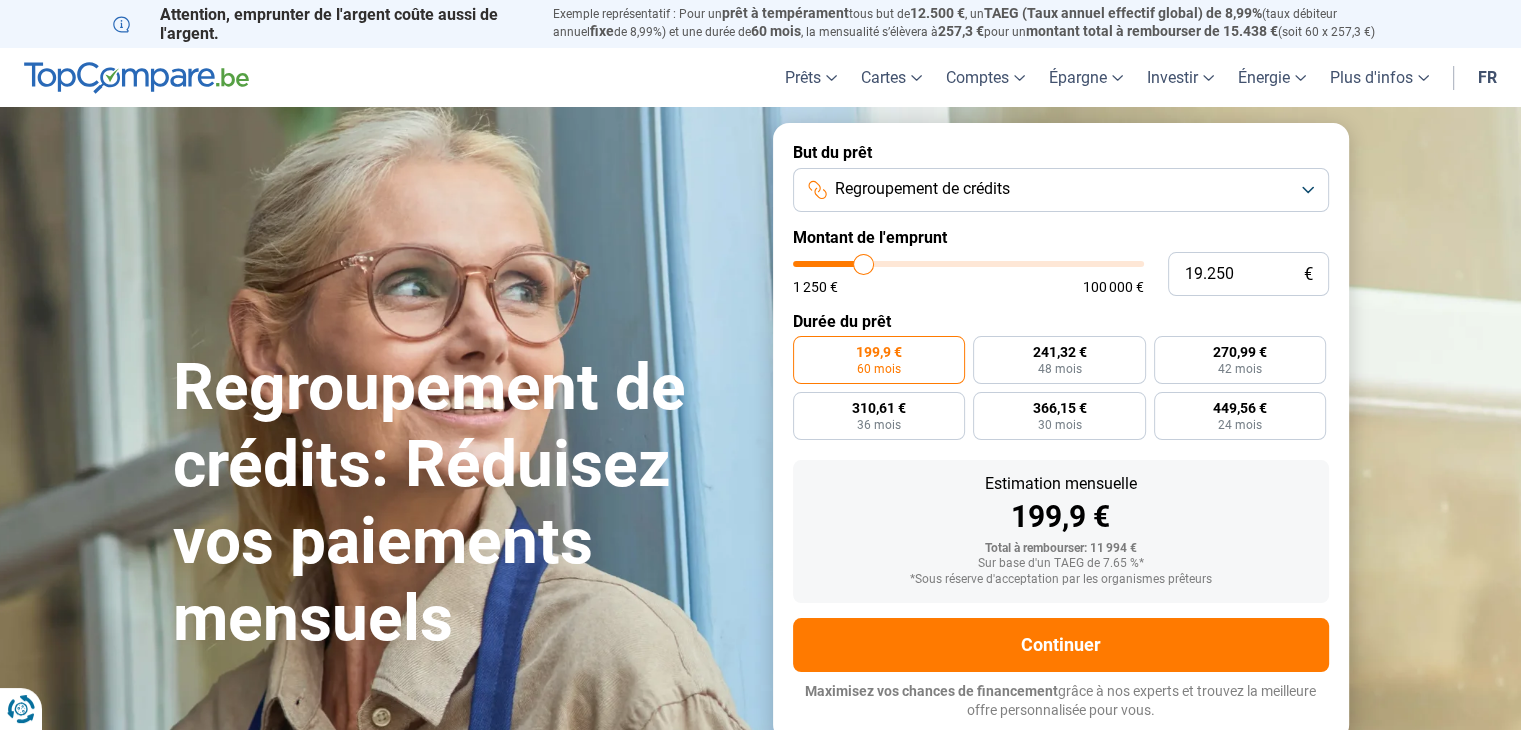 type on "18500" 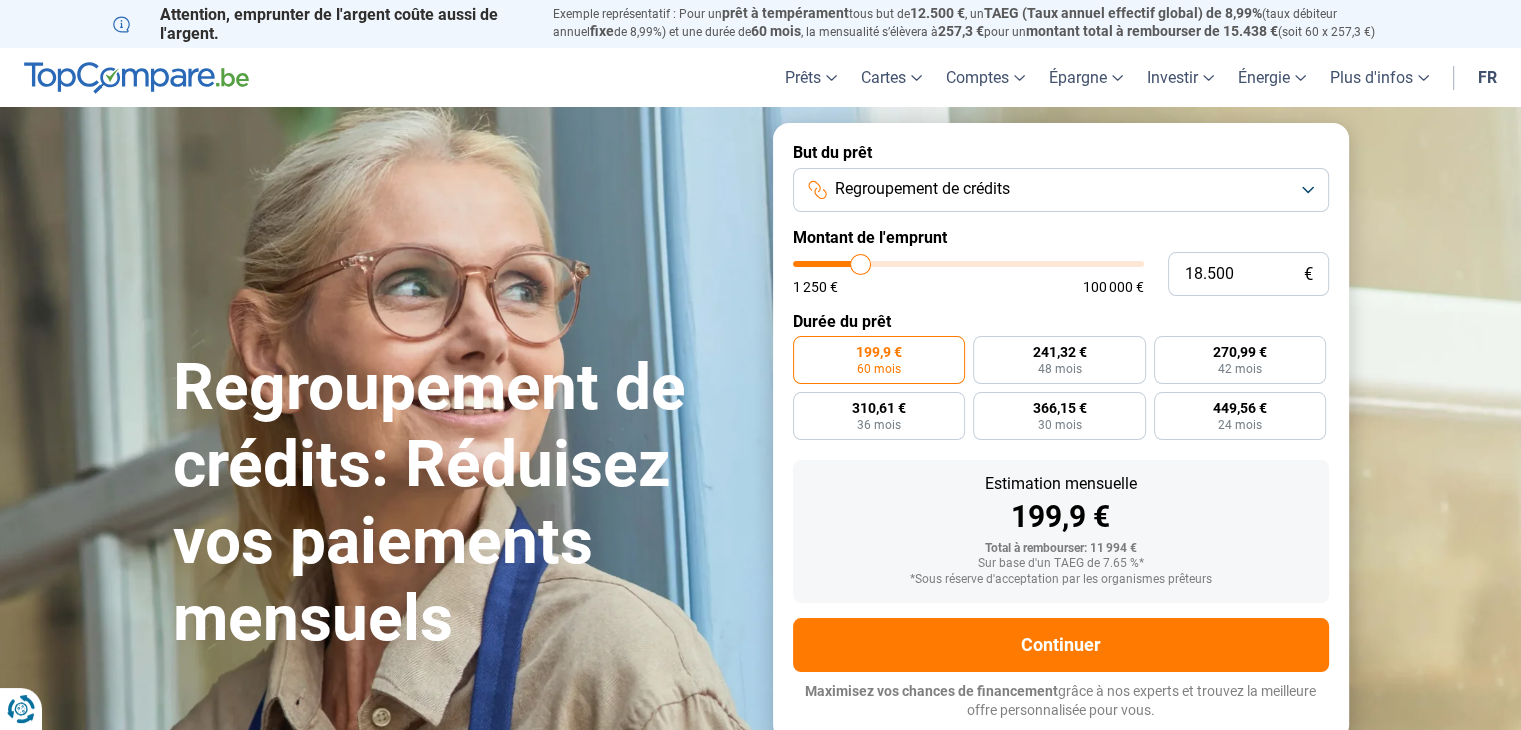 type on "16.750" 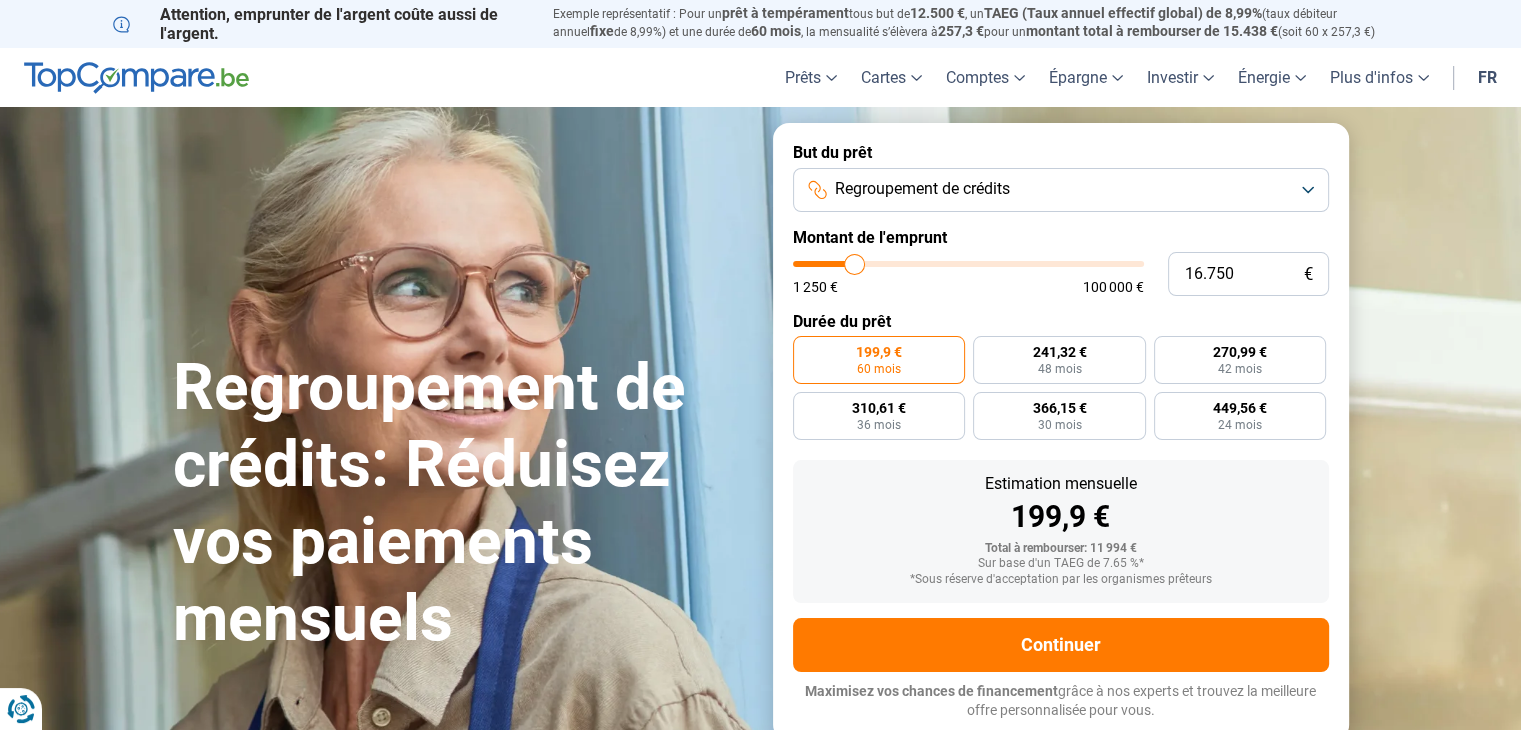 type on "15.000" 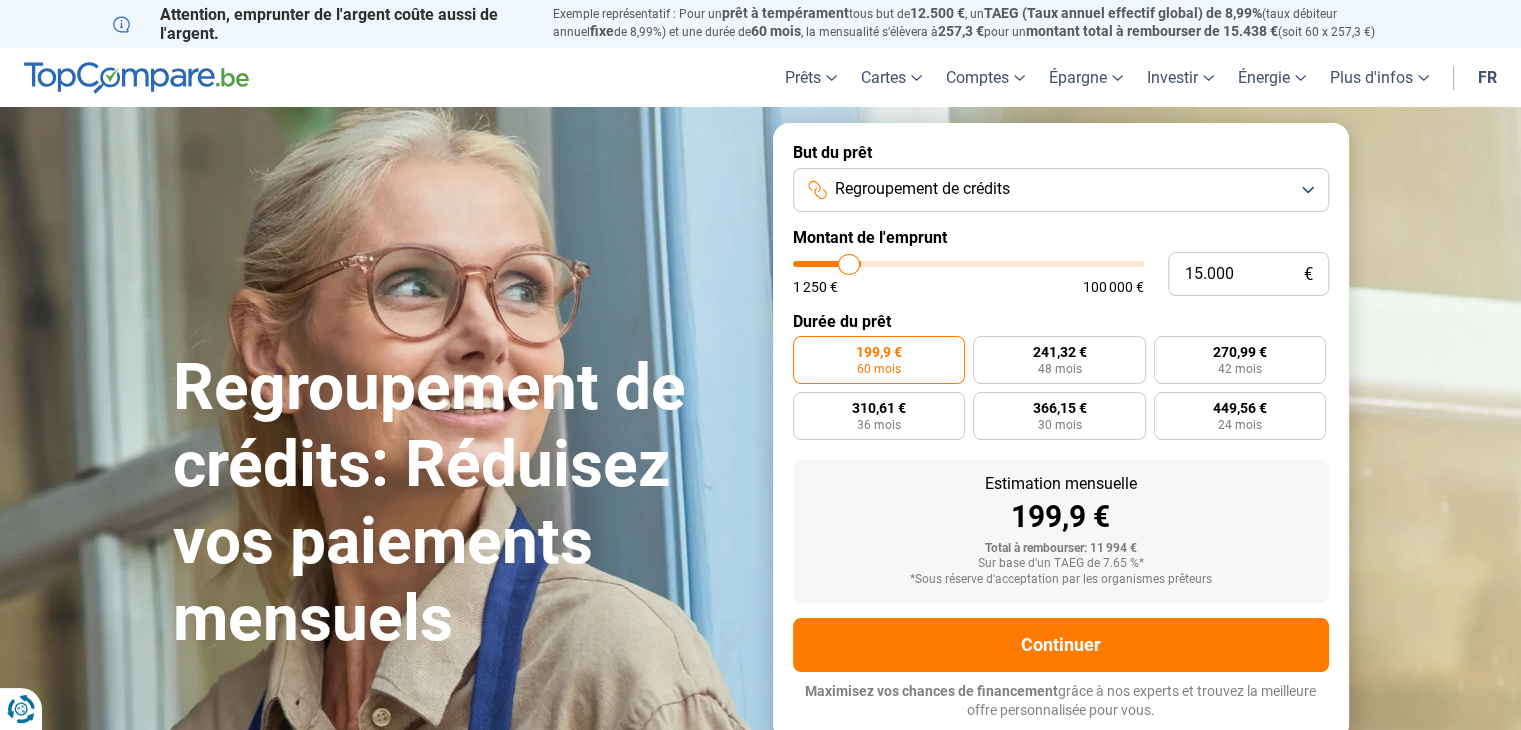 type on "14.000" 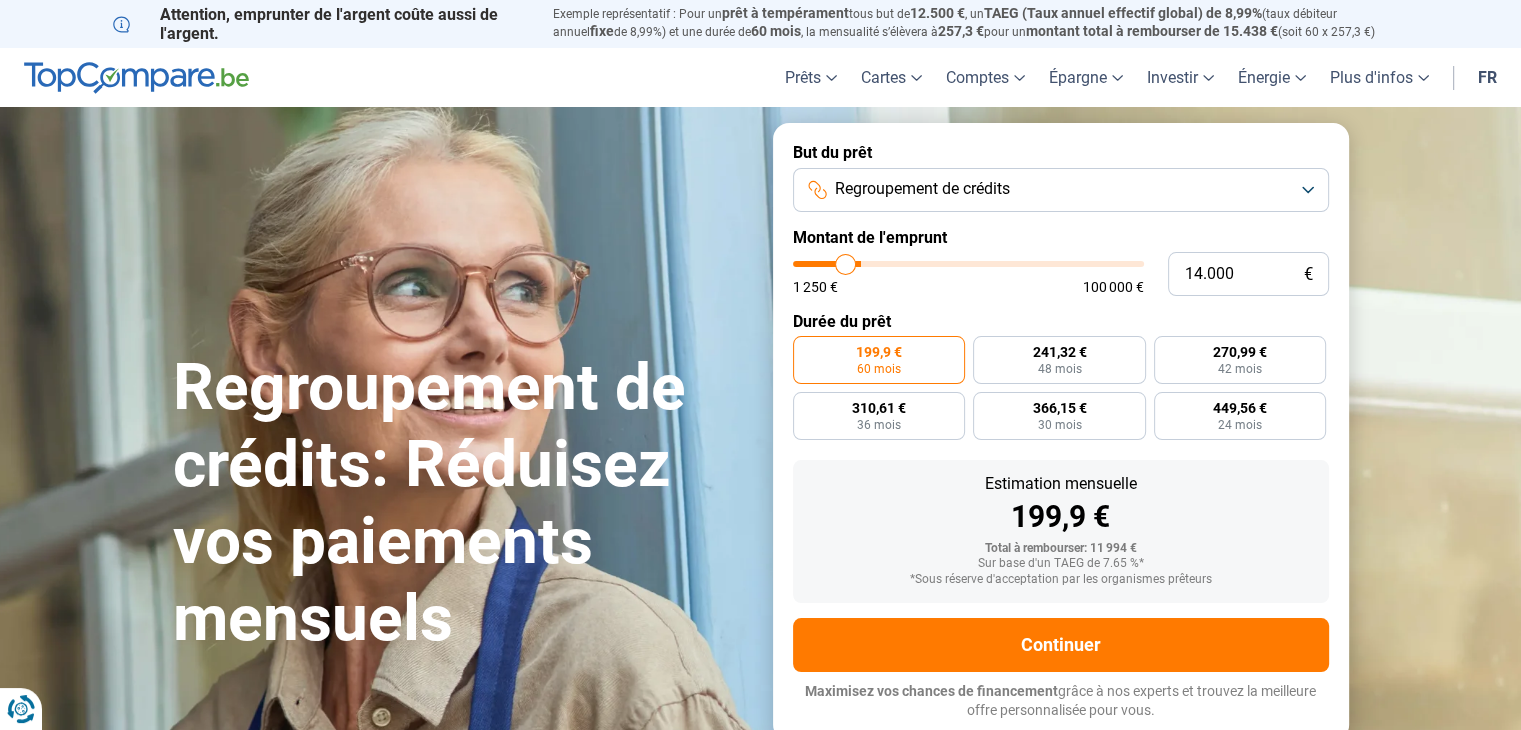 type on "13.500" 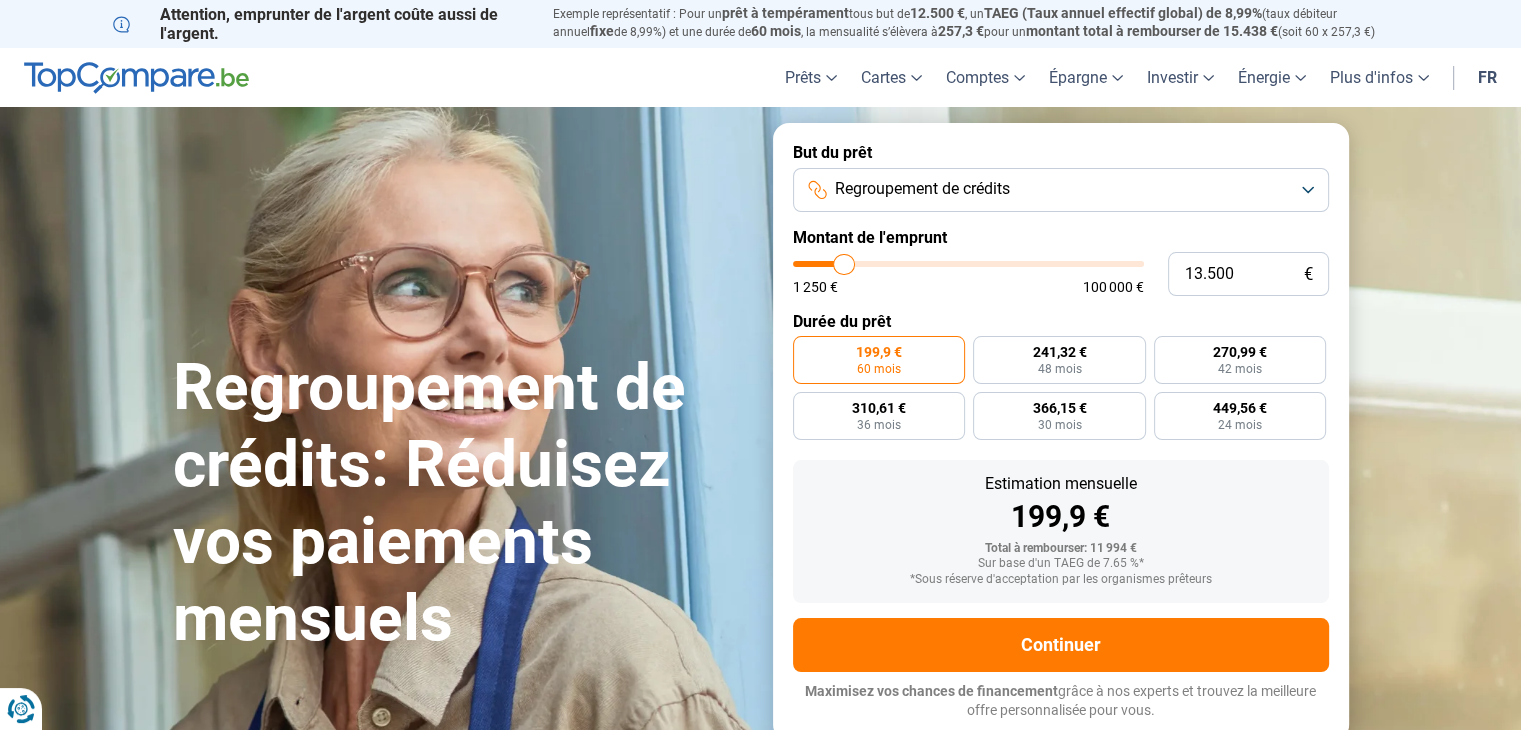 type on "13.000" 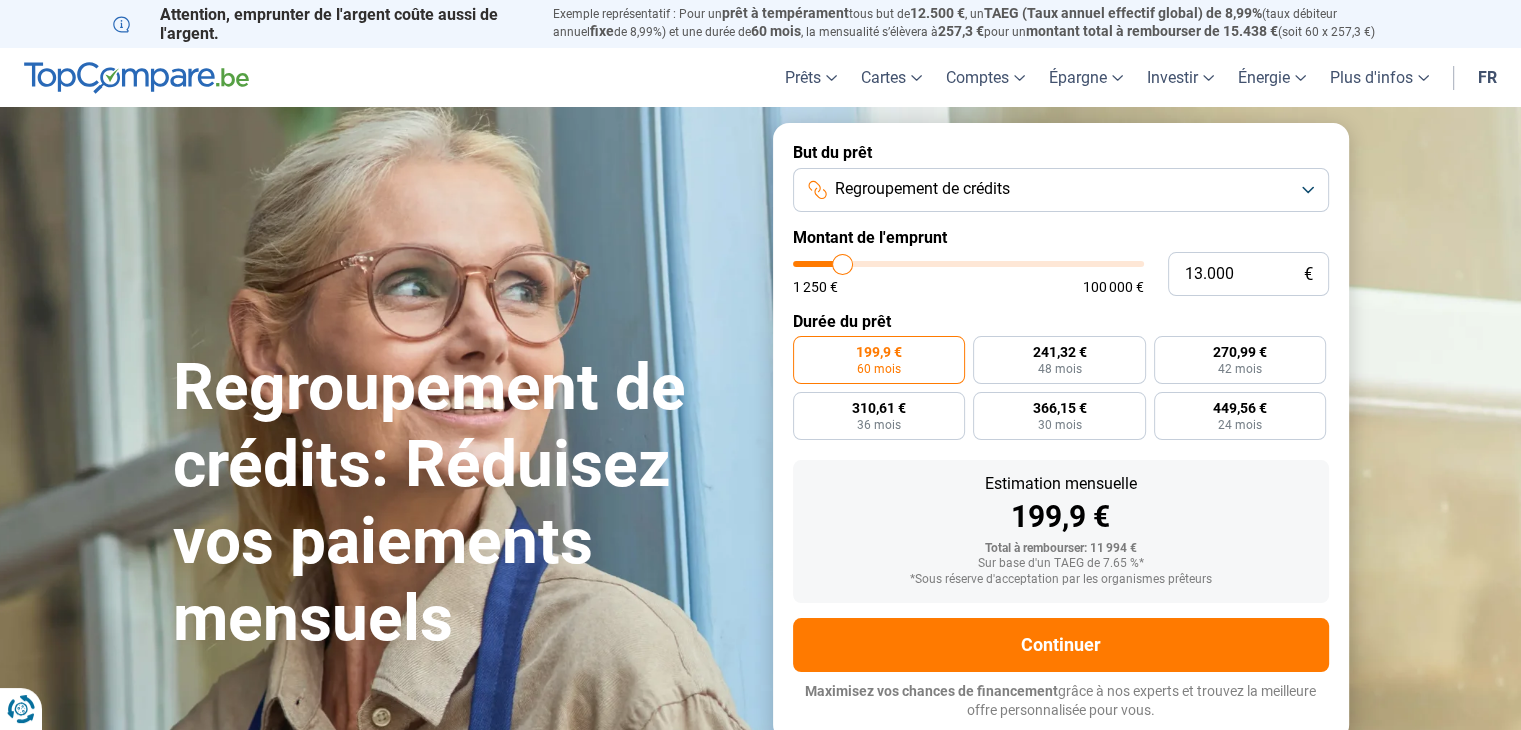 type on "12.500" 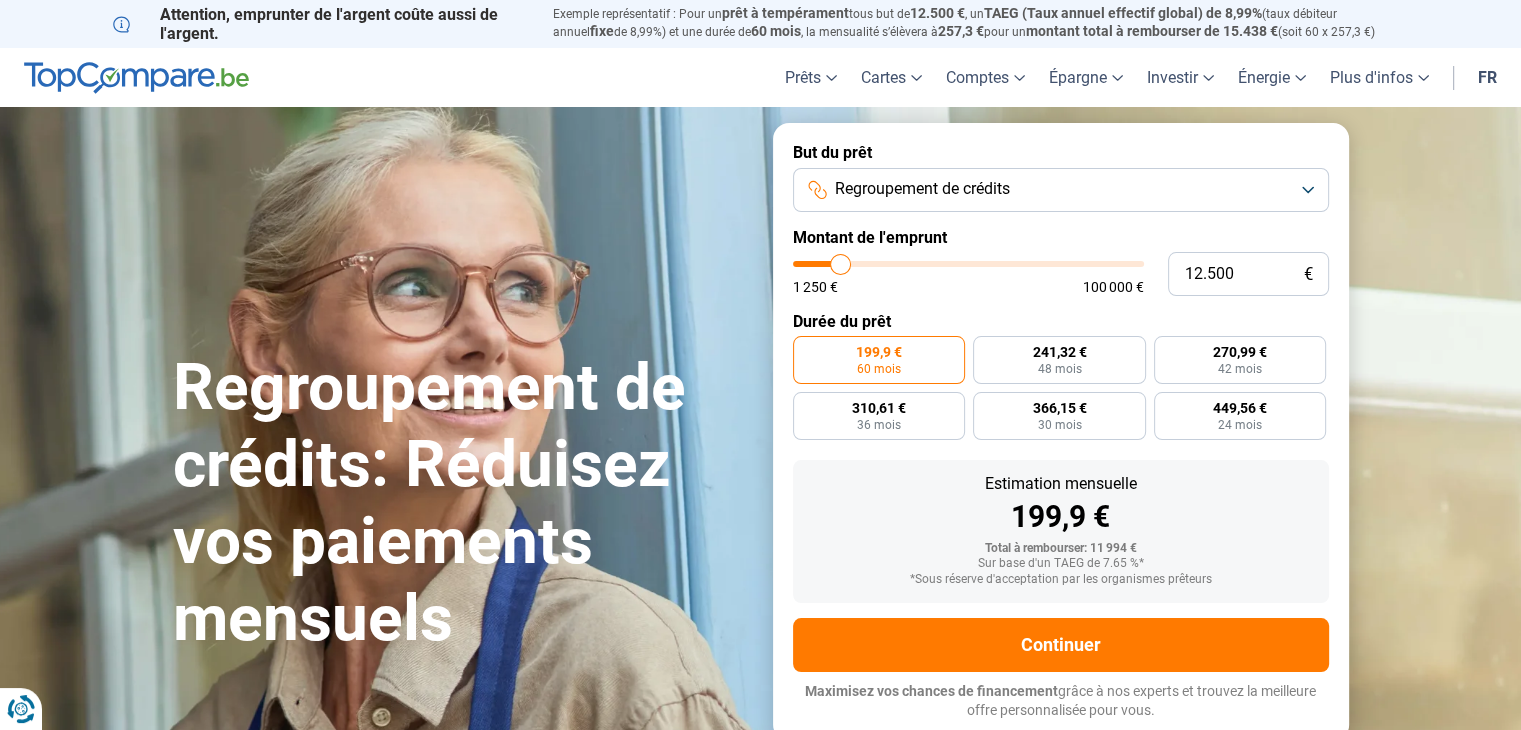 type on "11.750" 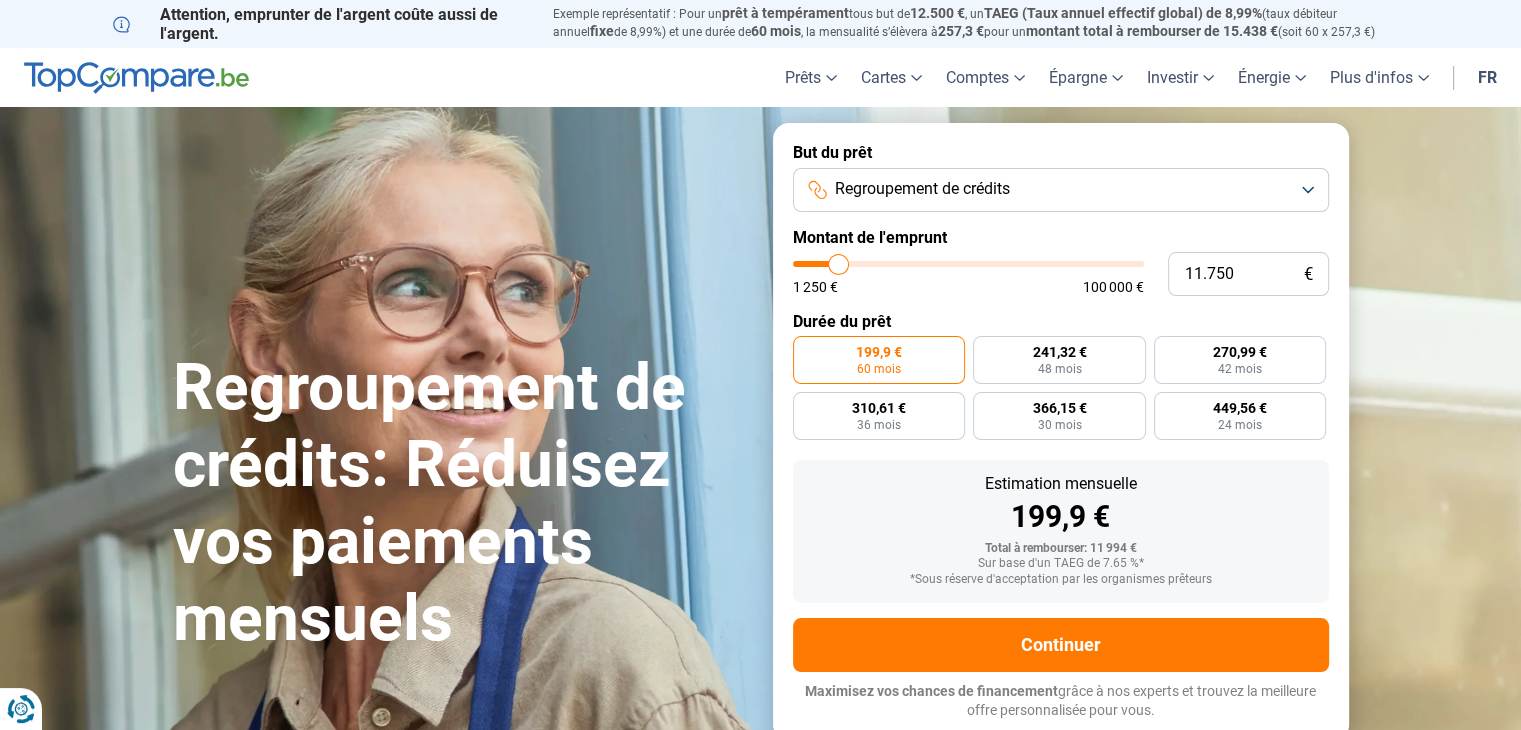 type on "11.250" 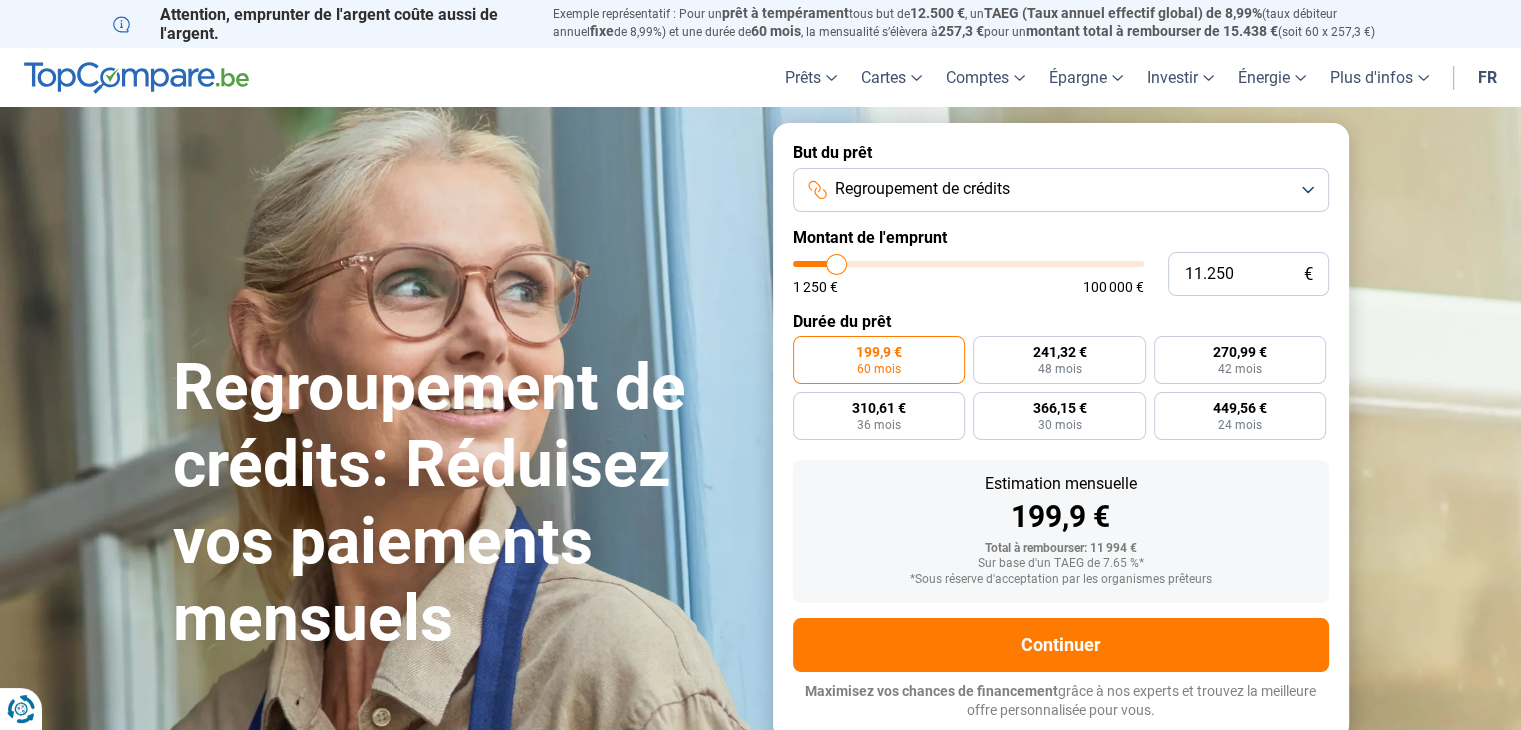 type on "11.000" 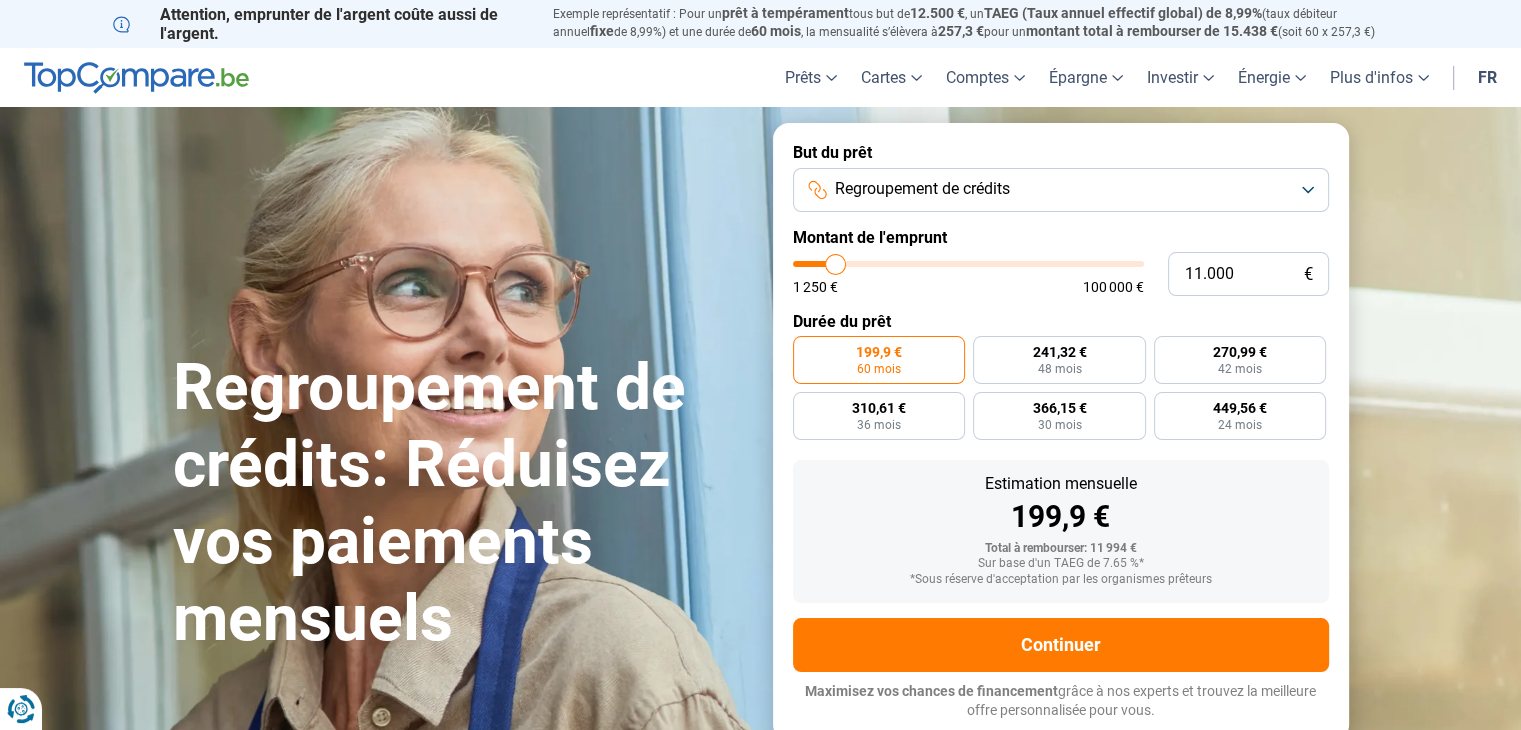 type on "10.750" 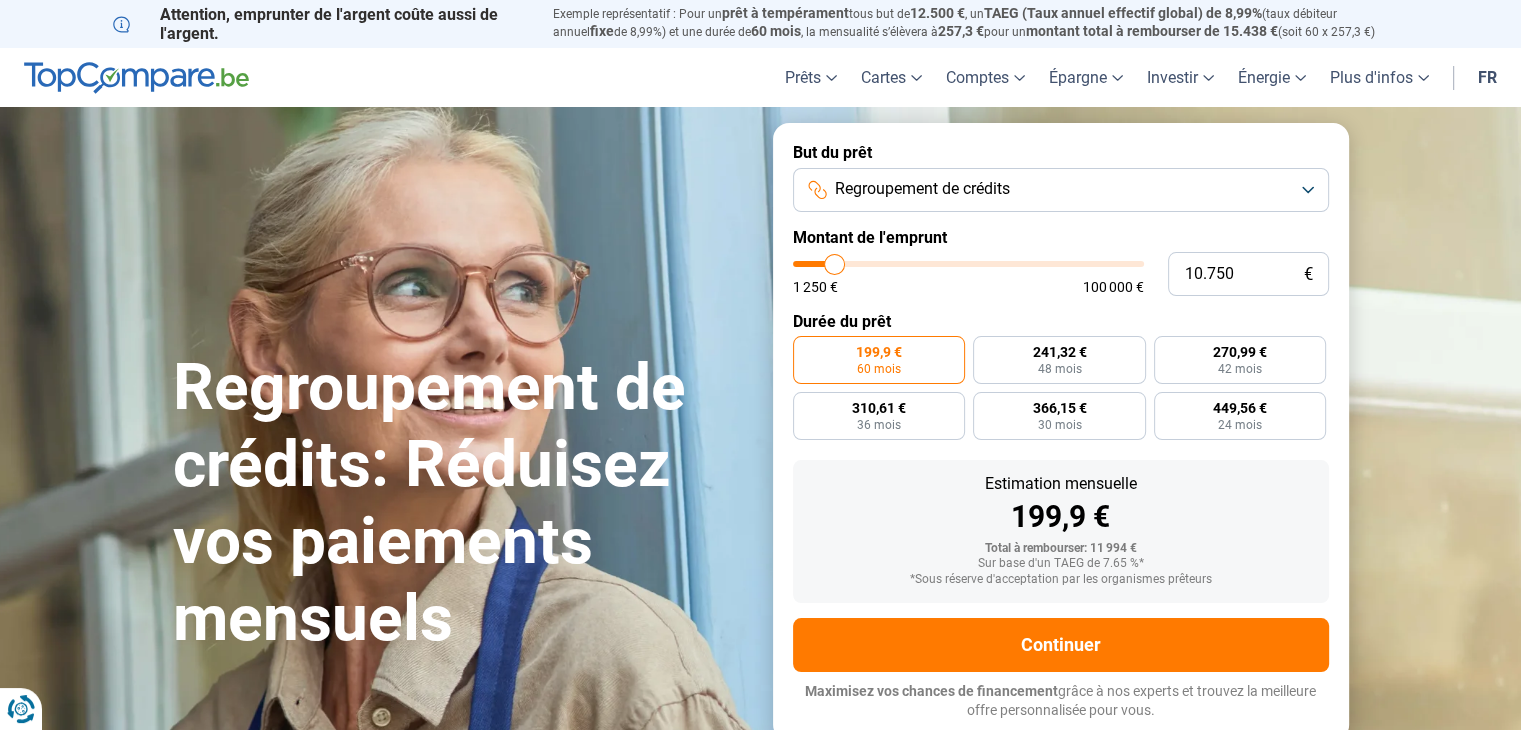 type on "10.500" 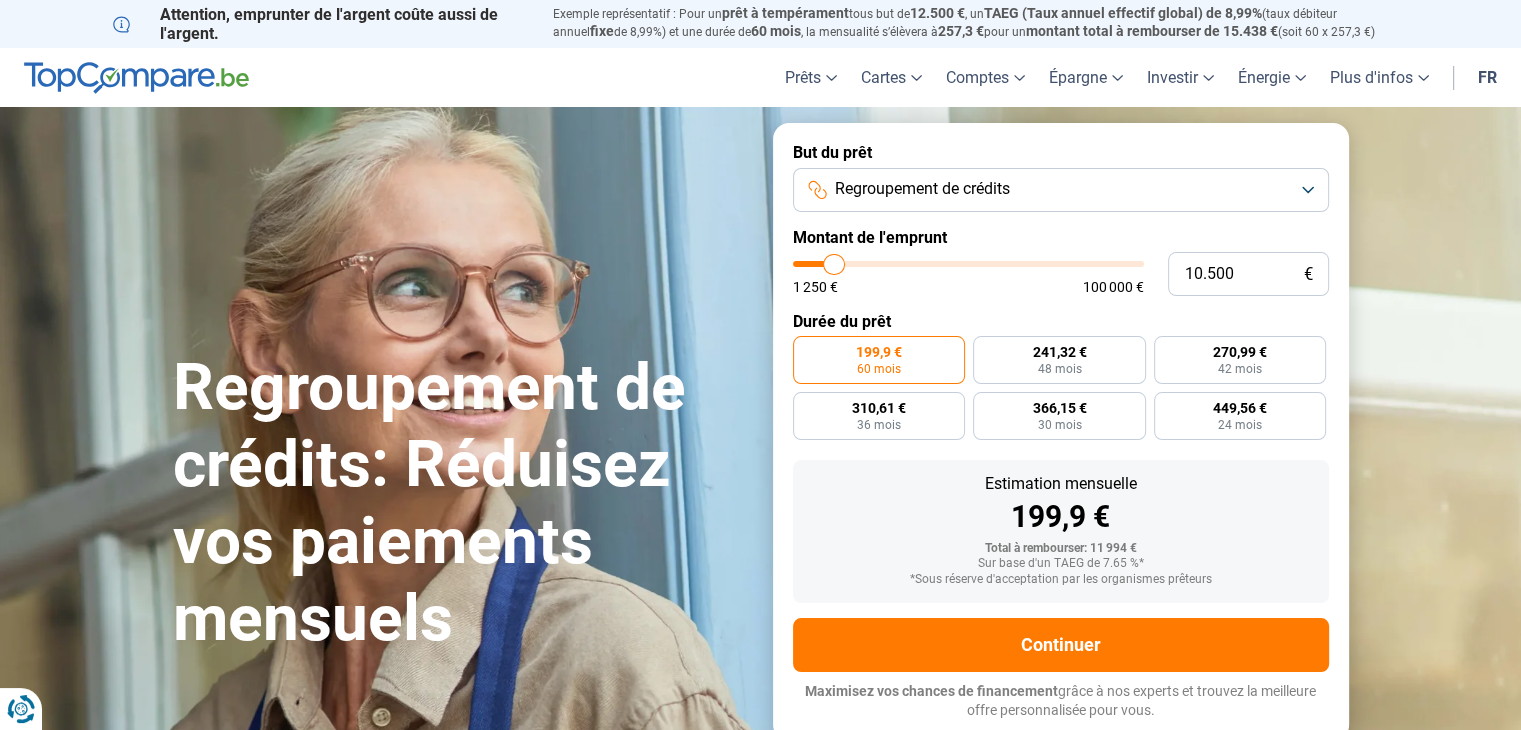 type on "10.750" 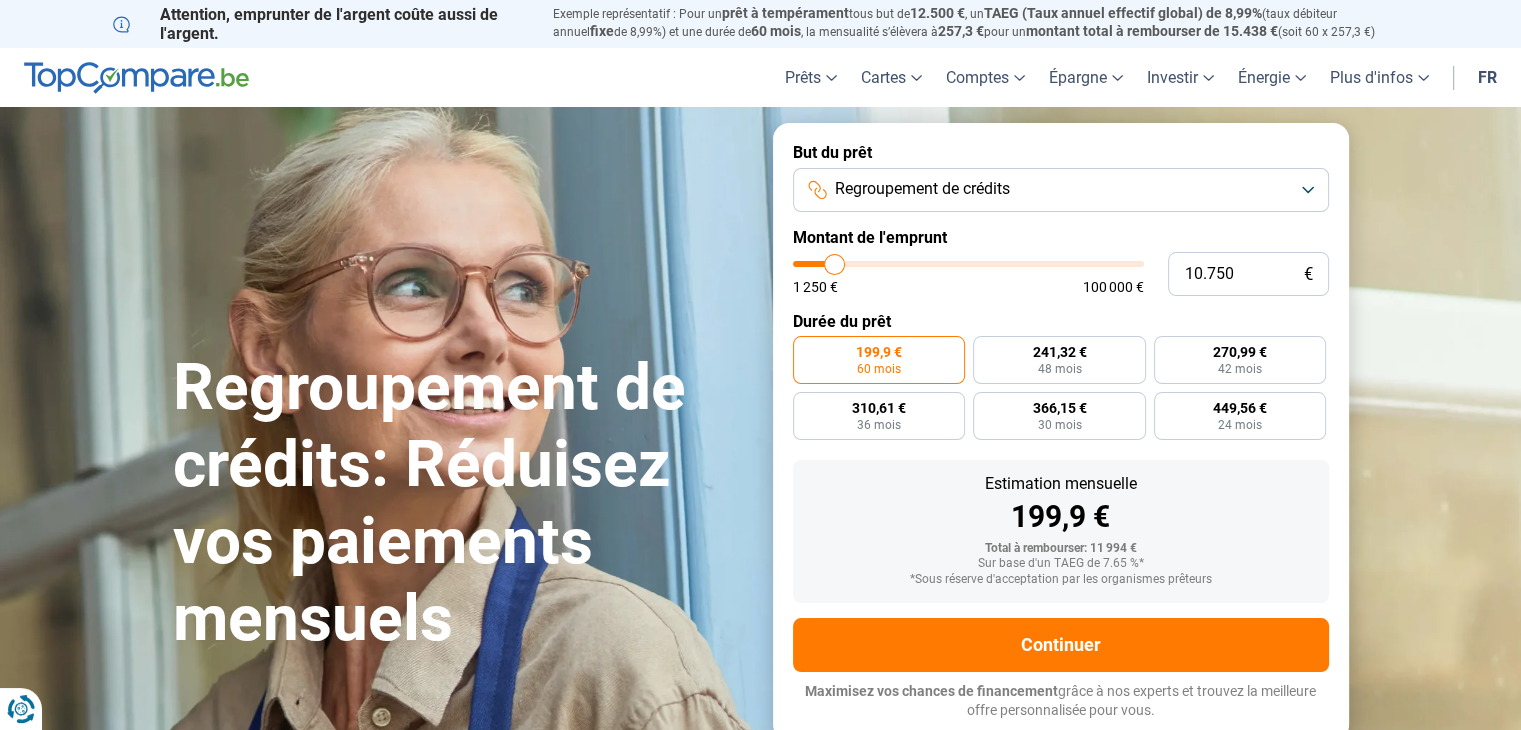 type on "11.250" 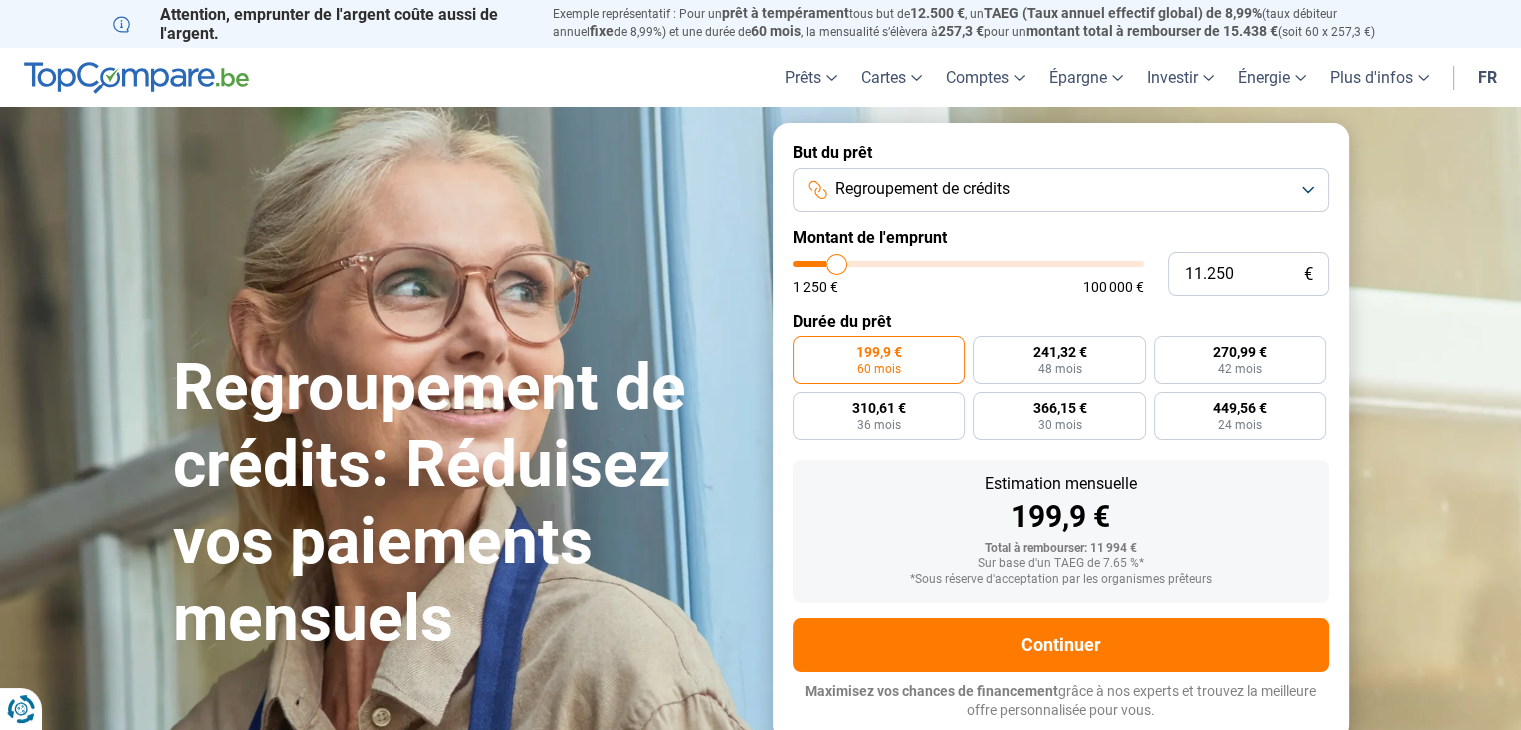 type on "11.500" 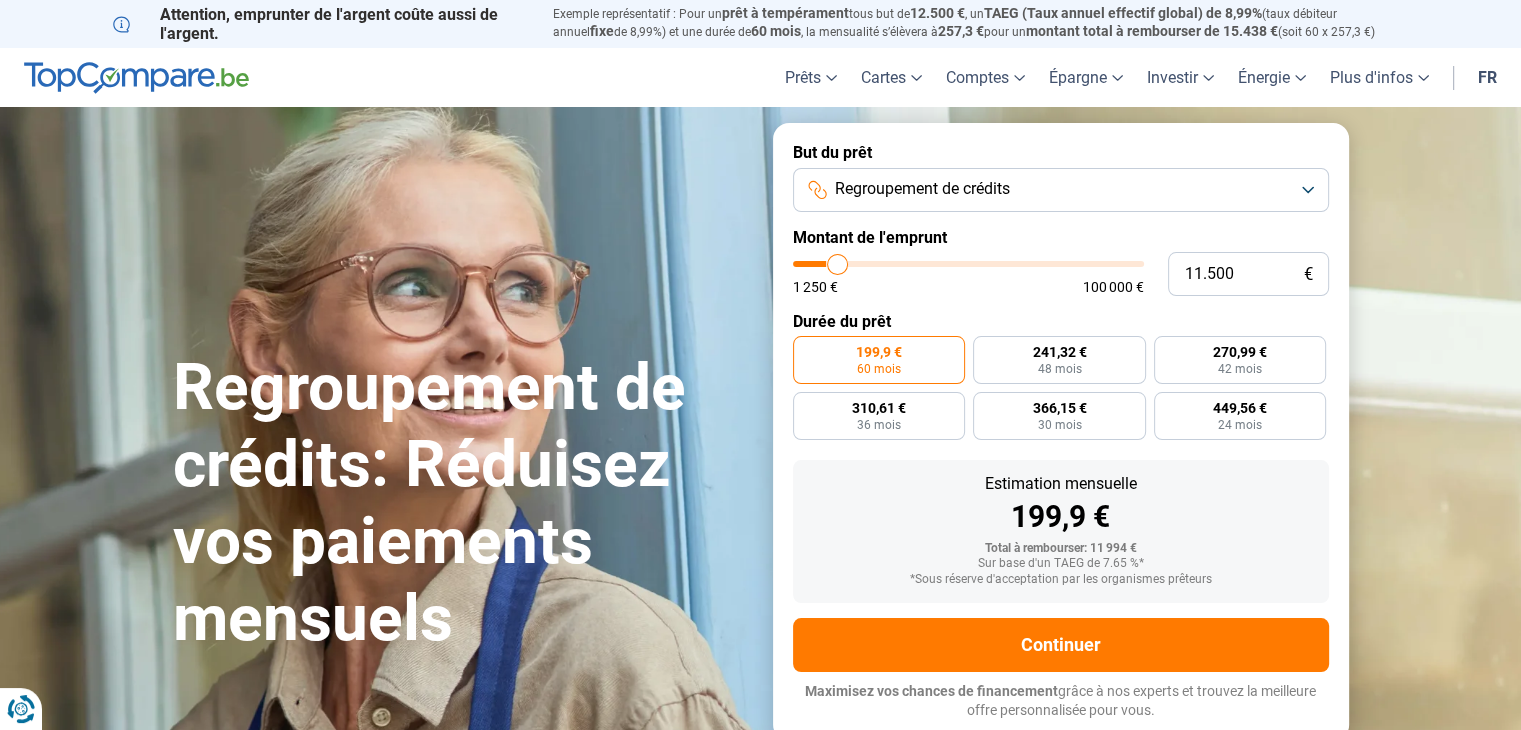 type on "11.750" 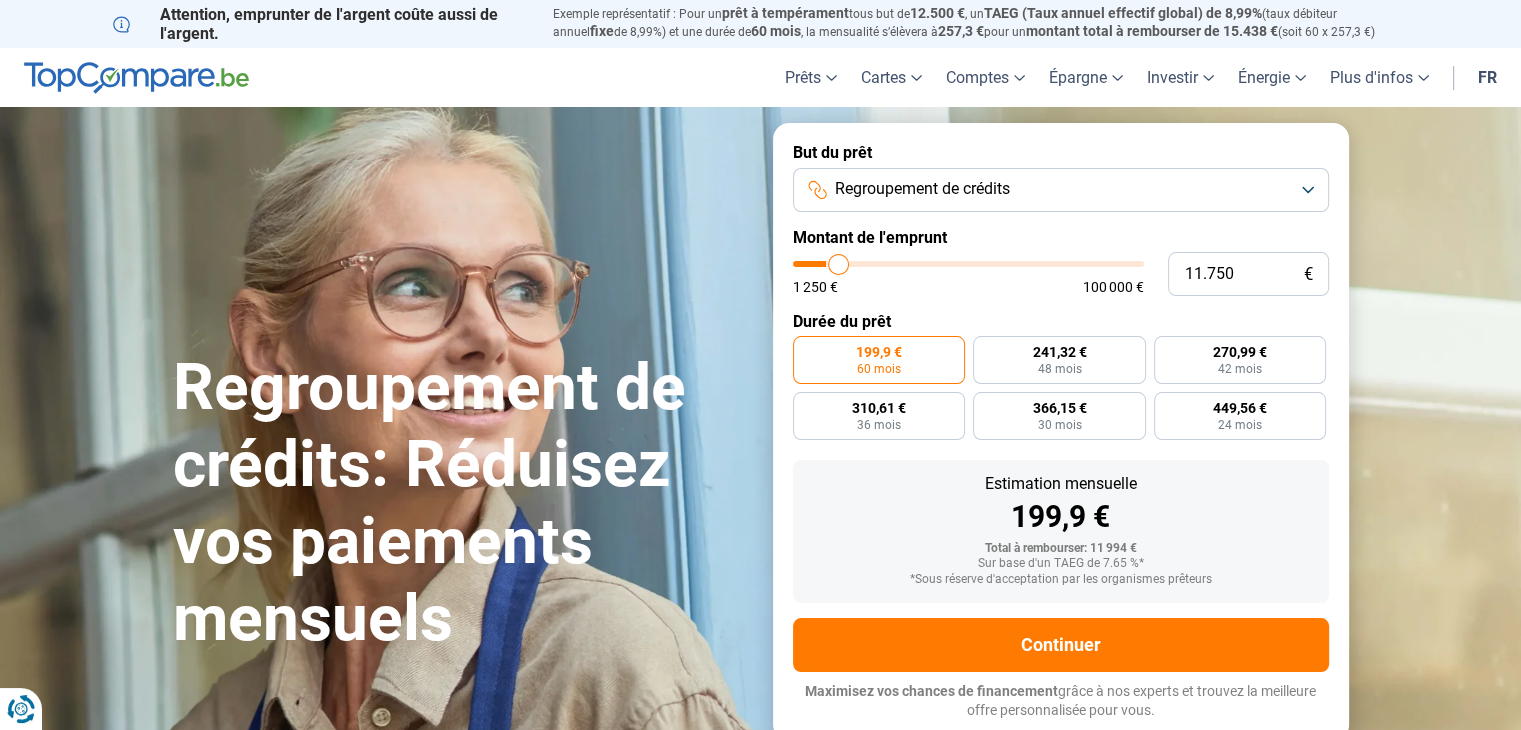 type on "12.250" 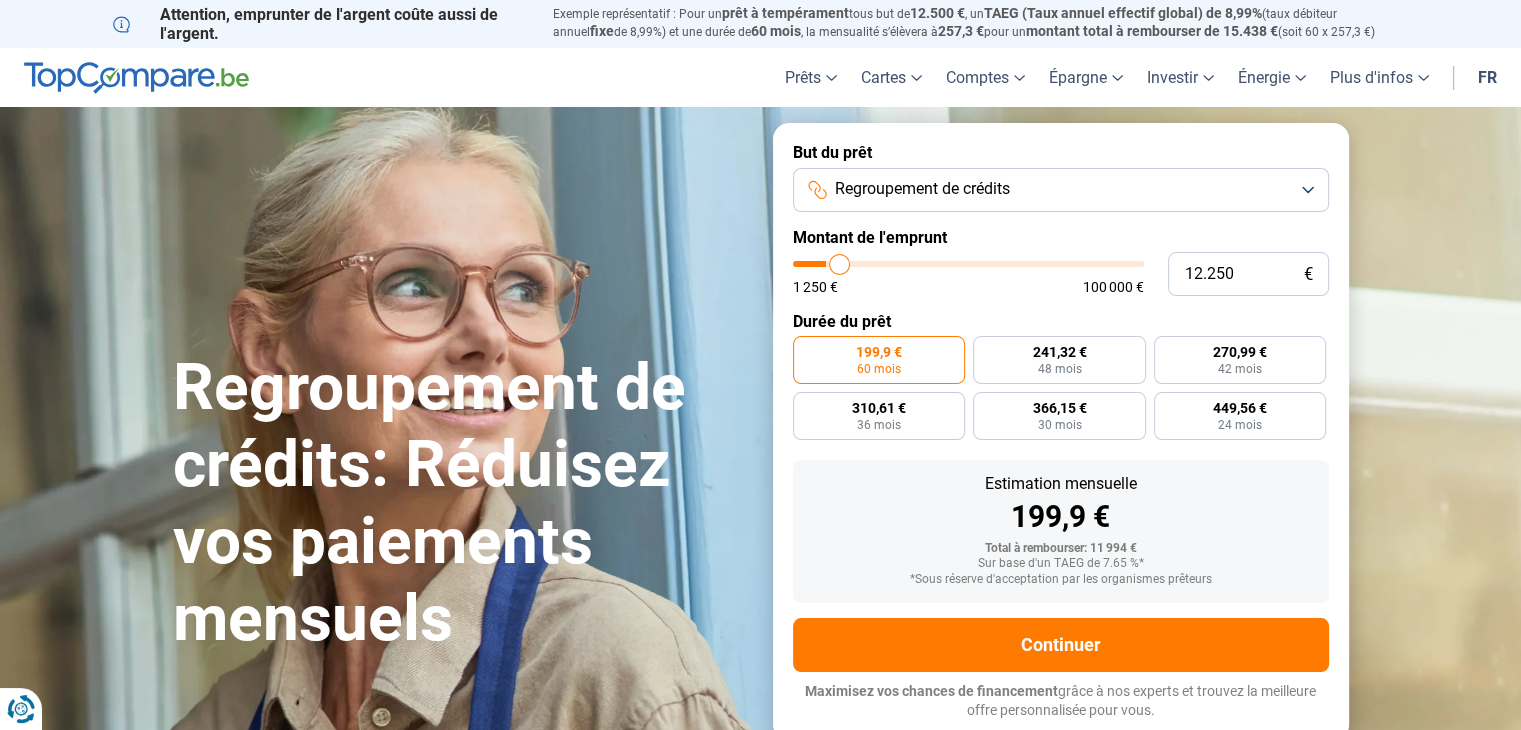 type on "12.500" 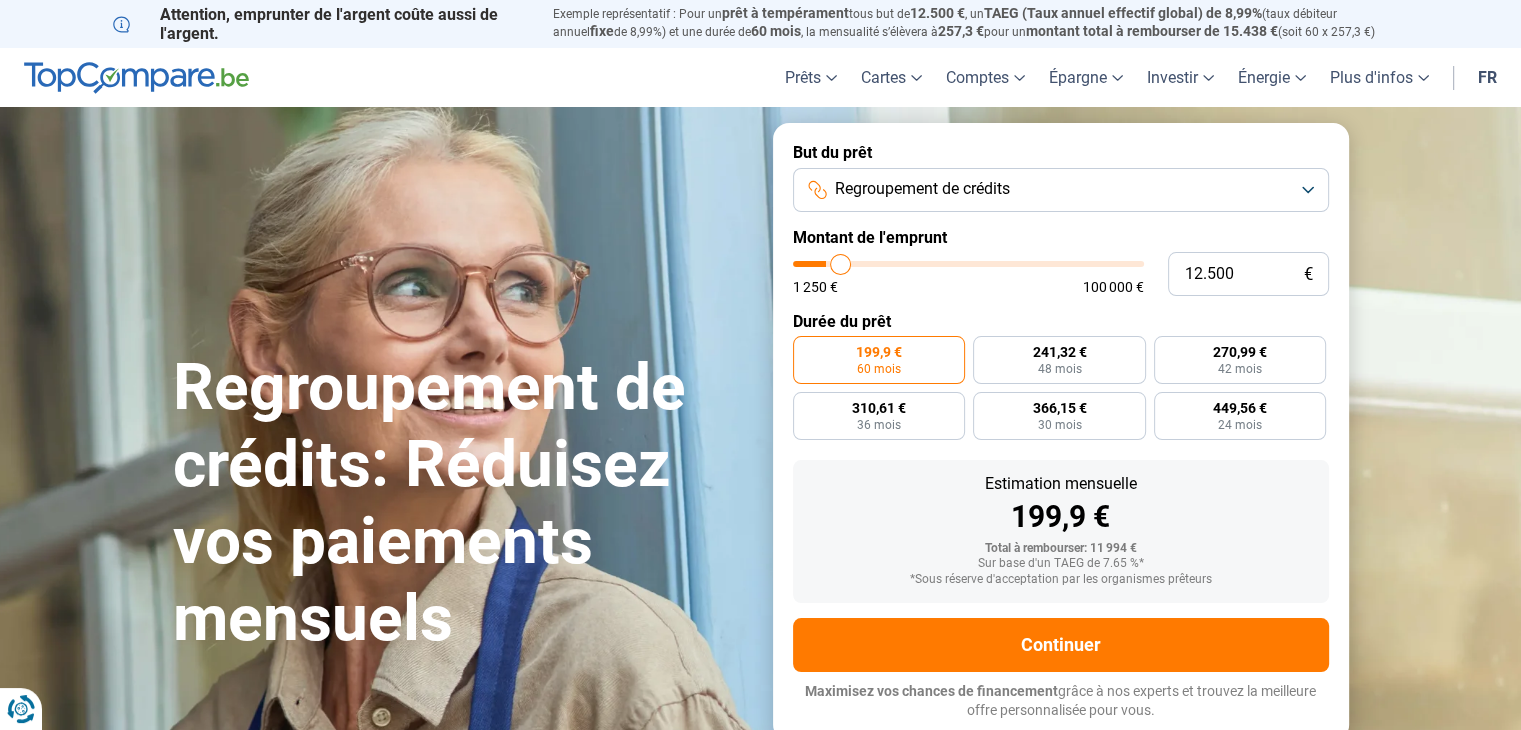 type on "12.750" 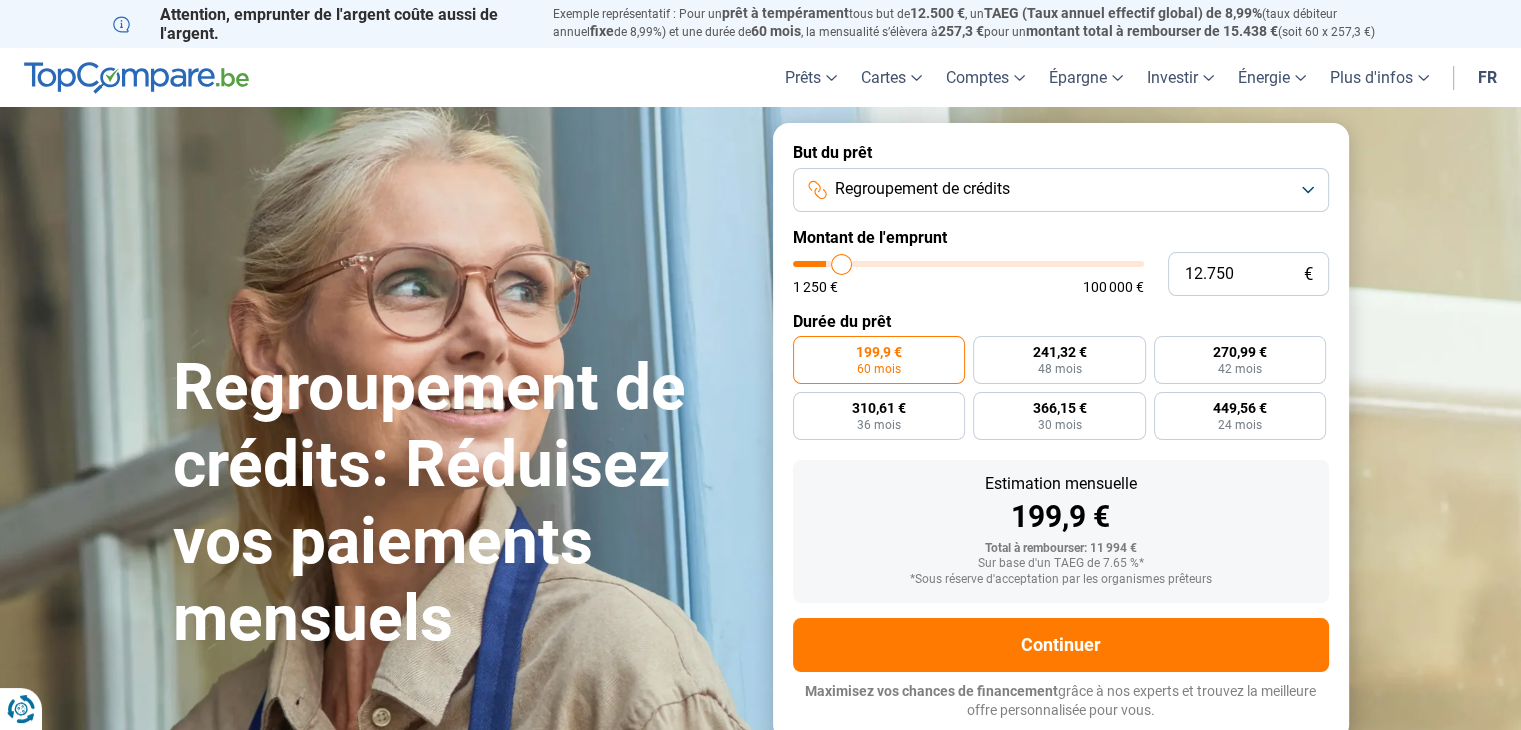 type on "13.000" 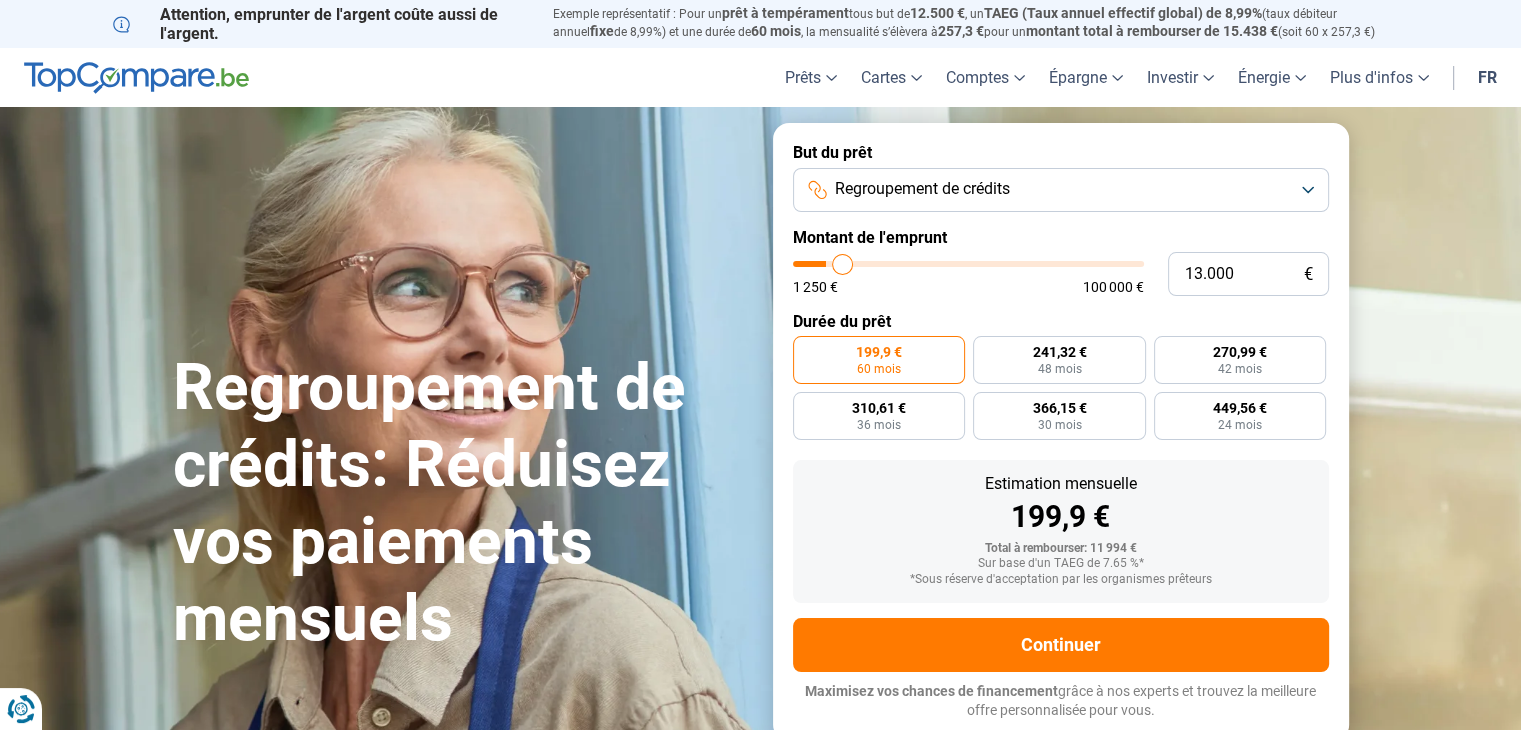 type on "13.250" 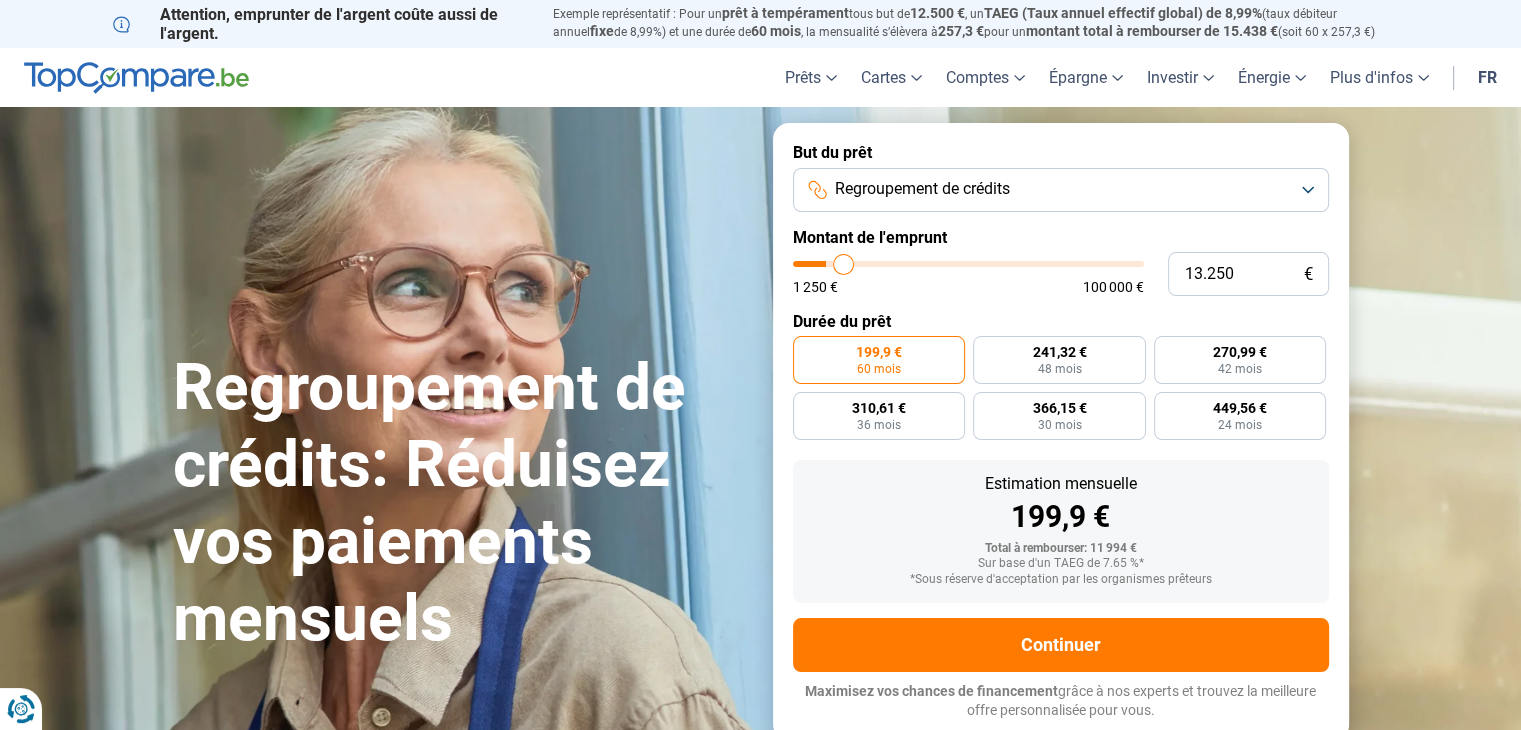 type on "13.500" 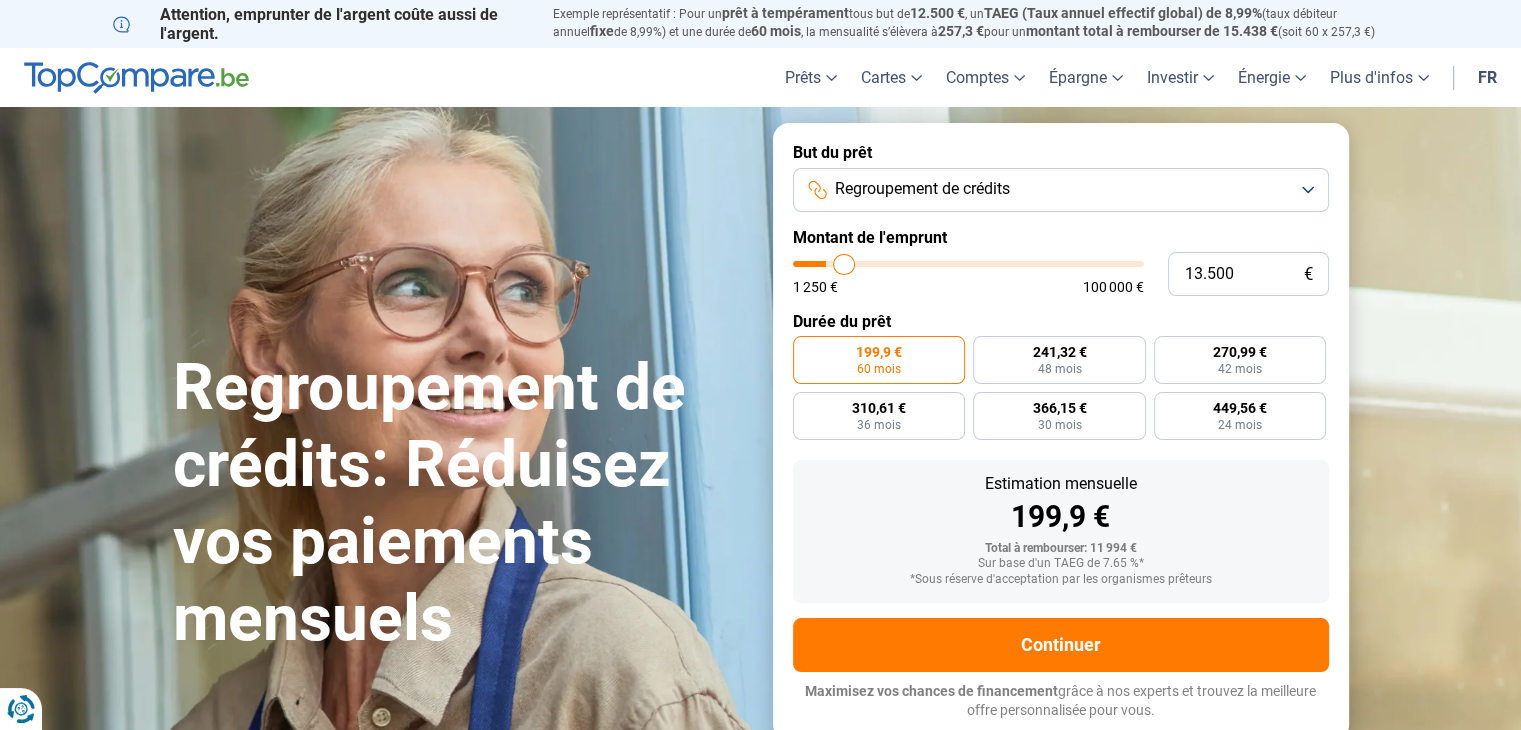type on "13.750" 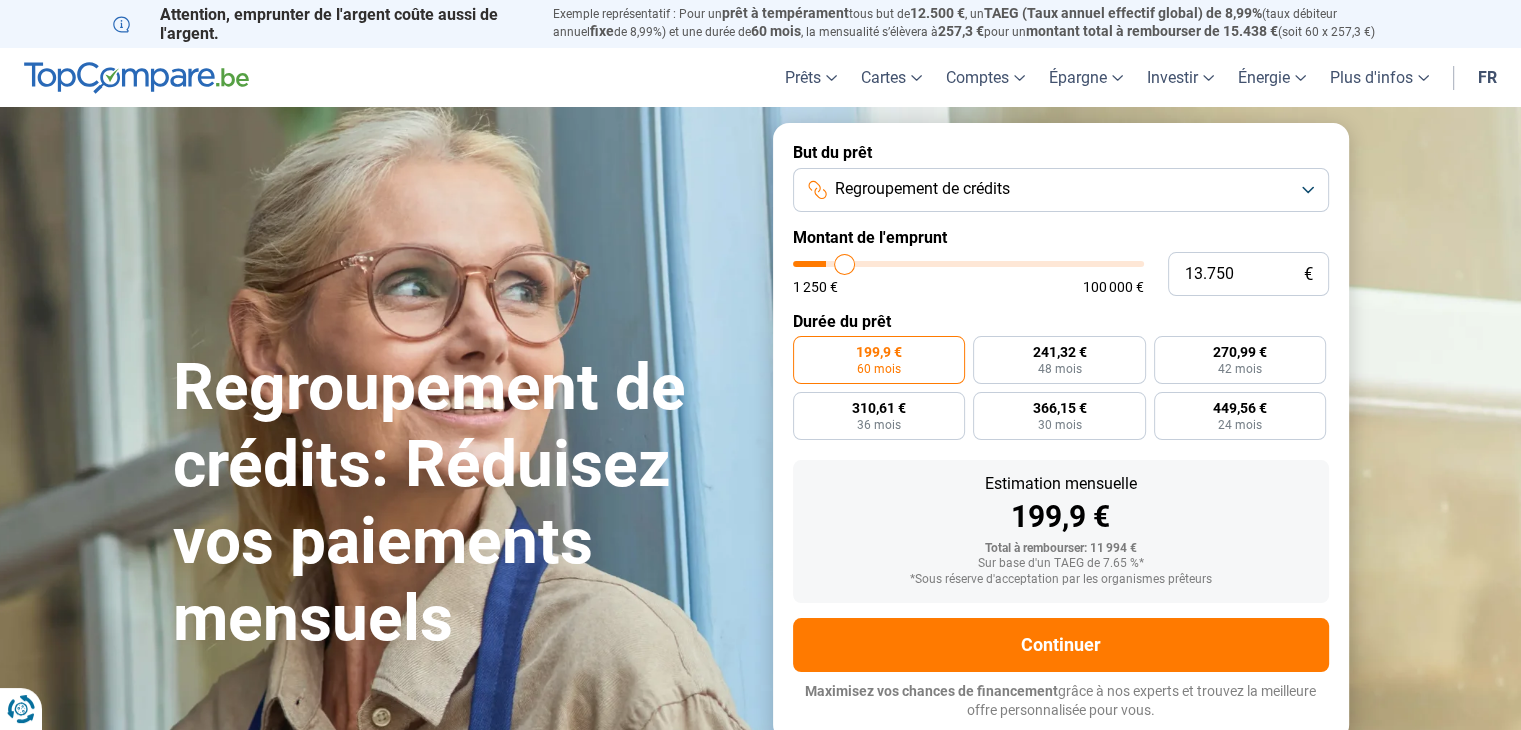 type on "14.000" 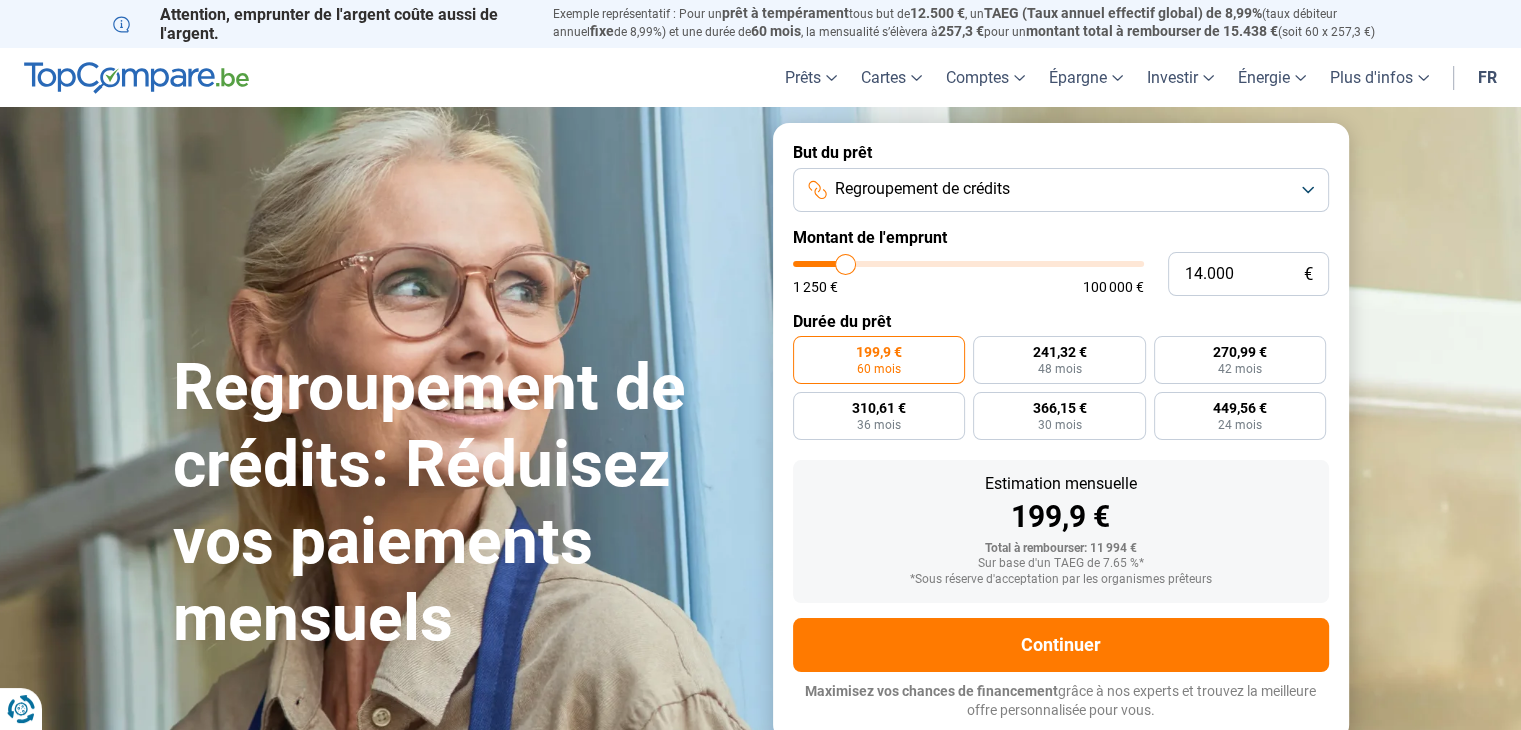 type on "14.250" 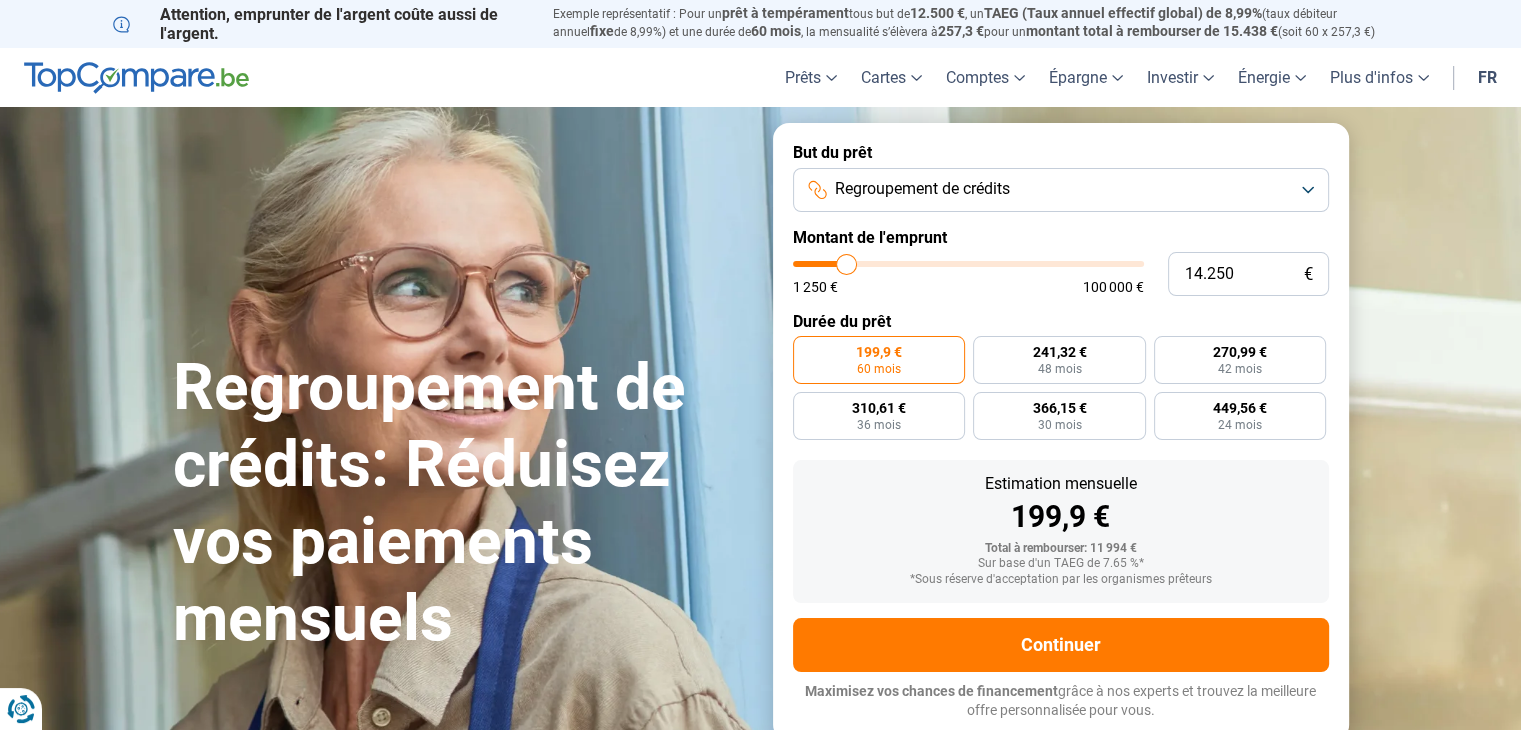 type on "14.500" 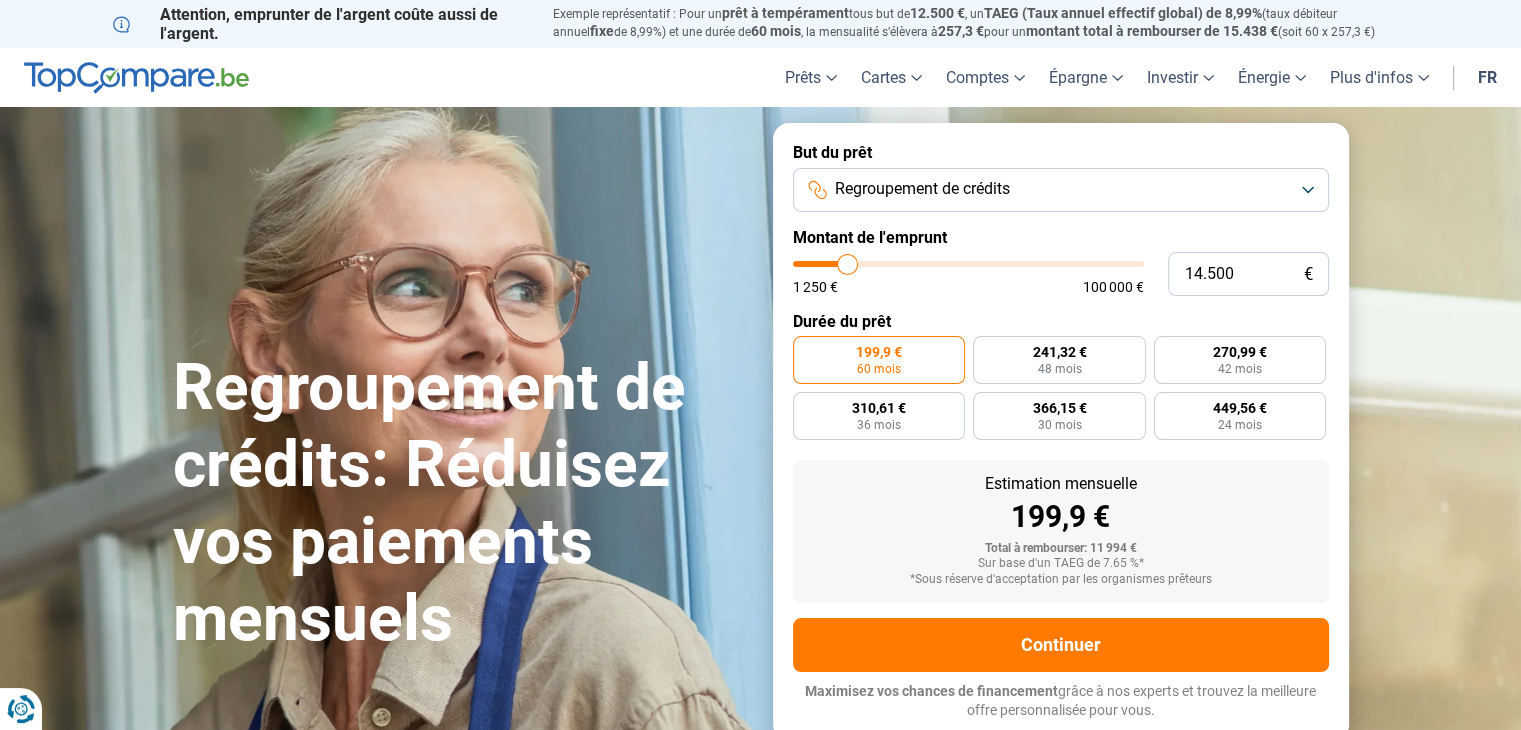 type on "14.750" 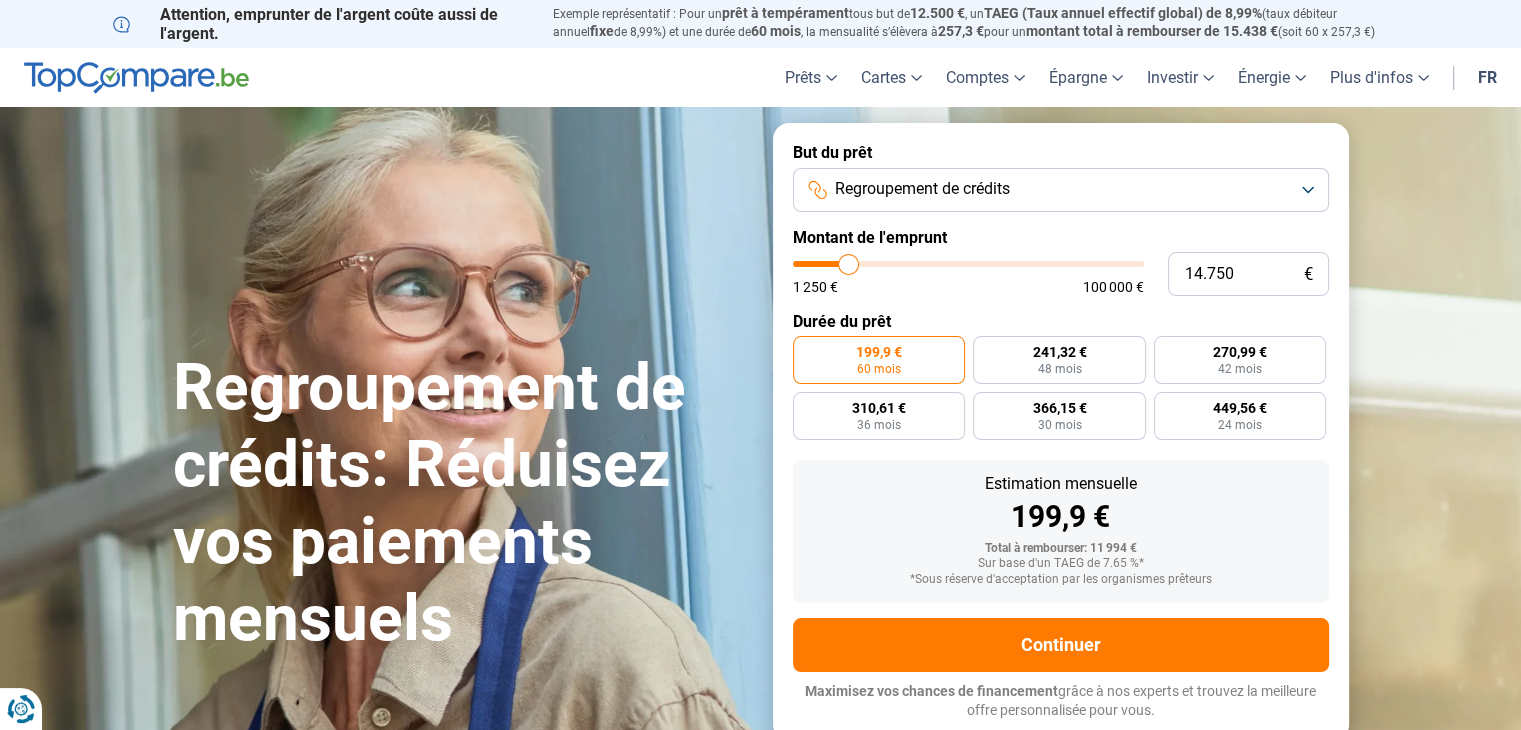 type on "15.000" 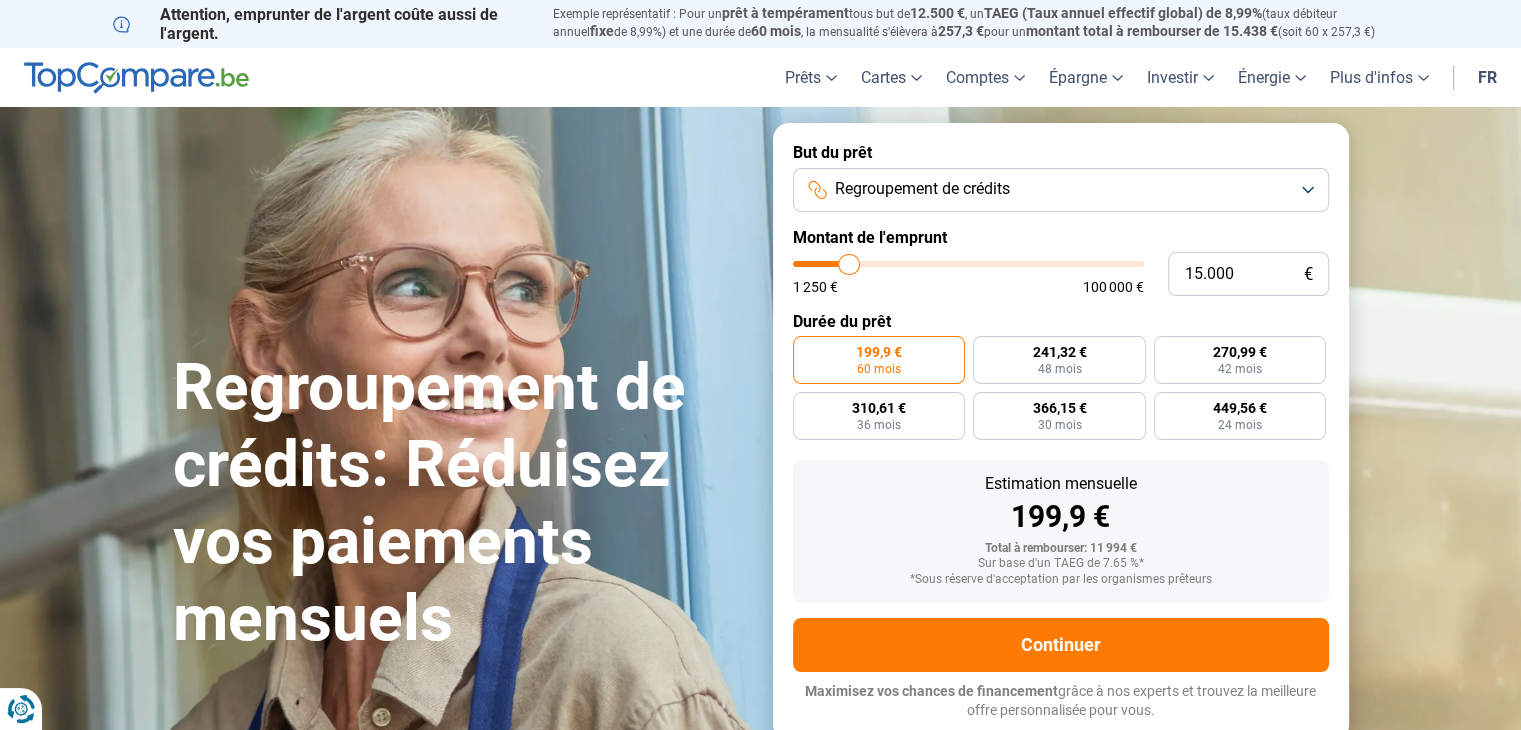 type on "15.250" 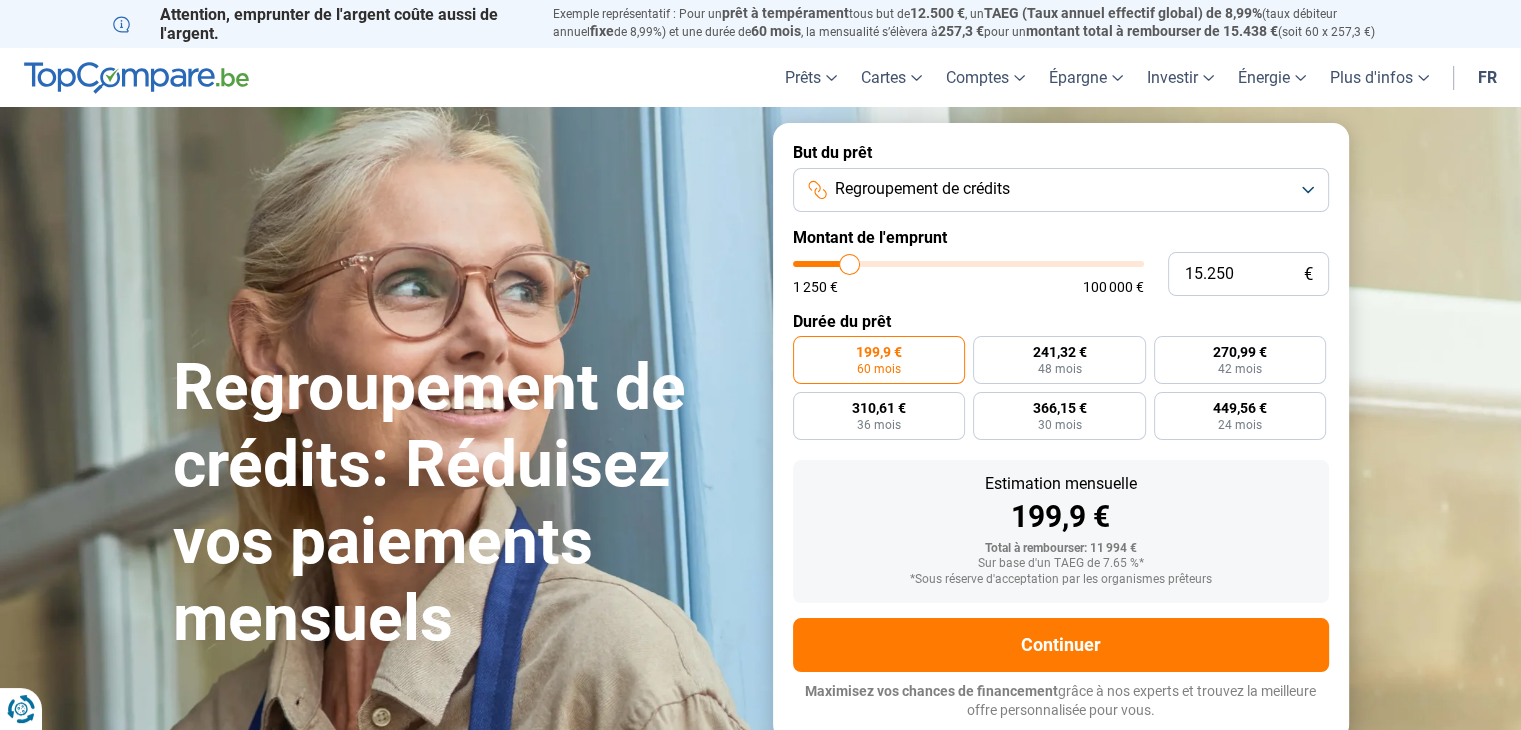 type on "15.500" 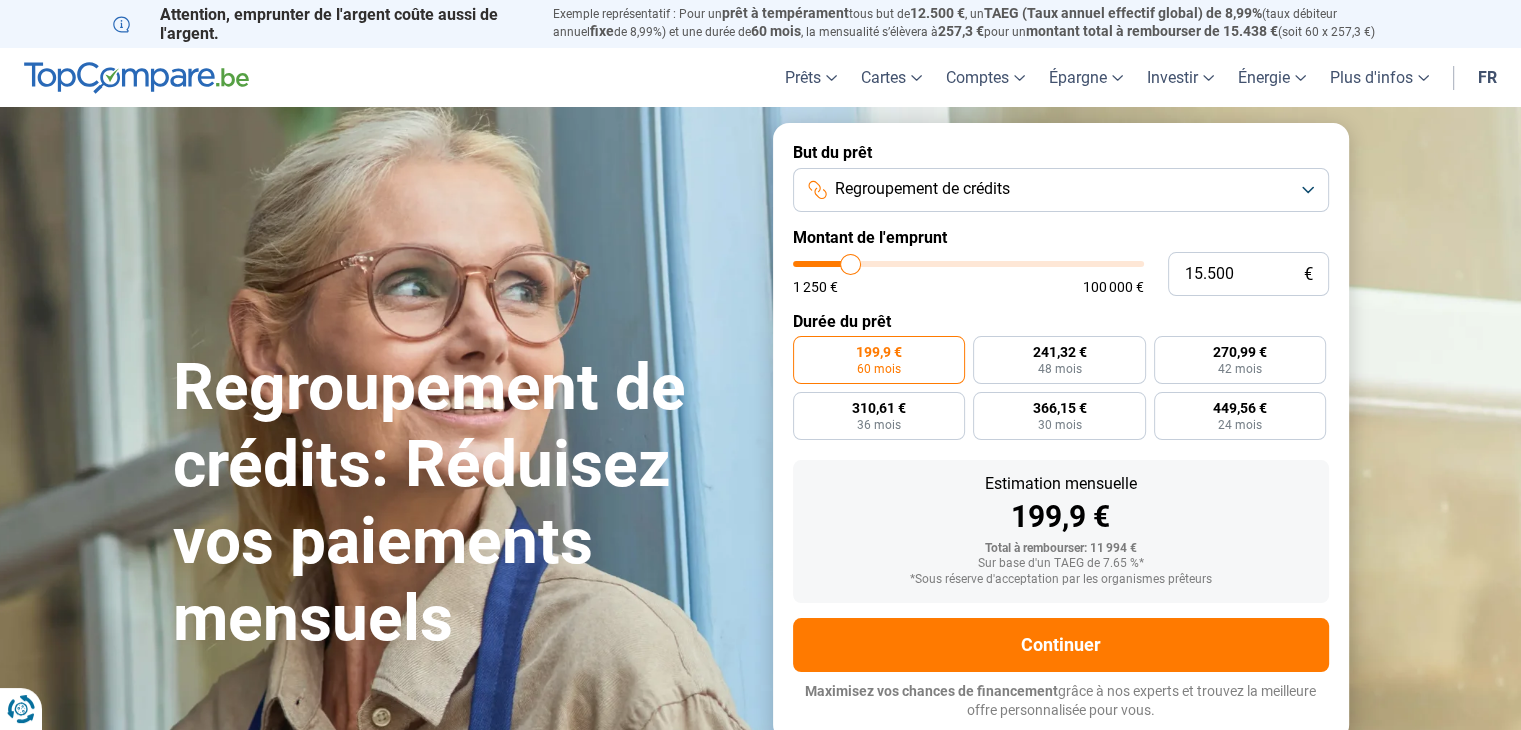 type on "15.250" 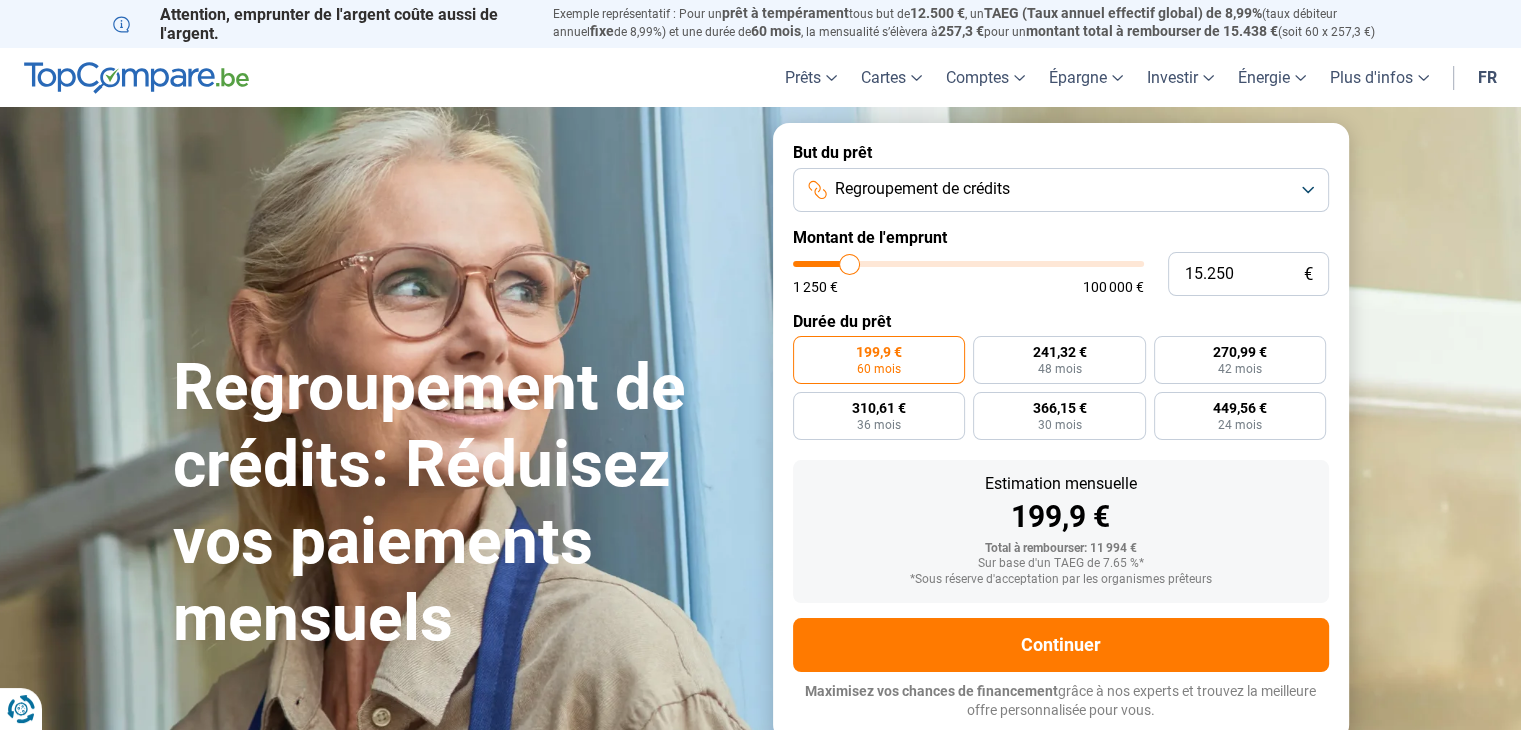 type on "15.000" 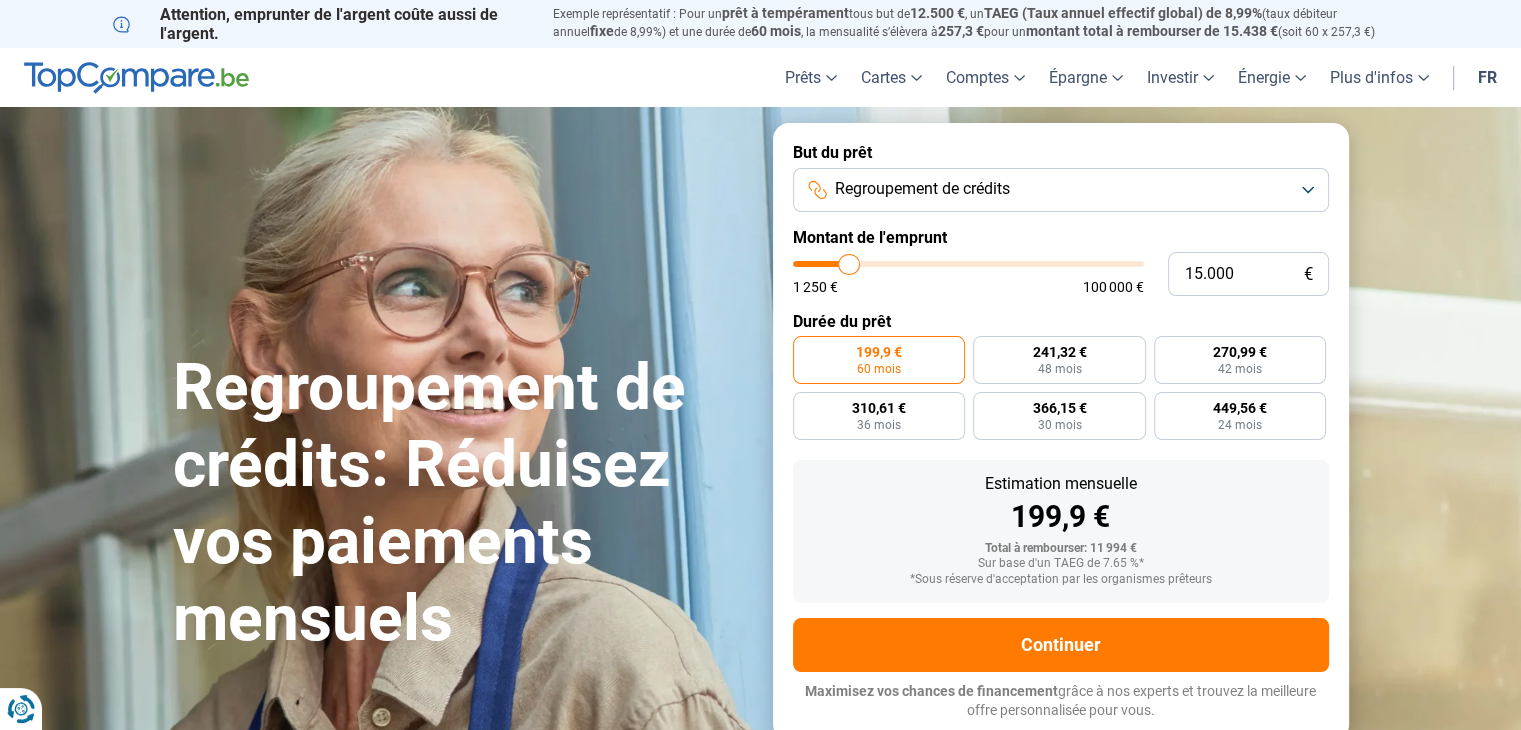 type on "14.750" 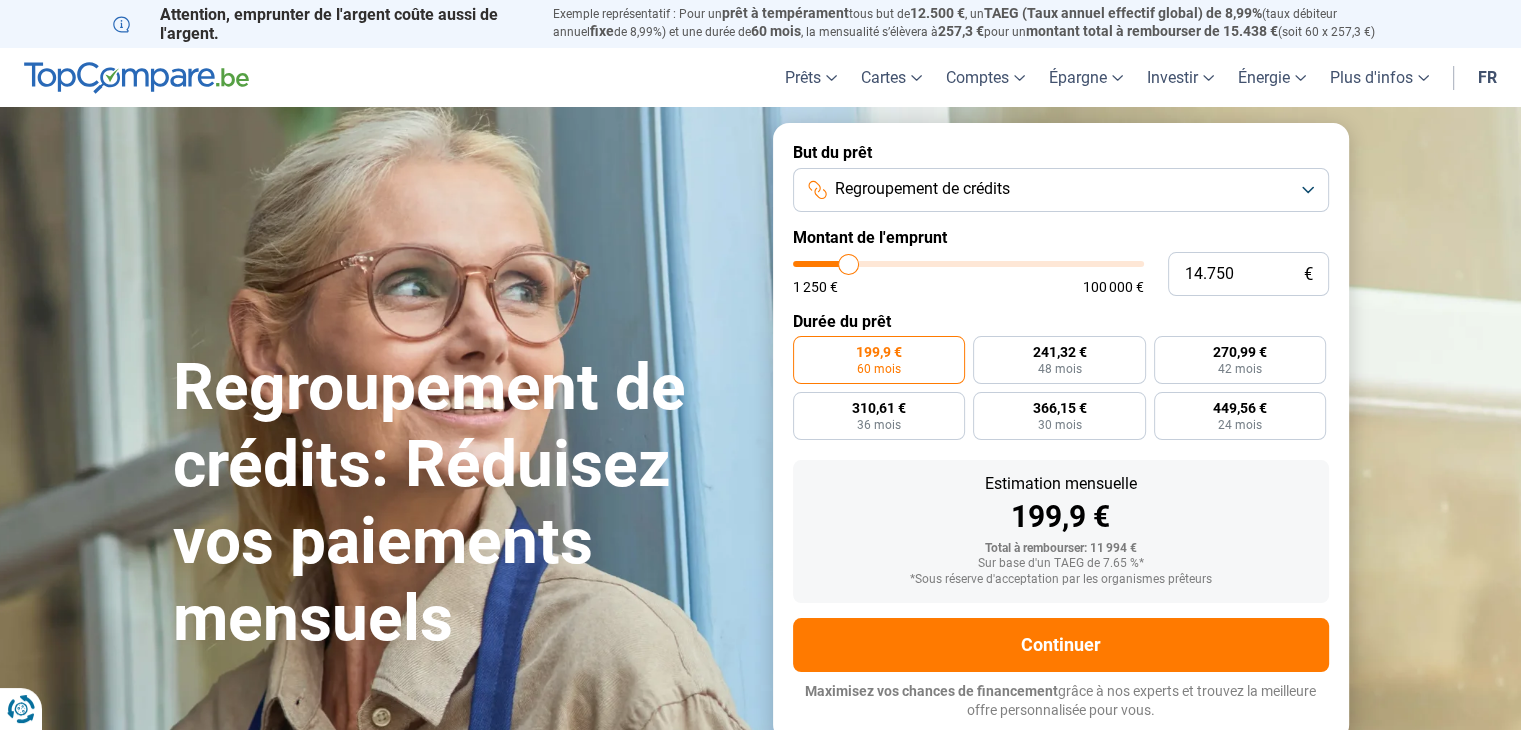 type on "15.000" 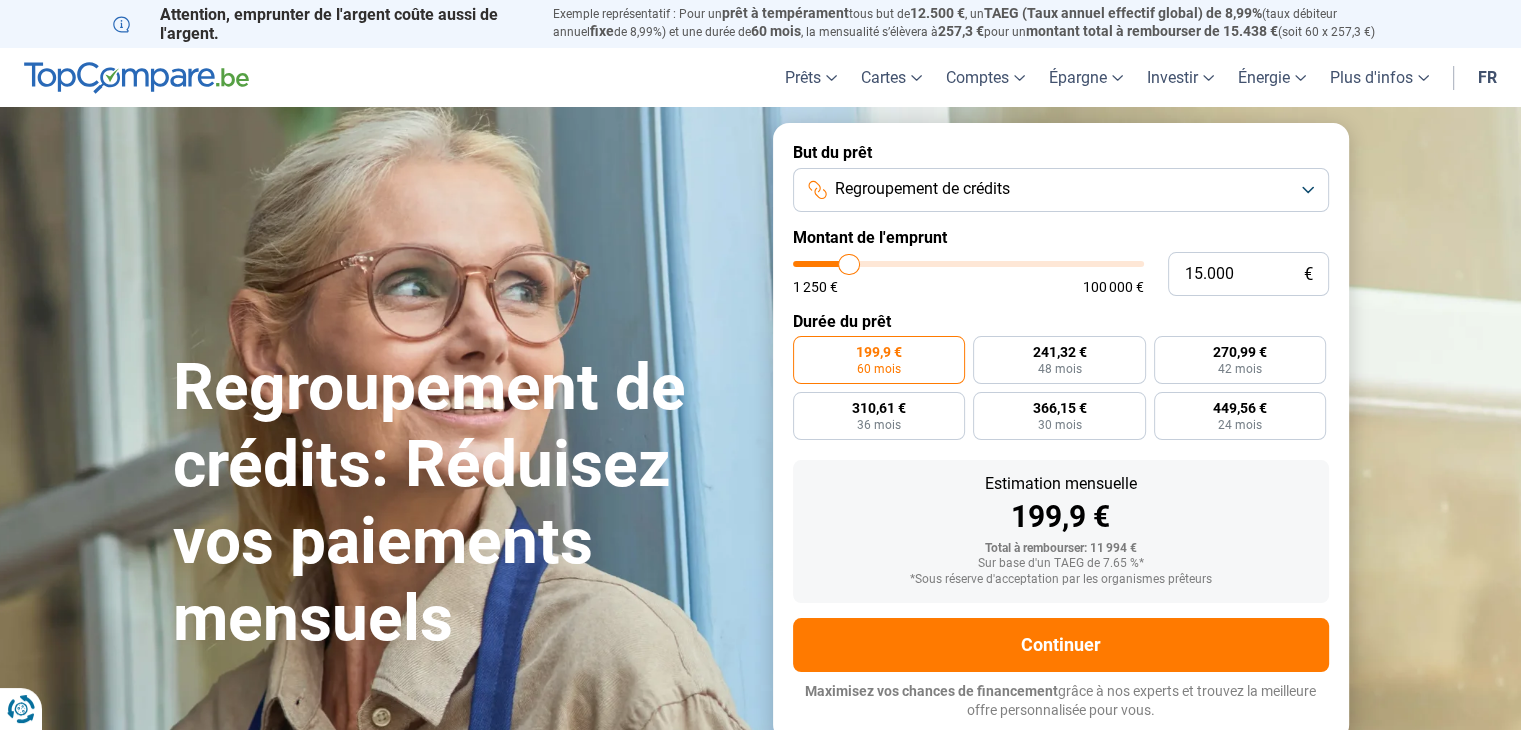 type 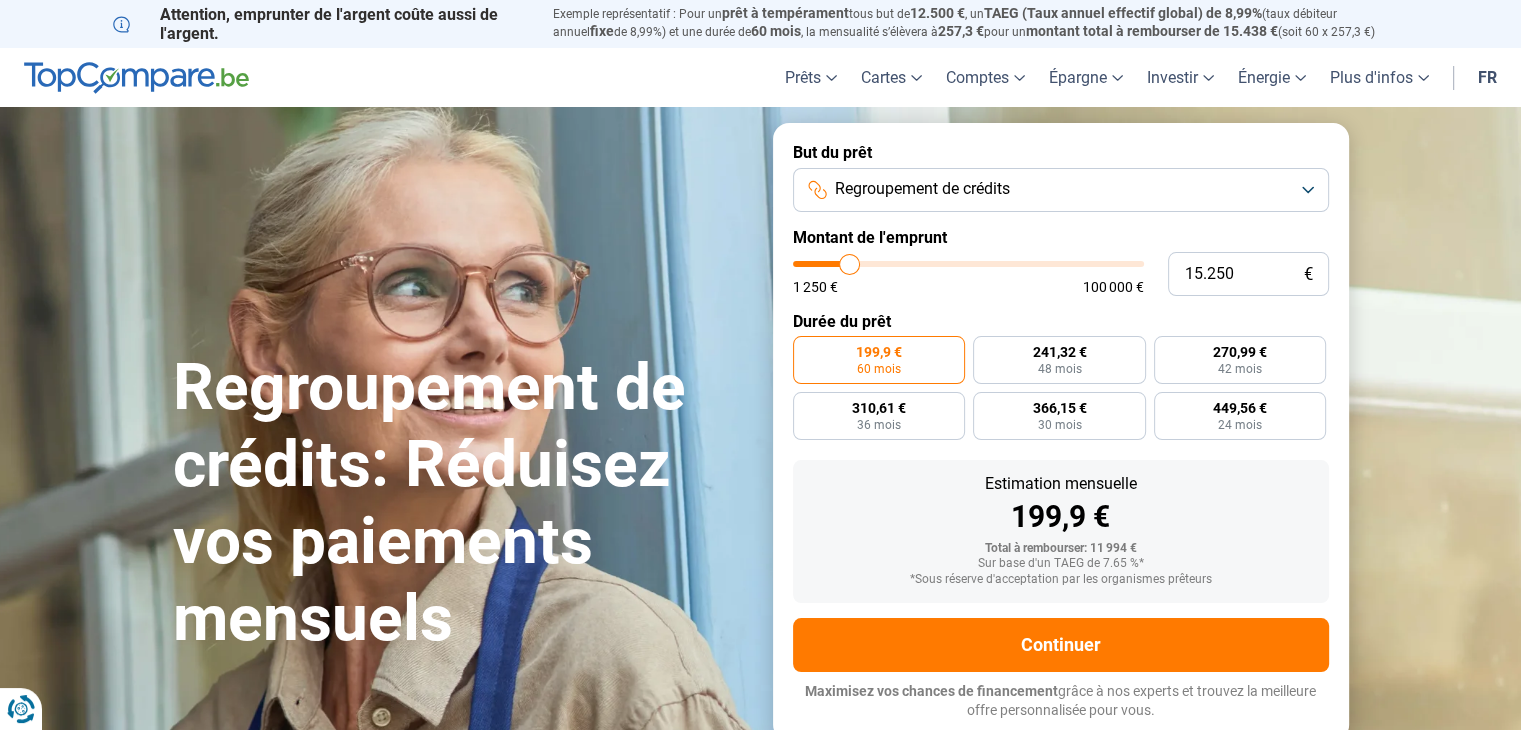 drag, startPoint x: 829, startPoint y: 264, endPoint x: 850, endPoint y: 268, distance: 21.377558 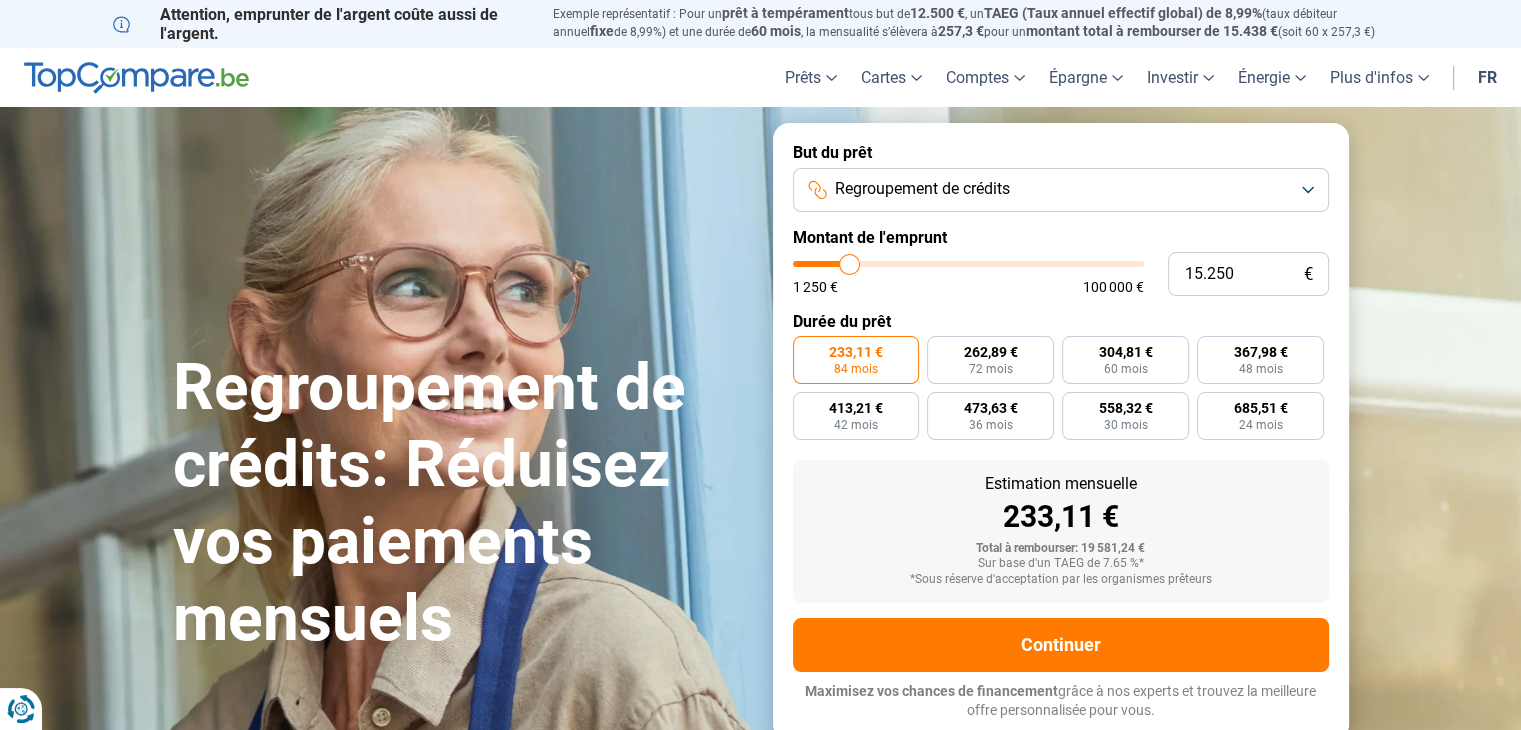 click on "233,11 €" at bounding box center (856, 352) 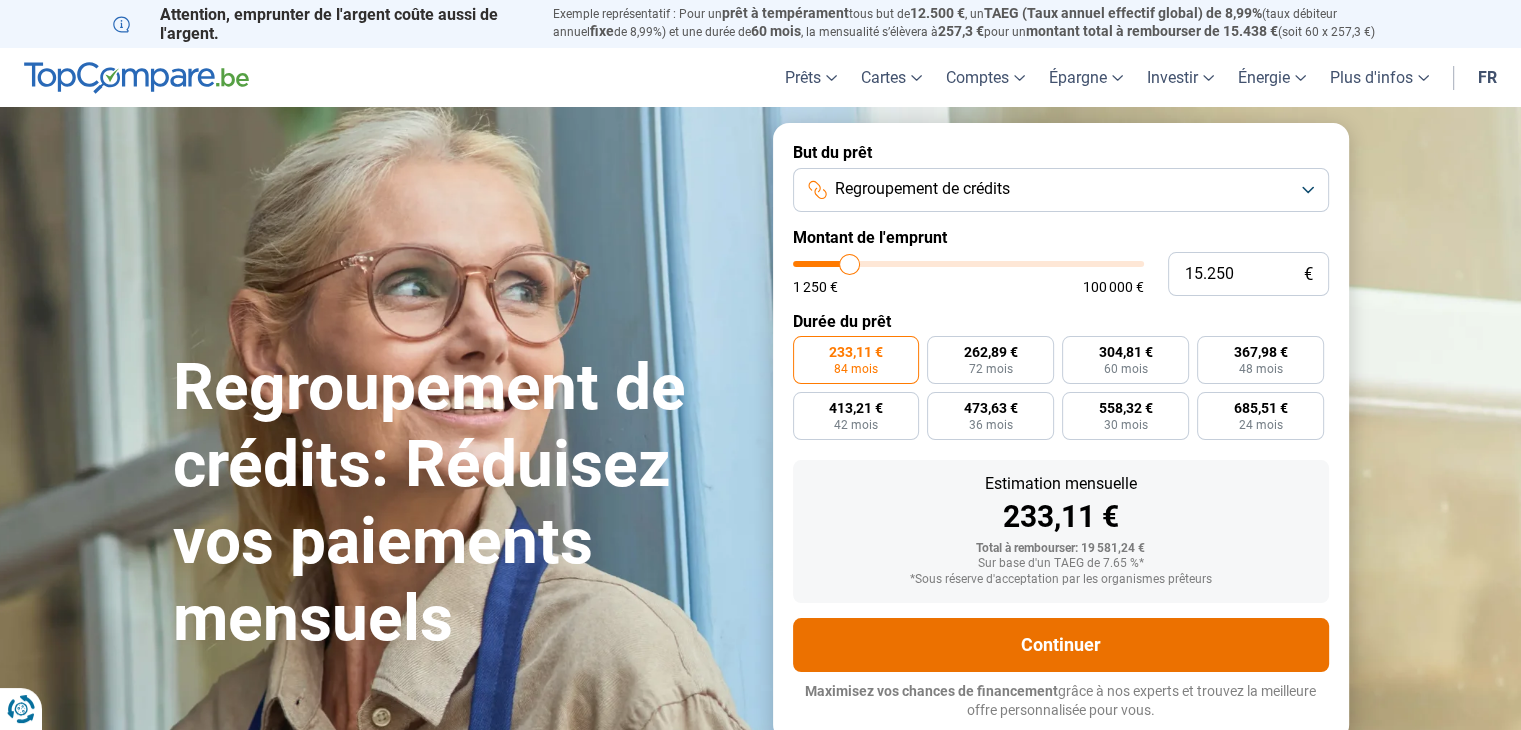 click on "Continuer" at bounding box center [1061, 645] 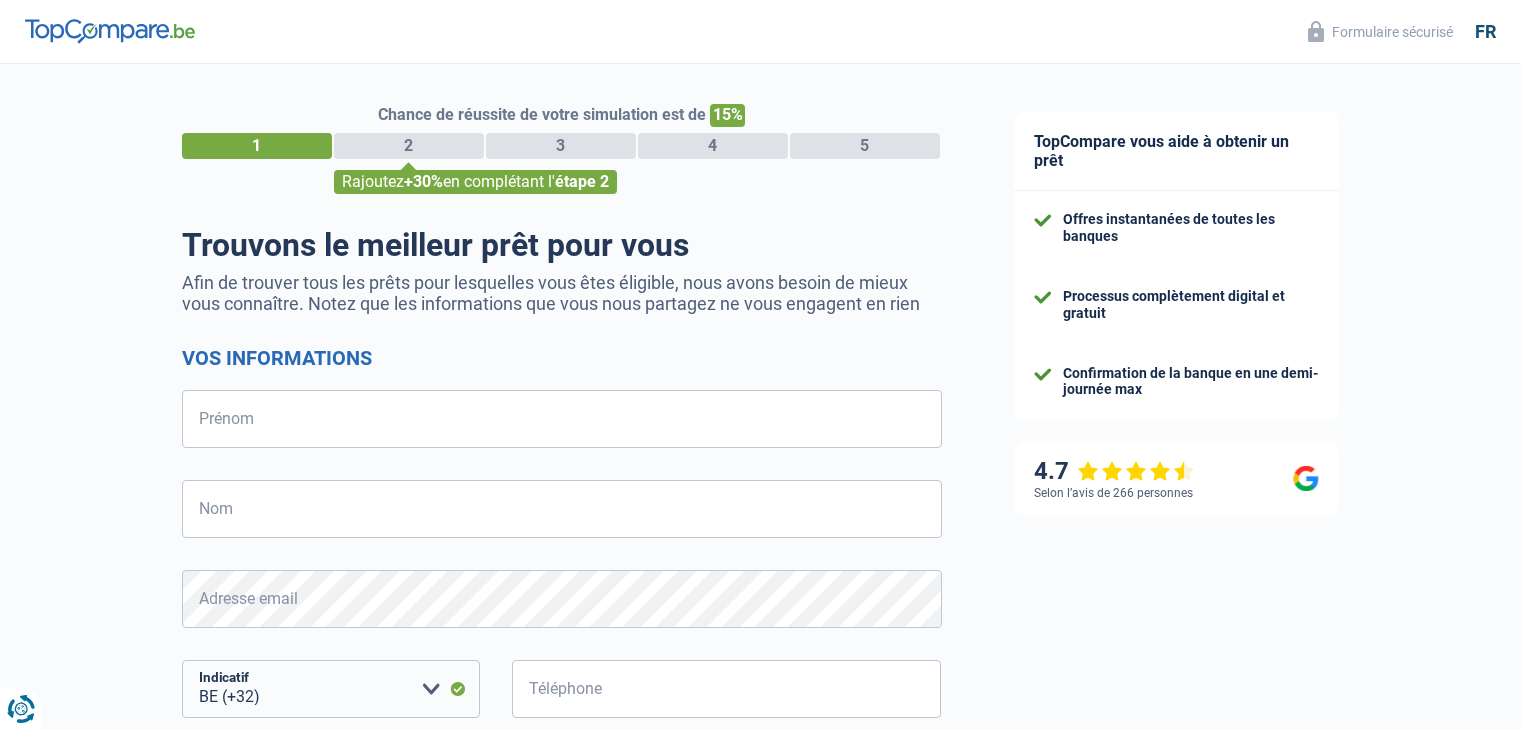 select on "32" 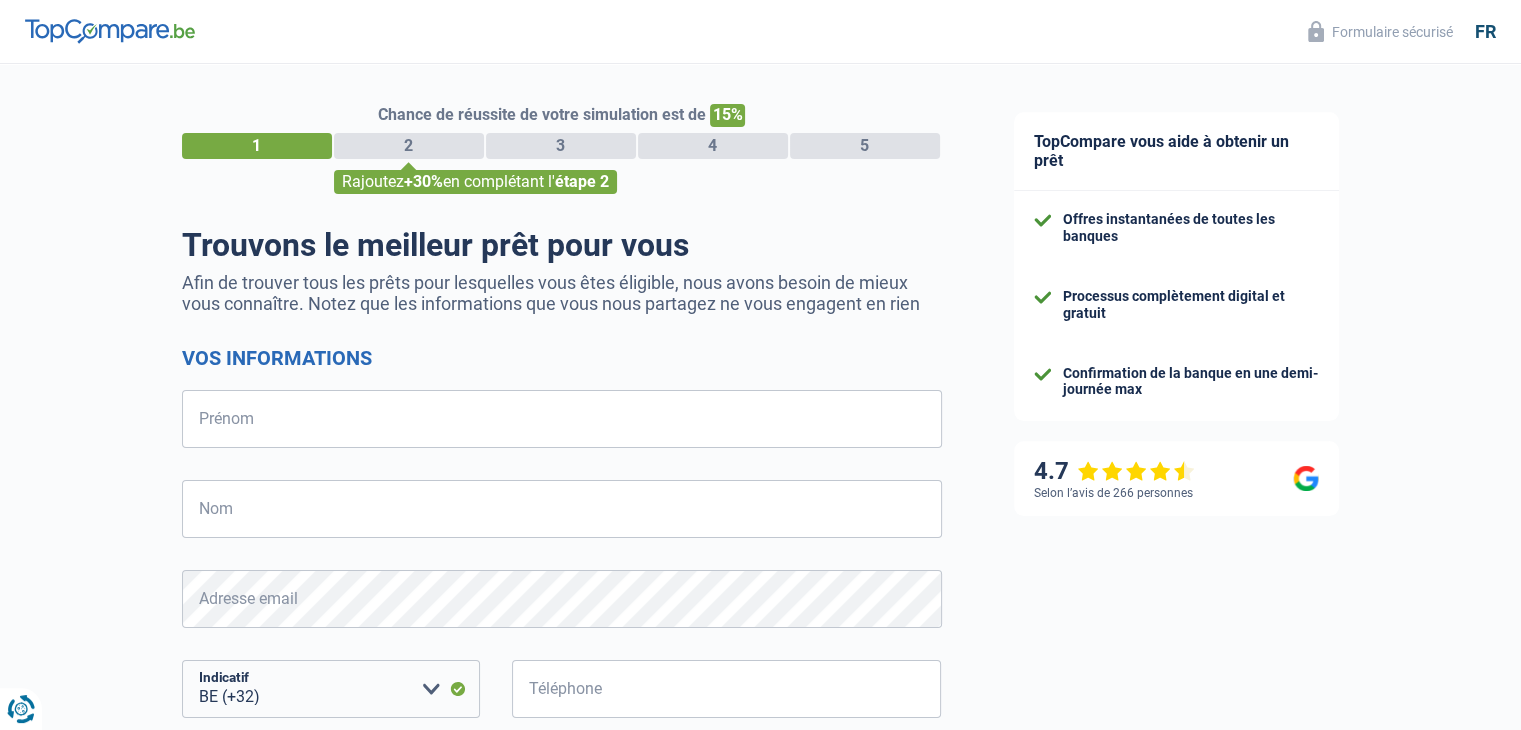 scroll, scrollTop: 0, scrollLeft: 0, axis: both 